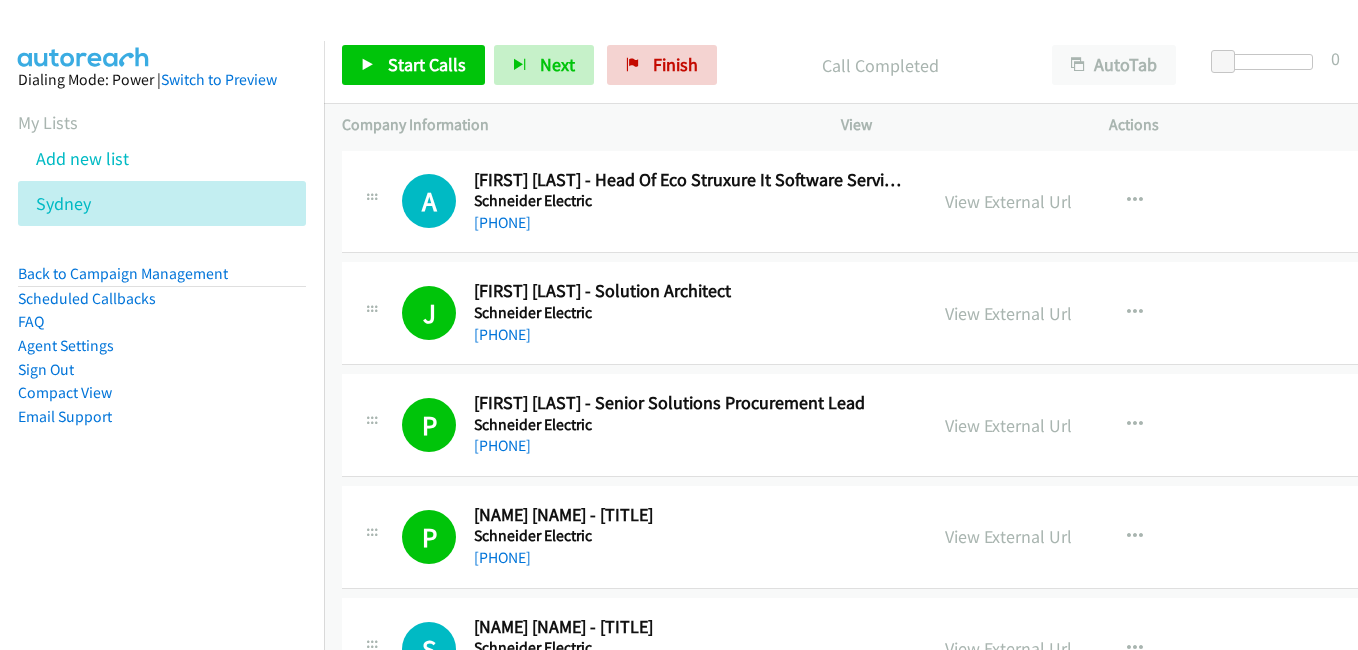scroll, scrollTop: 0, scrollLeft: 0, axis: both 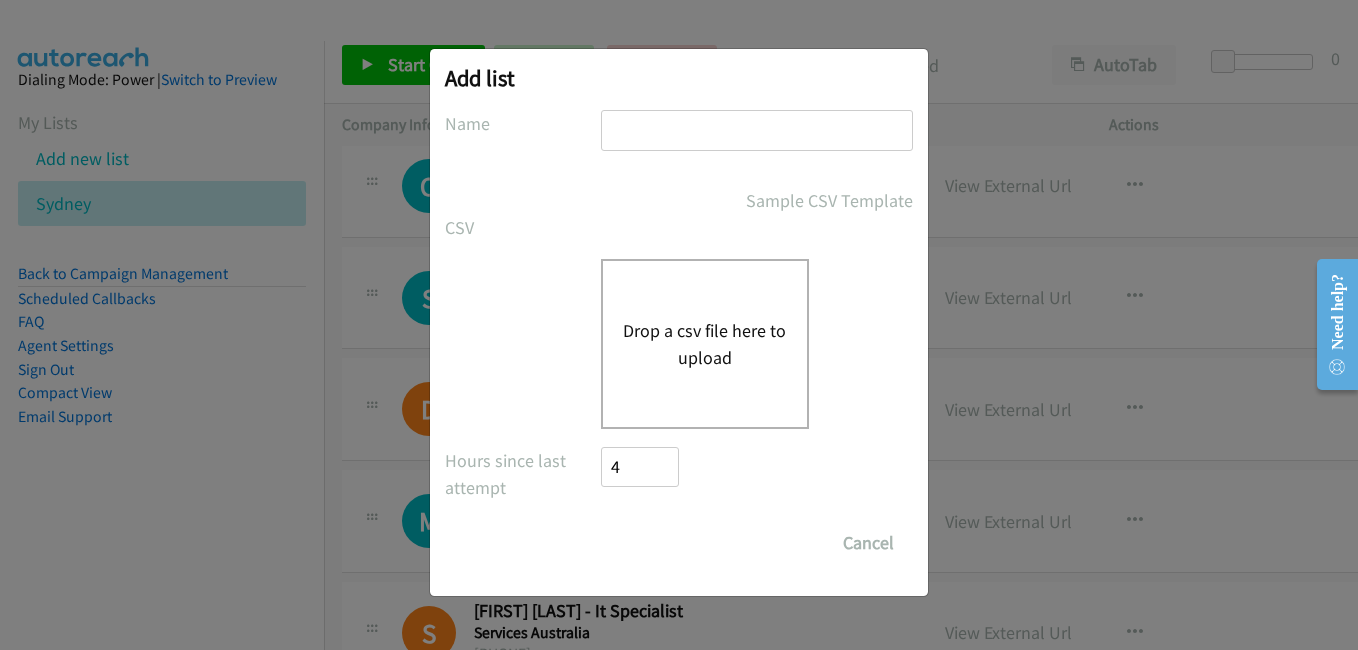 click at bounding box center [757, 130] 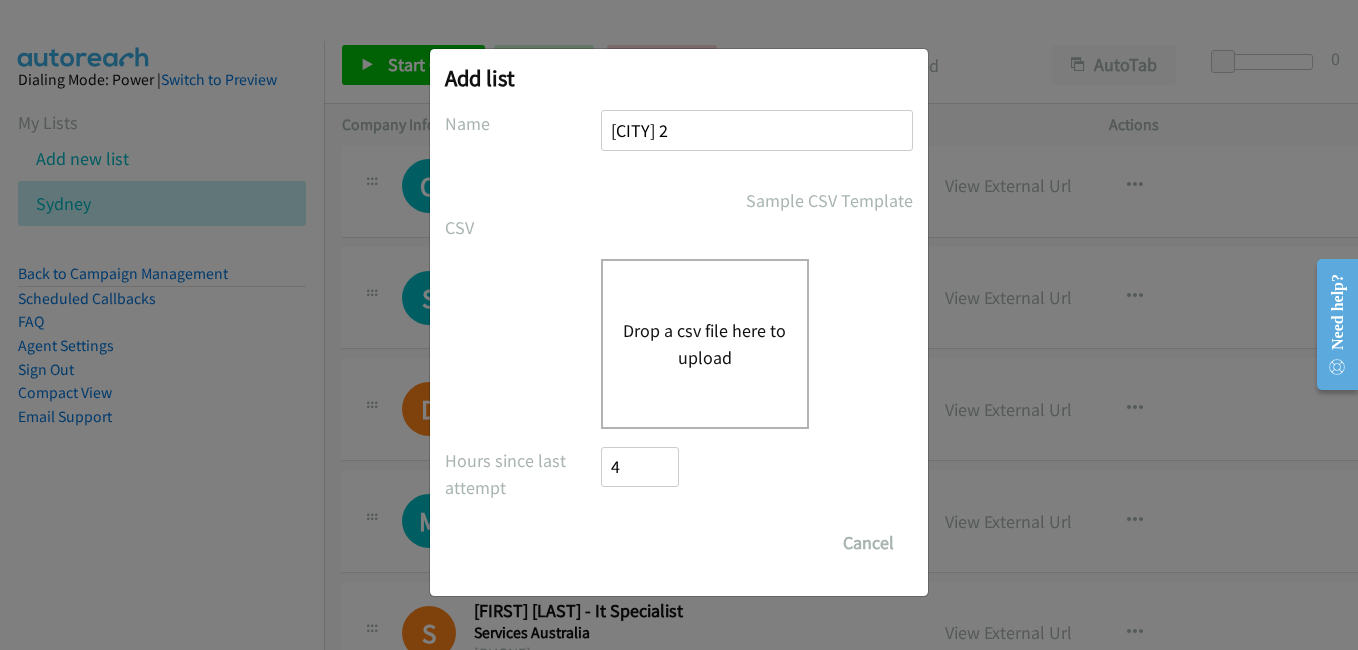 type on "[CITY] 2" 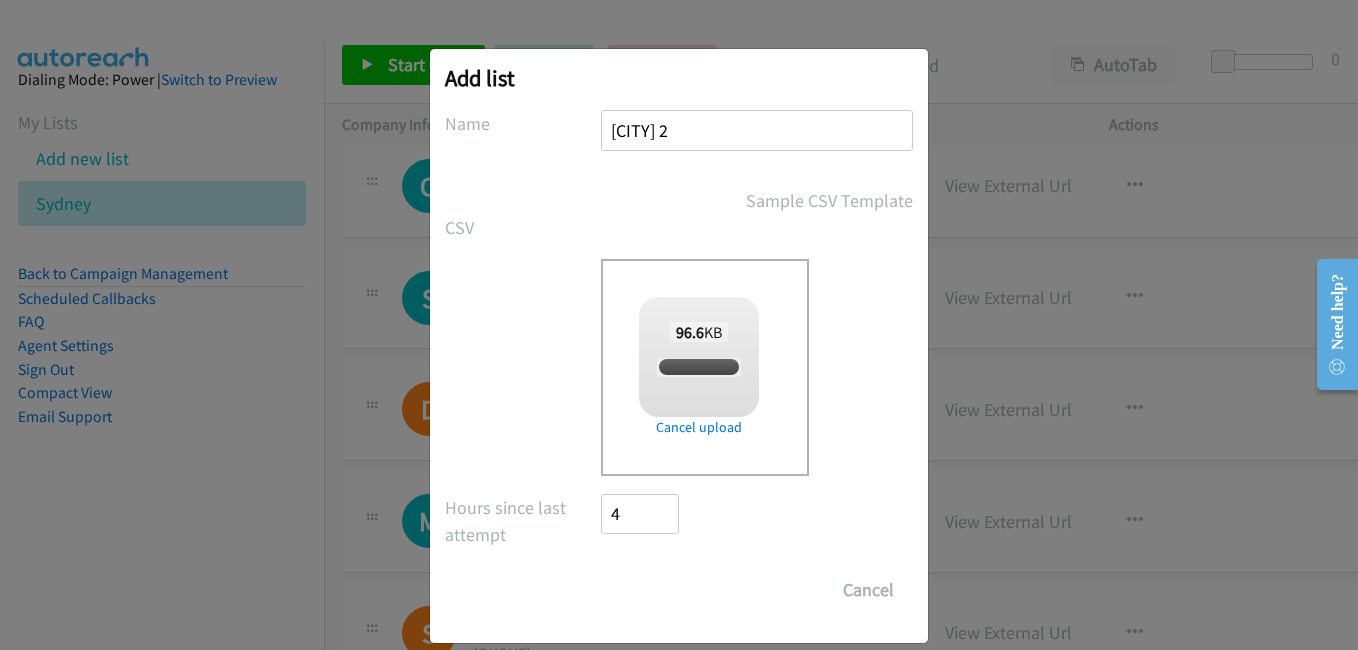 checkbox on "true" 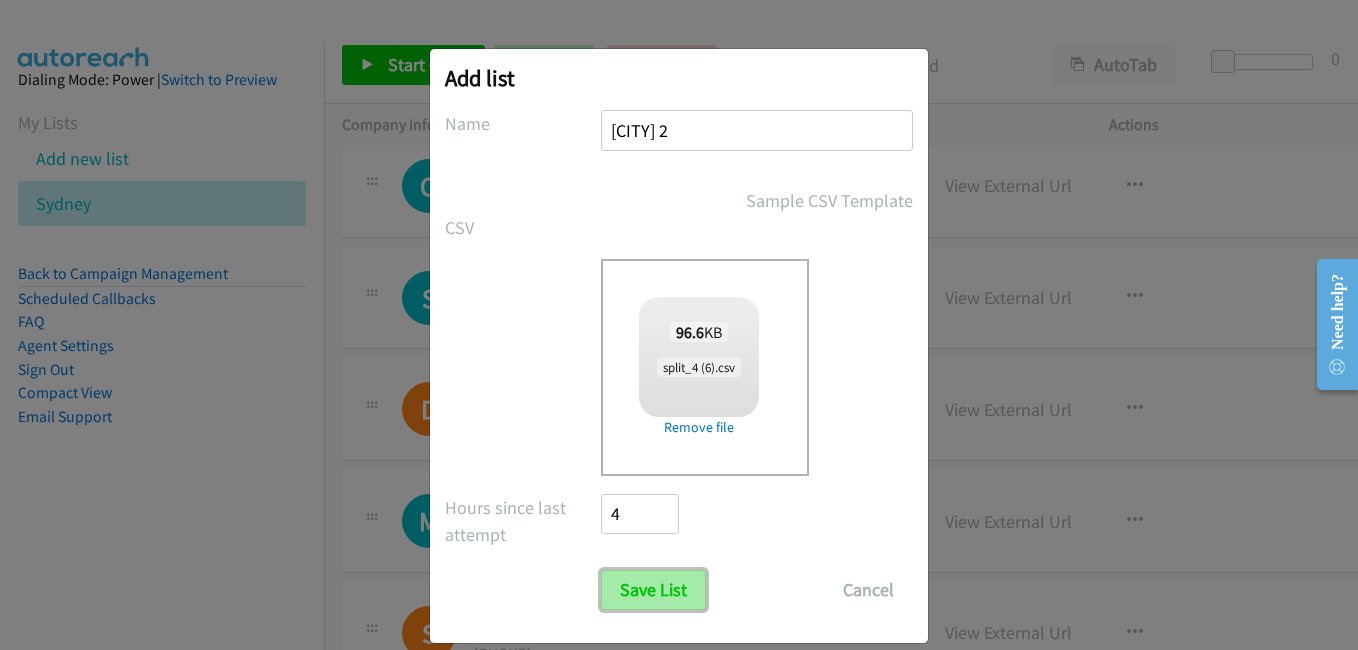click on "Save List" at bounding box center [653, 590] 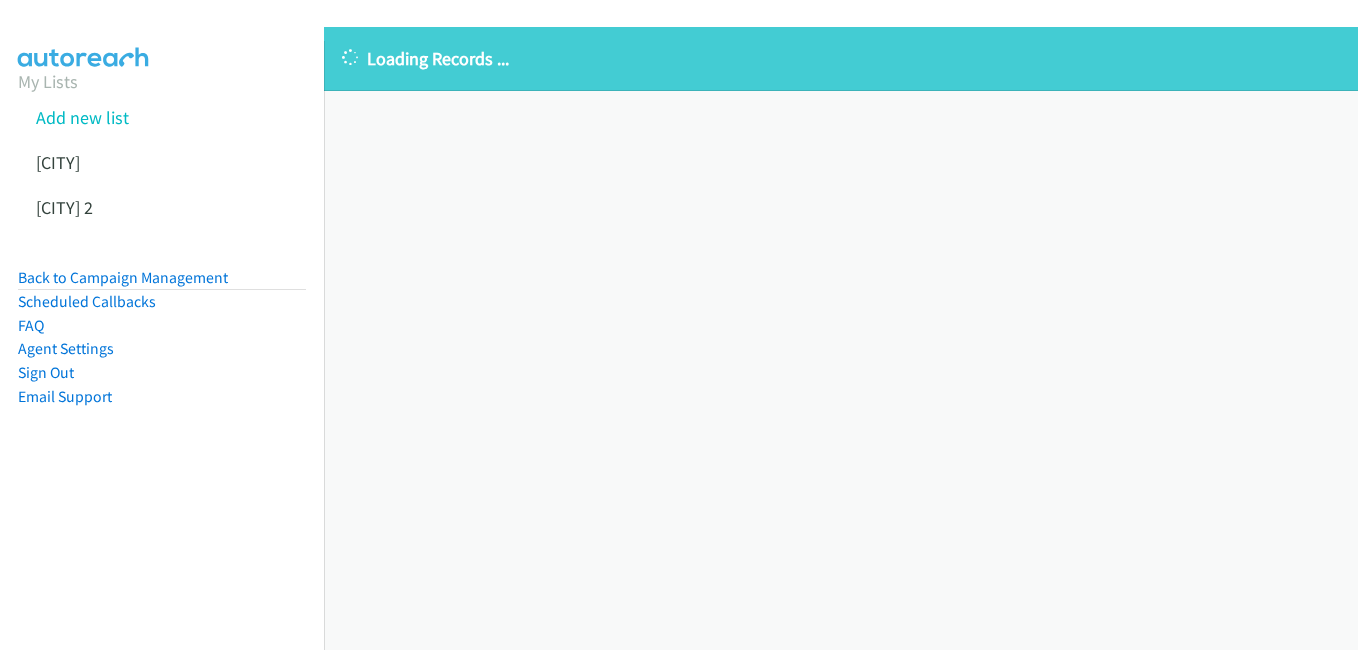 scroll, scrollTop: 0, scrollLeft: 0, axis: both 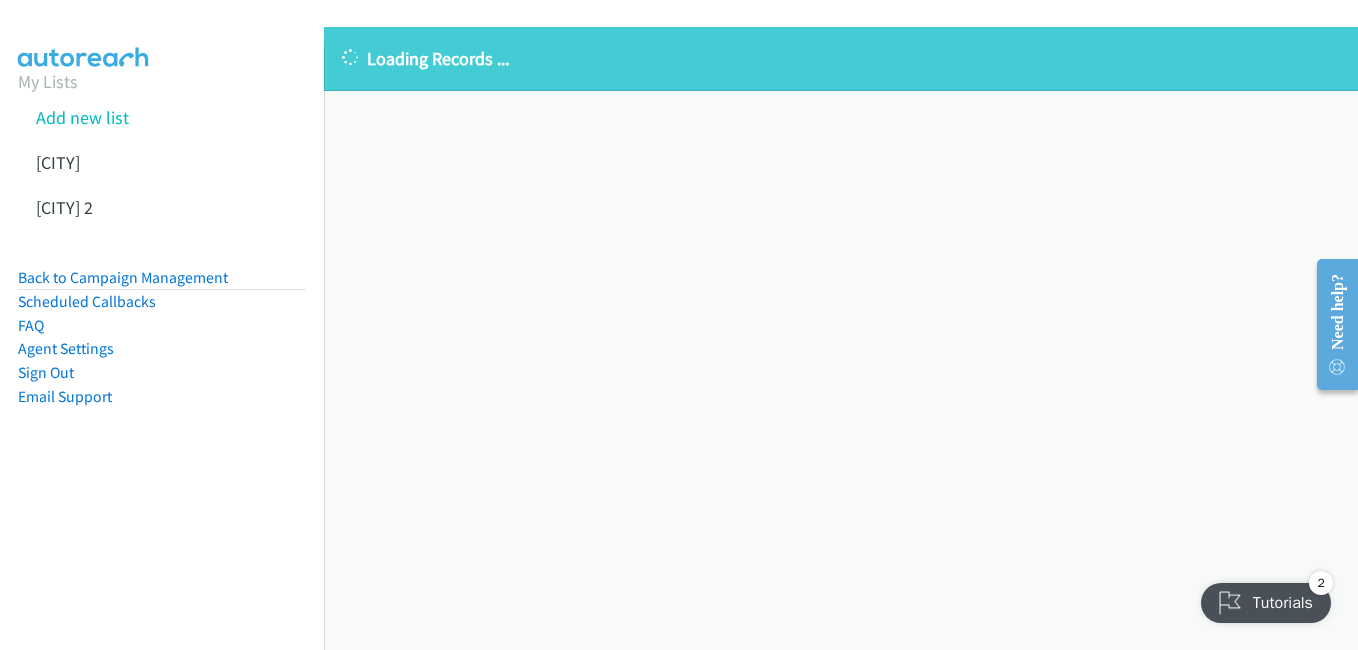 click on "Loading Records ..." at bounding box center [841, 59] 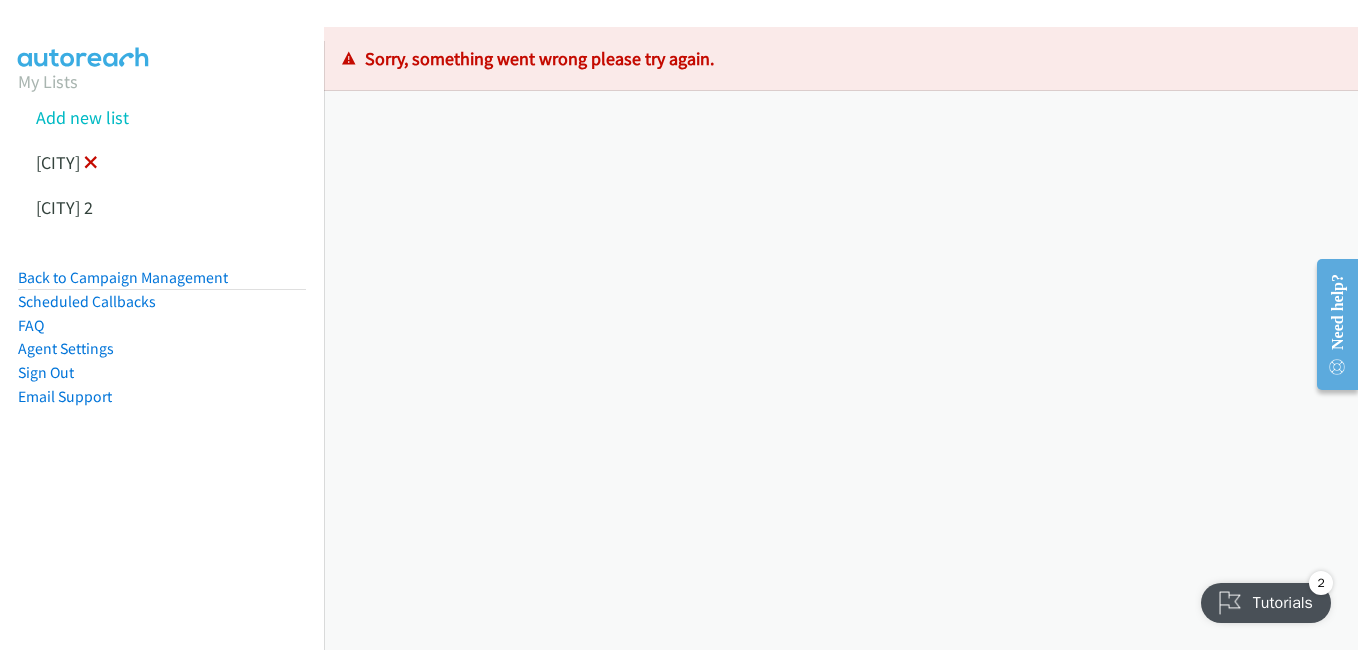 click at bounding box center [91, 164] 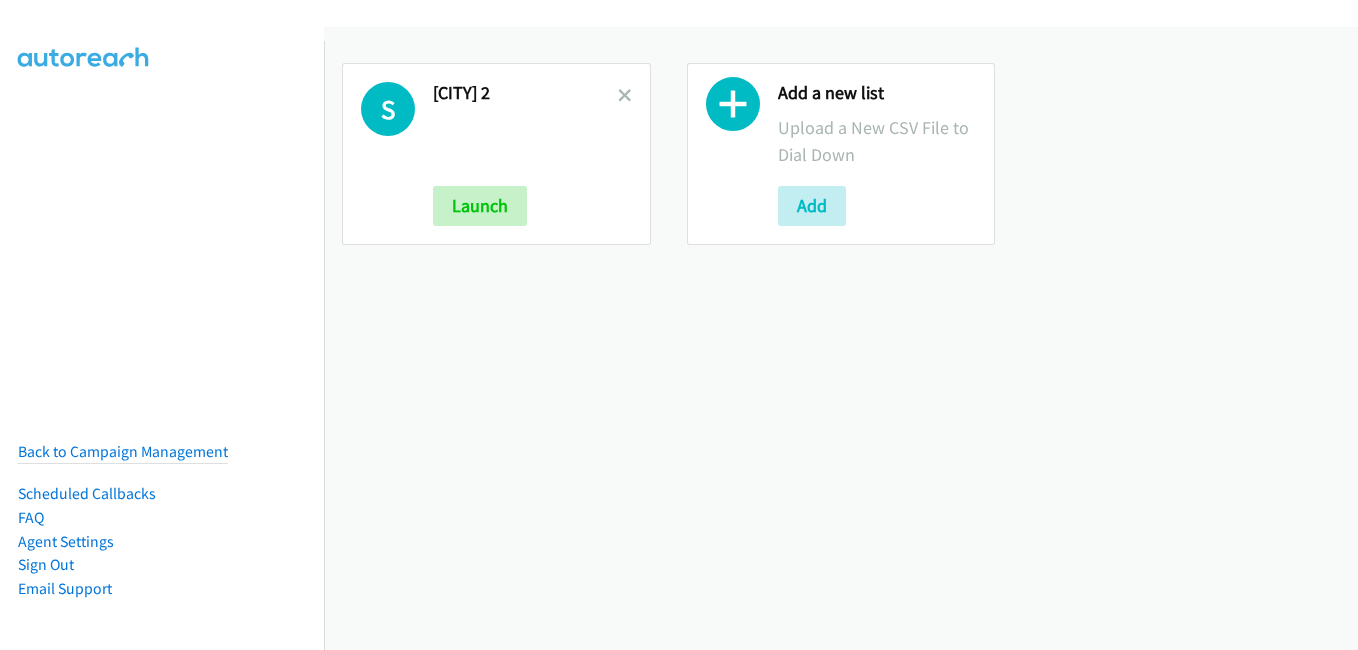 scroll, scrollTop: 0, scrollLeft: 0, axis: both 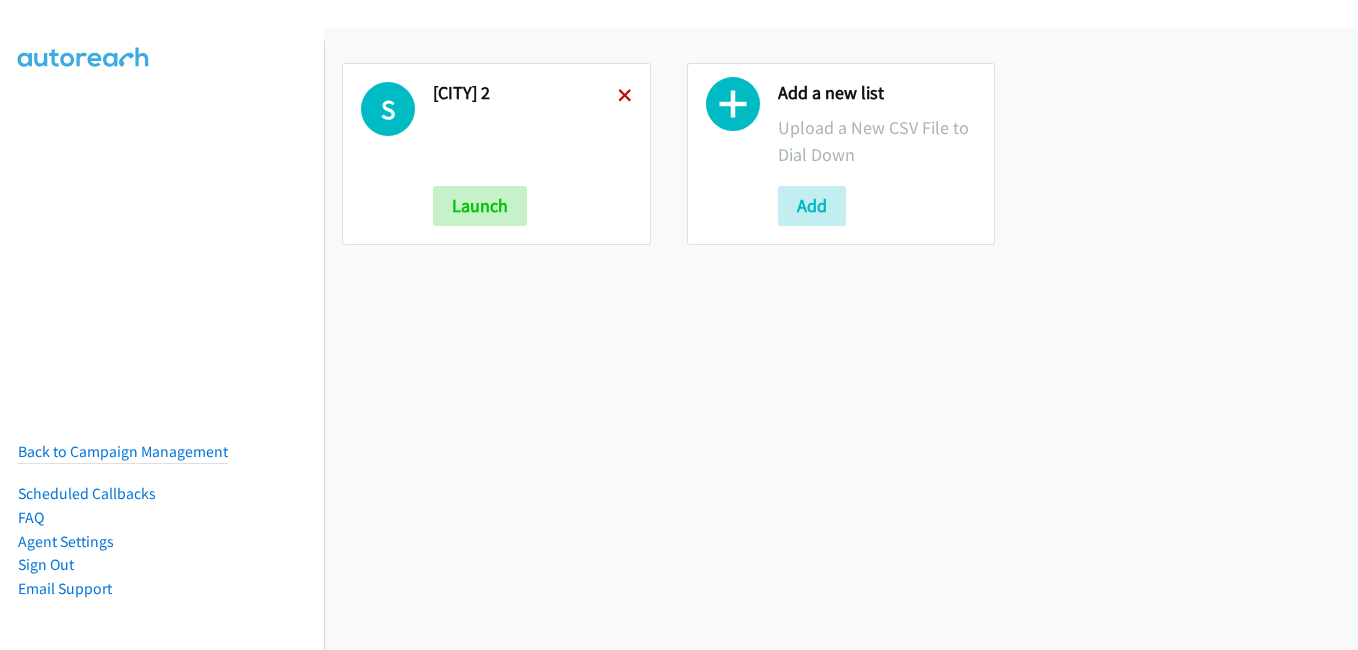 click at bounding box center (625, 97) 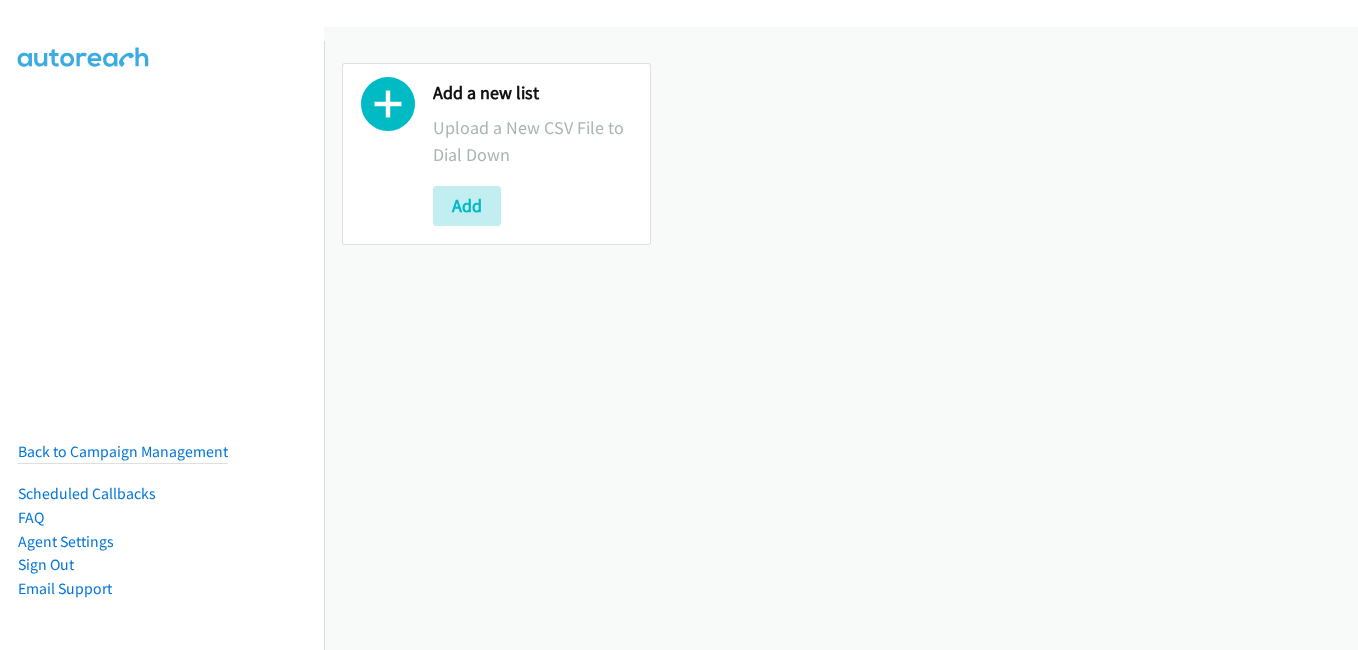 scroll, scrollTop: 0, scrollLeft: 0, axis: both 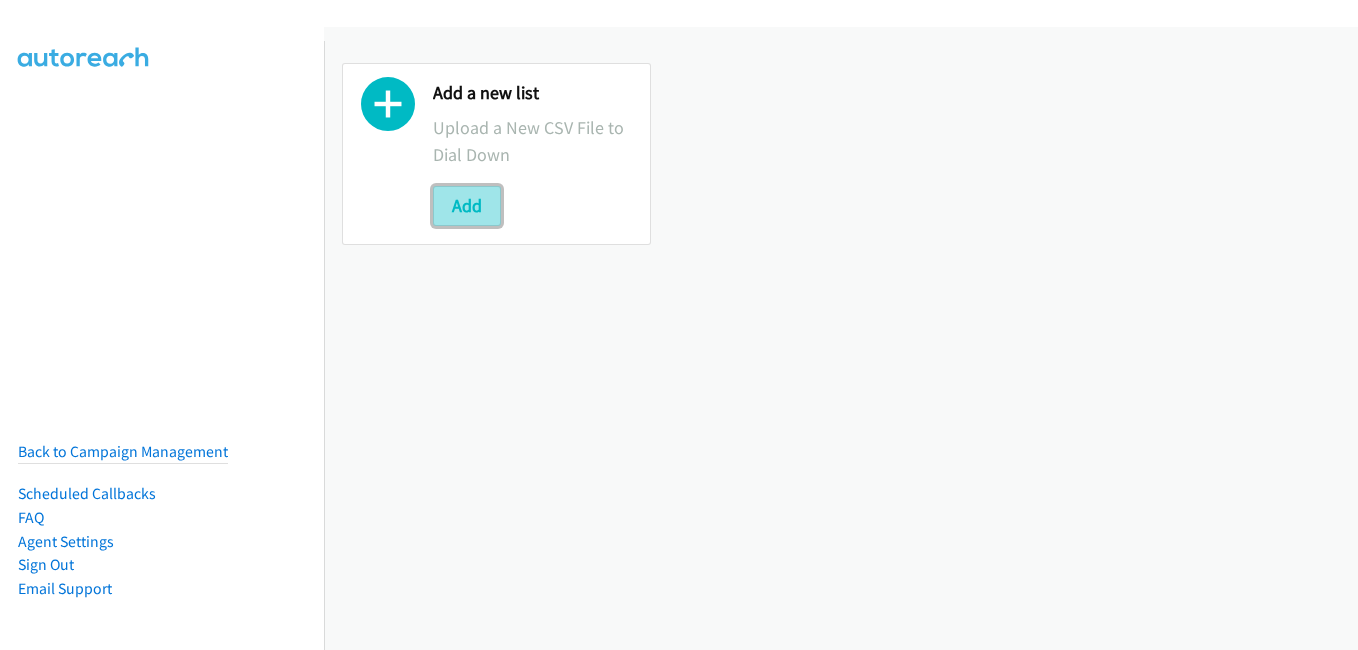 click on "Add" at bounding box center (467, 206) 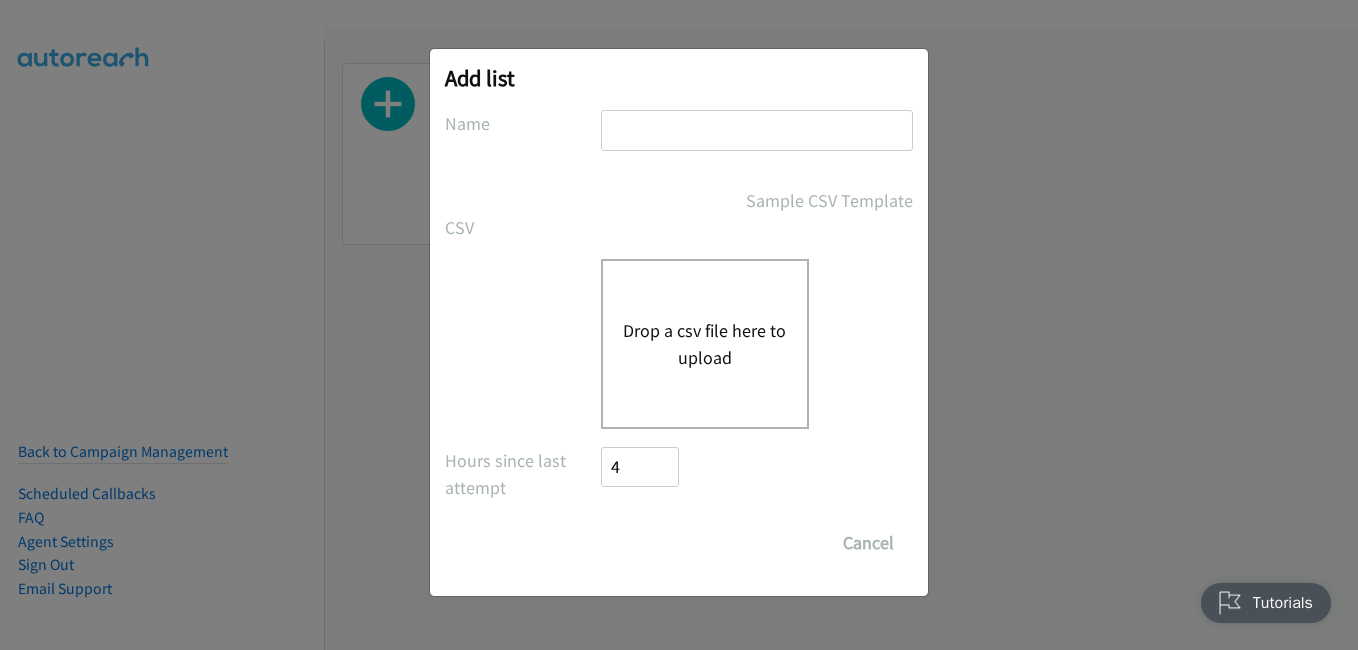 scroll, scrollTop: 0, scrollLeft: 0, axis: both 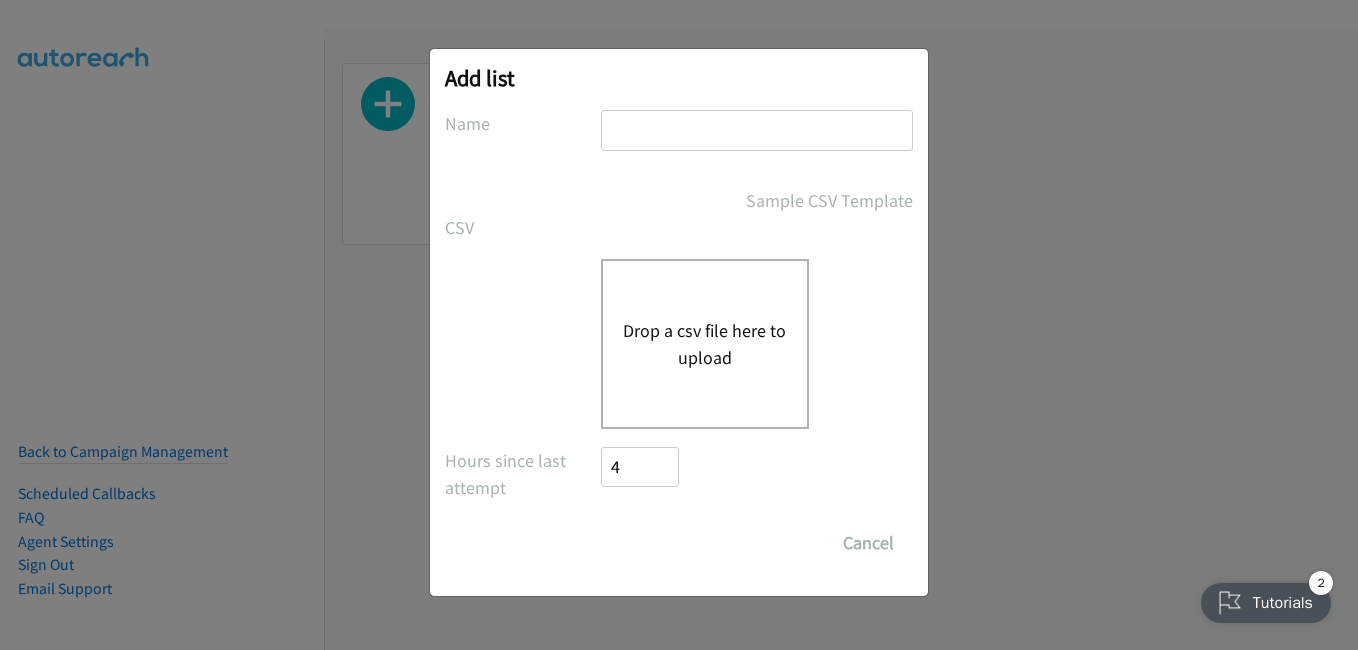 click at bounding box center (757, 130) 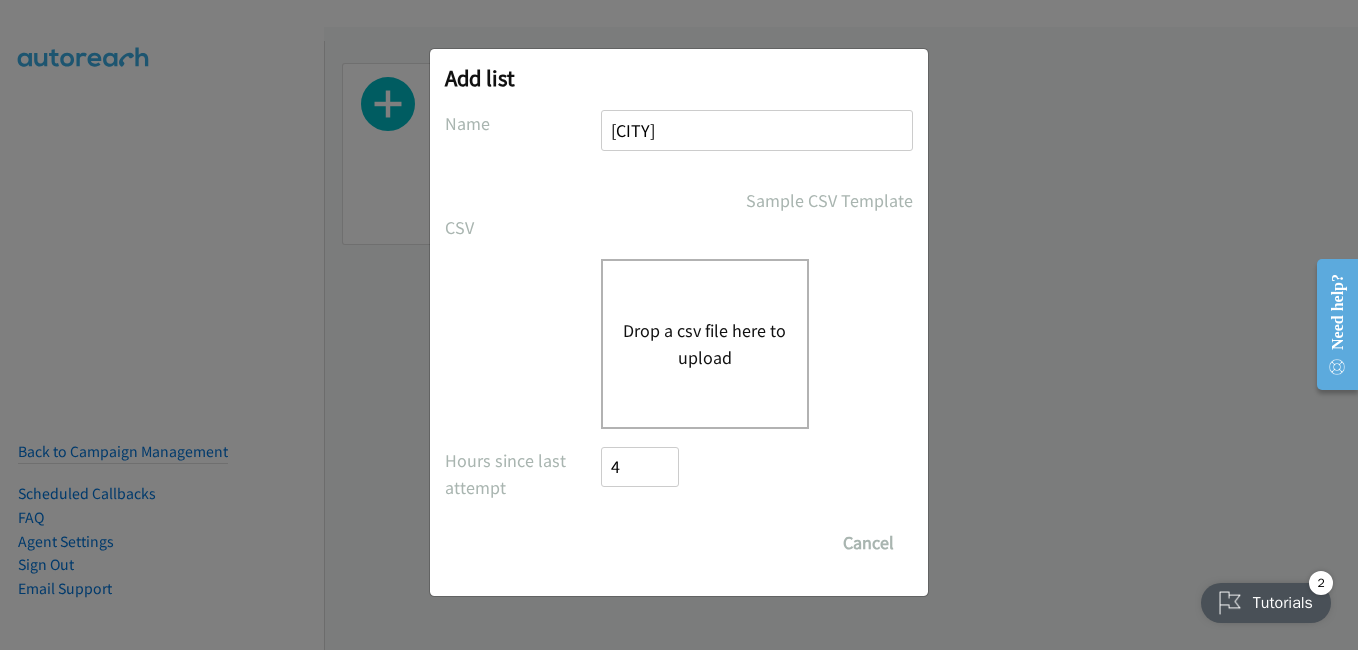 type on "sydney" 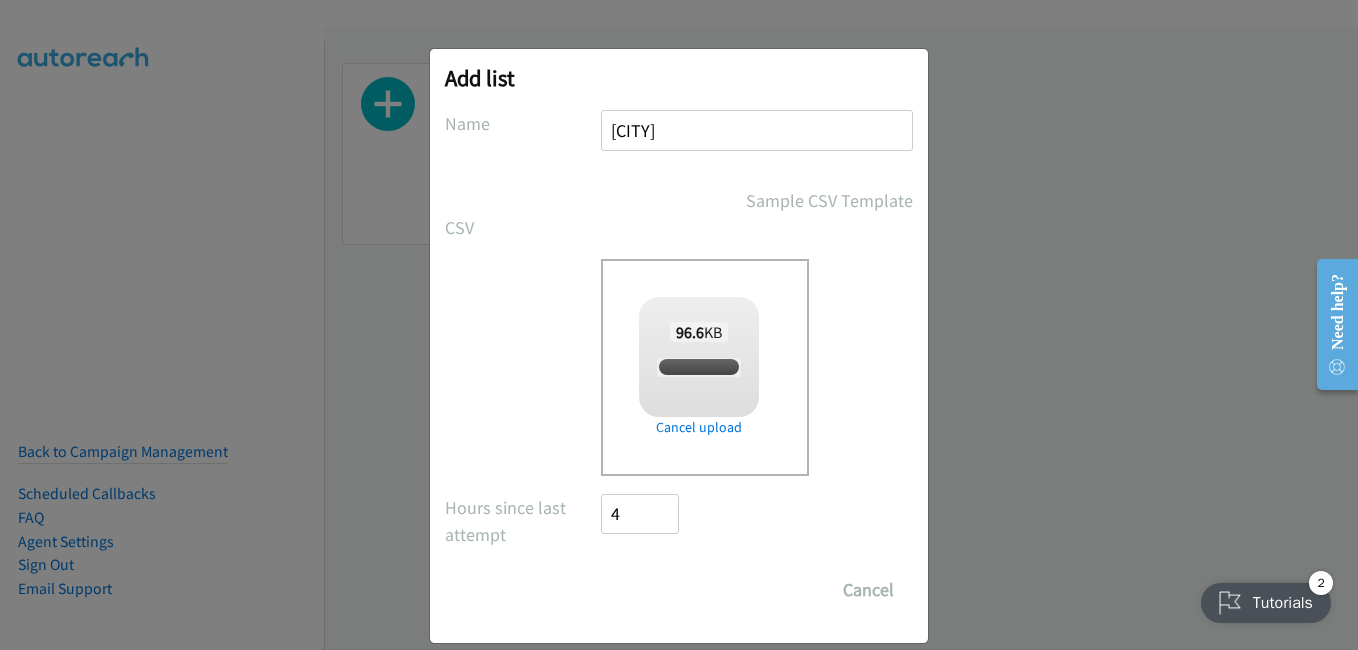 checkbox on "true" 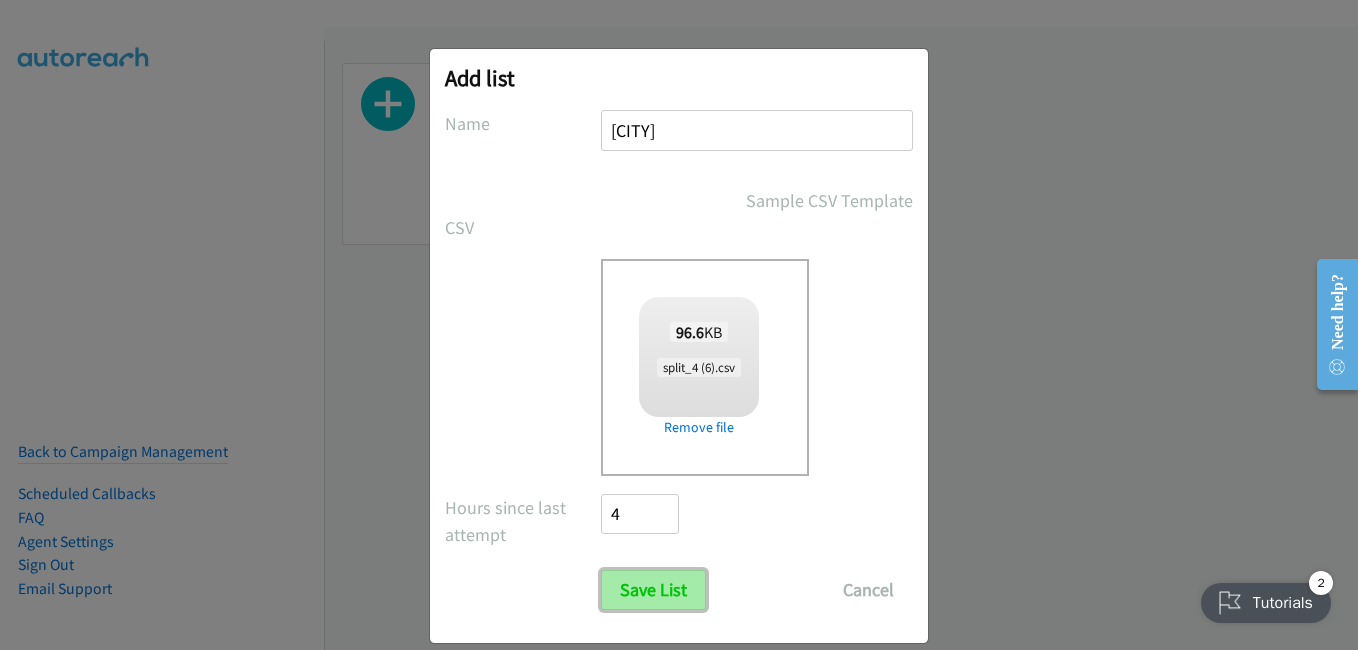 click on "Save List" at bounding box center (653, 590) 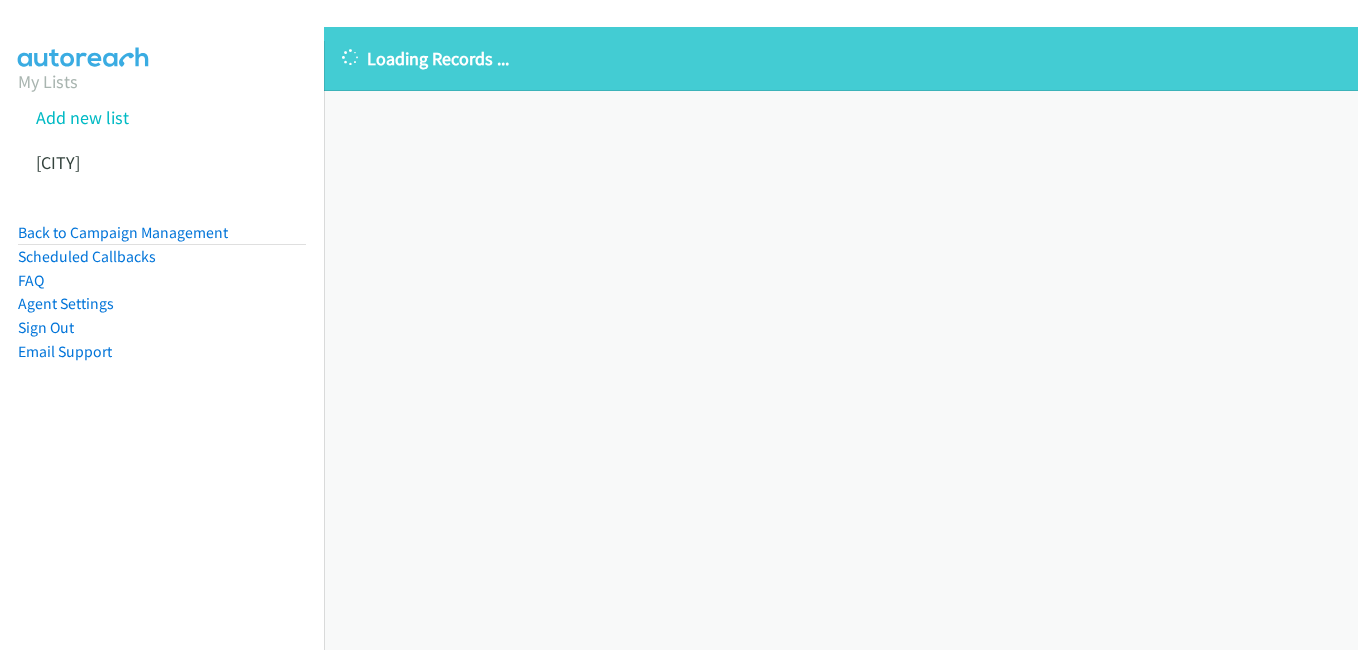 scroll, scrollTop: 0, scrollLeft: 0, axis: both 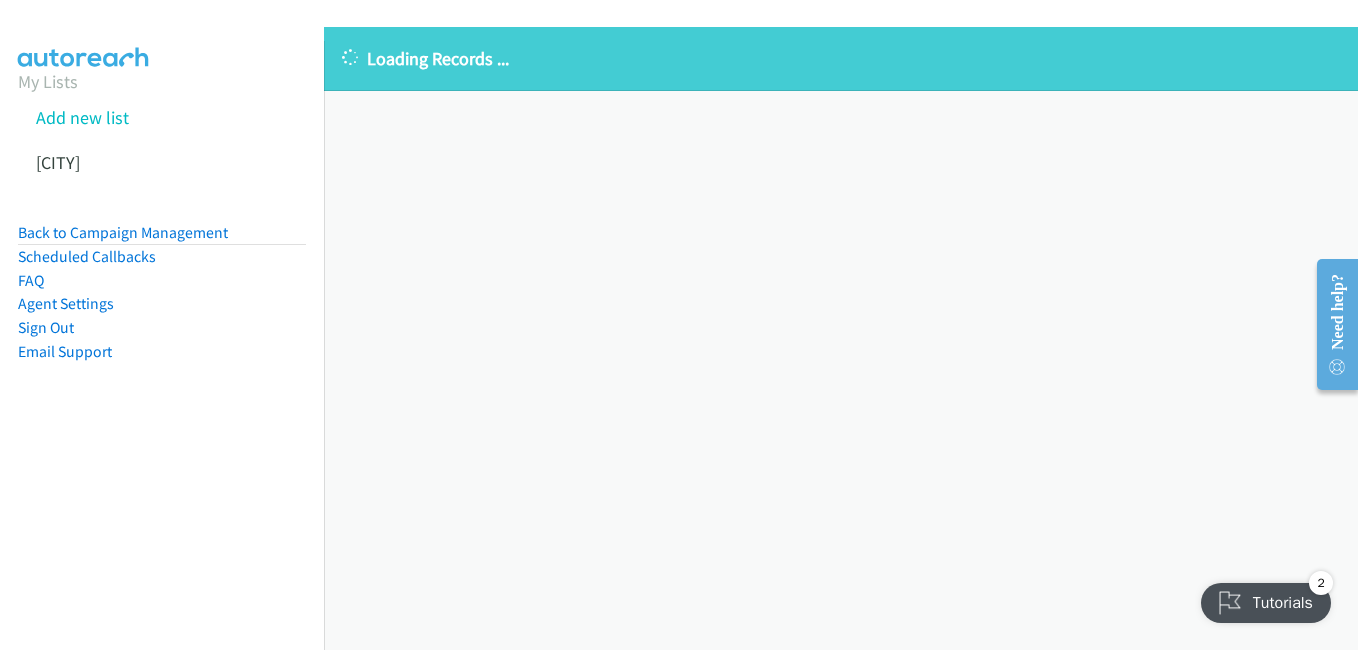 click on "Loading Records ..." at bounding box center (841, 58) 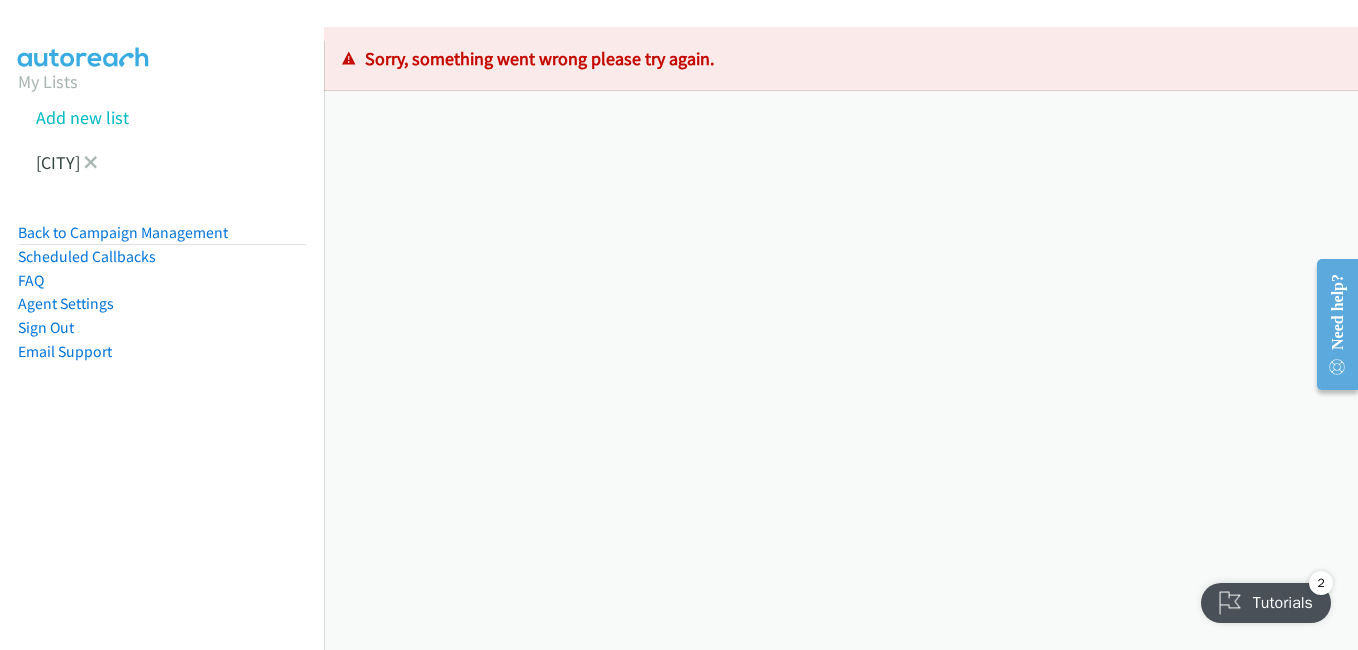 drag, startPoint x: 104, startPoint y: 157, endPoint x: 121, endPoint y: 159, distance: 17.117243 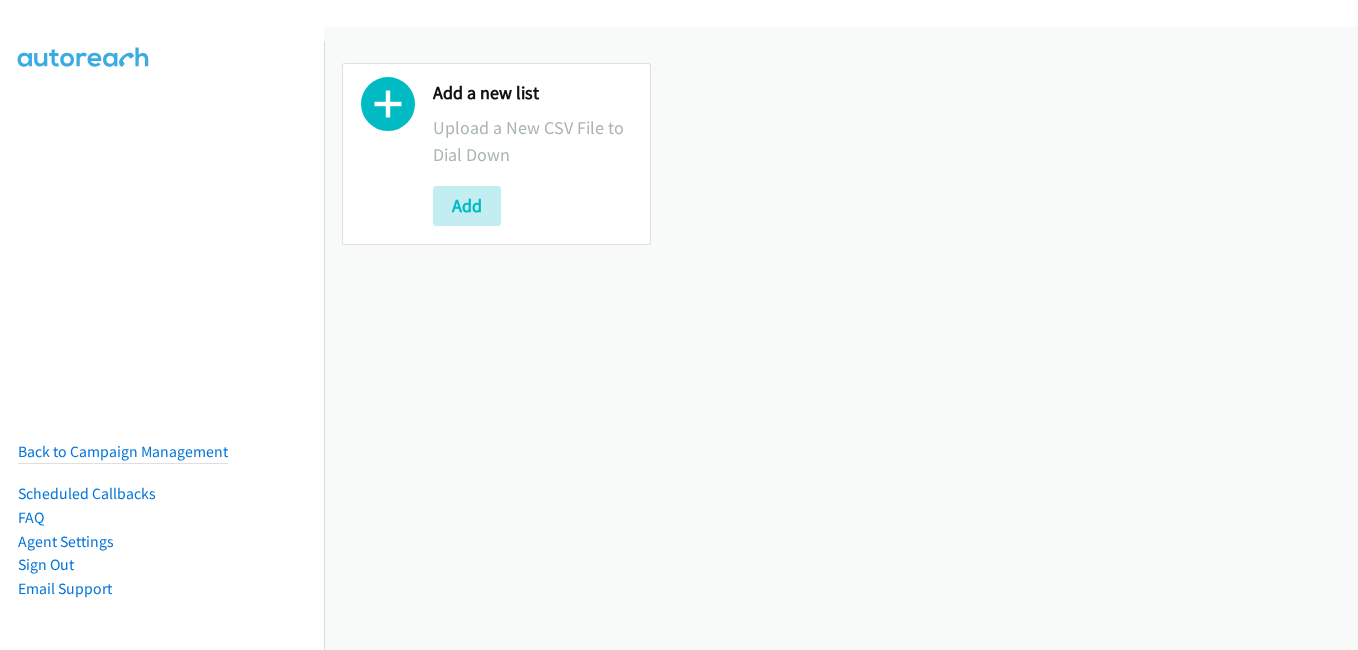 scroll, scrollTop: 0, scrollLeft: 0, axis: both 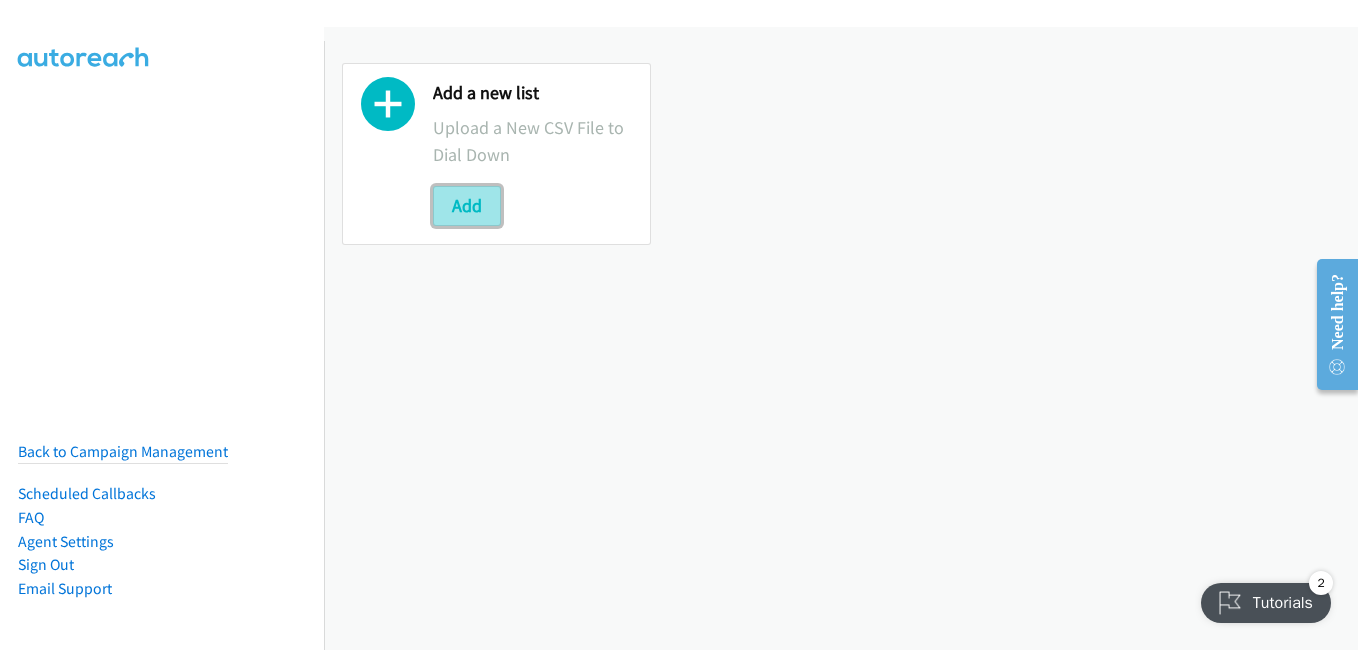 click on "Add" at bounding box center [467, 206] 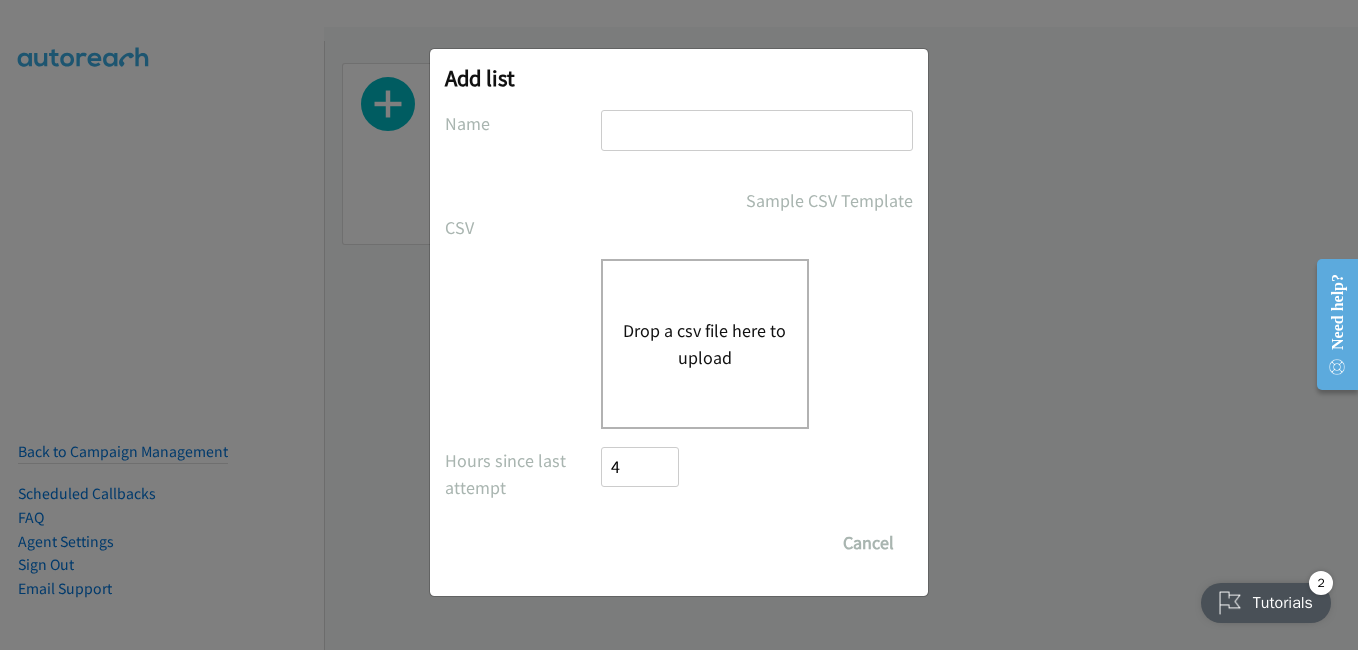 click at bounding box center [757, 130] 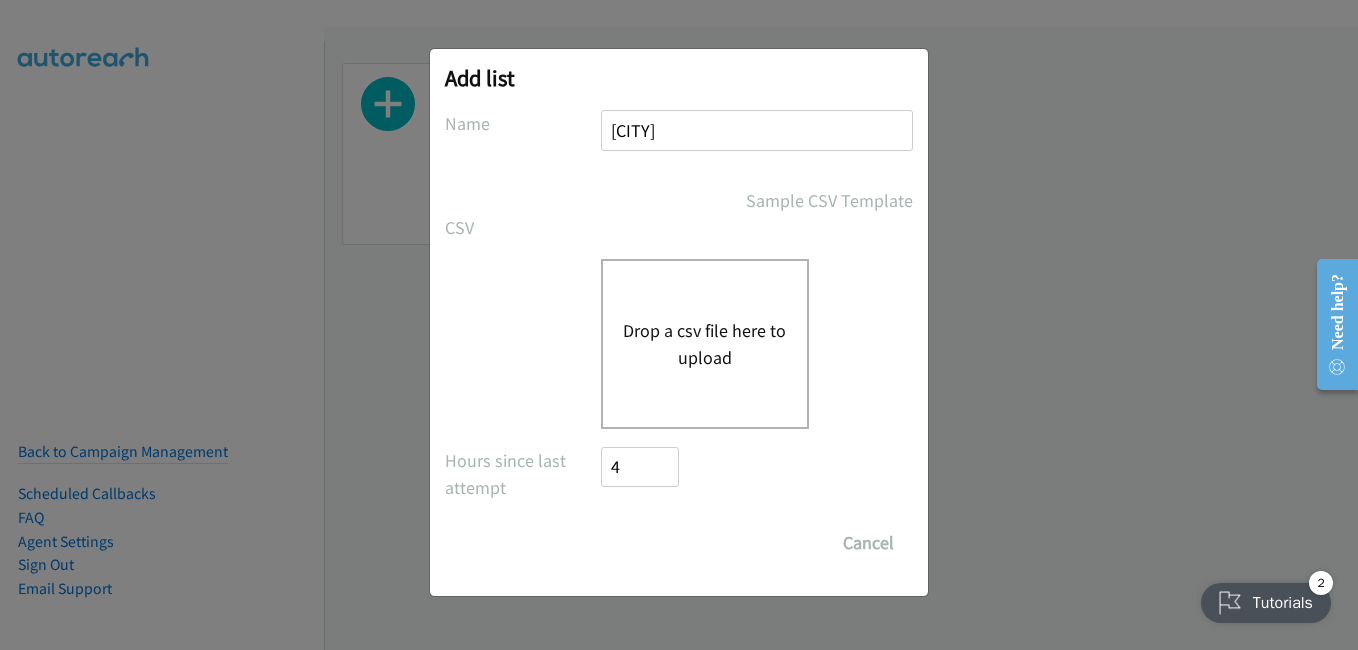 type on "sydney" 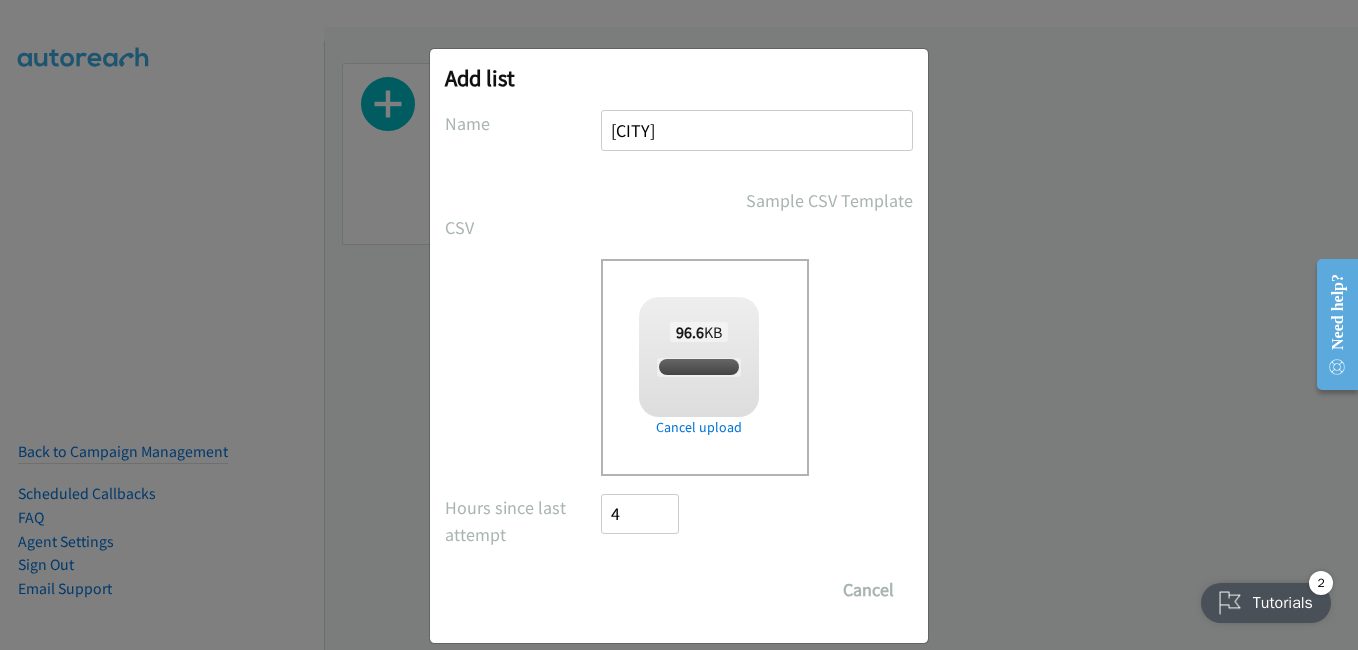 checkbox on "true" 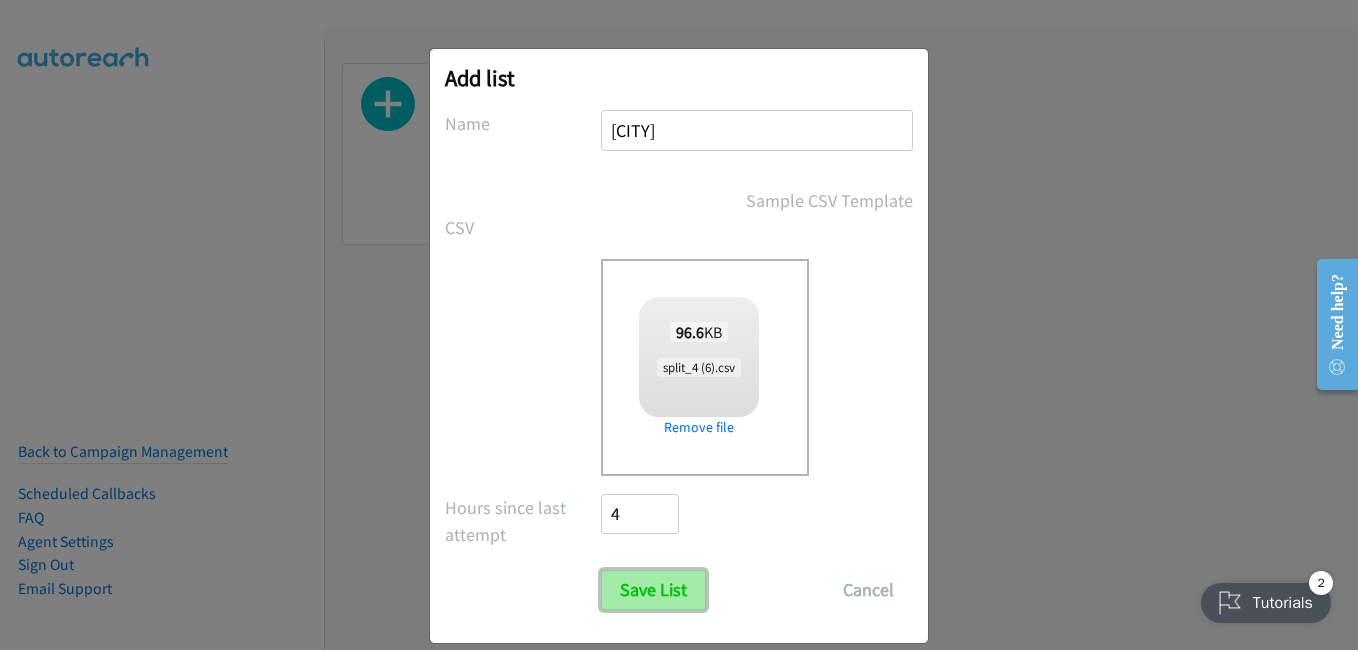click on "Save List" at bounding box center [653, 590] 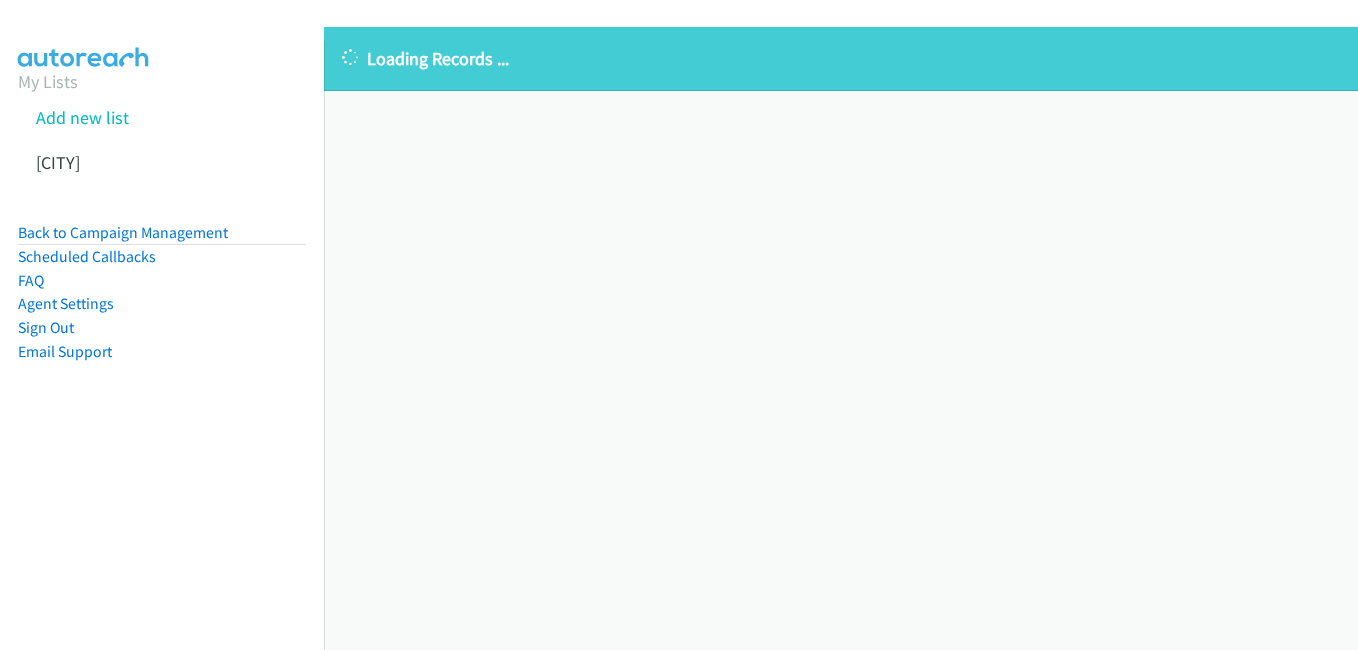 scroll, scrollTop: 0, scrollLeft: 0, axis: both 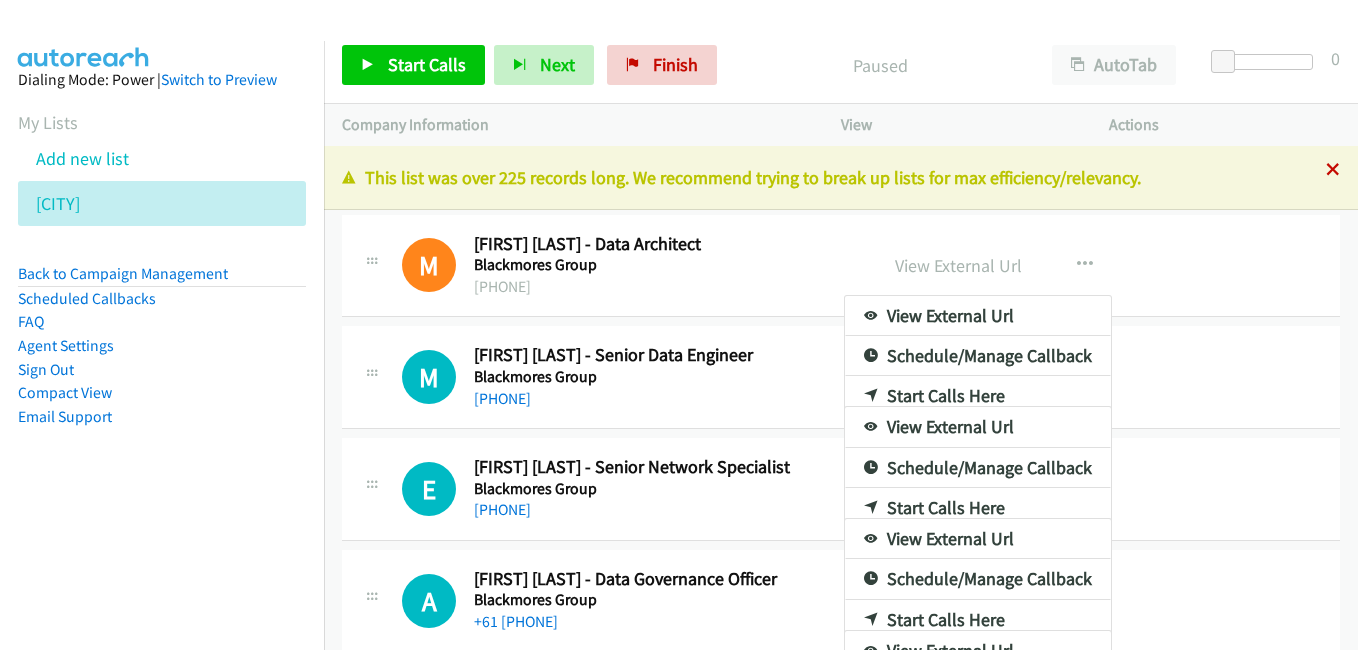 click at bounding box center (1333, 171) 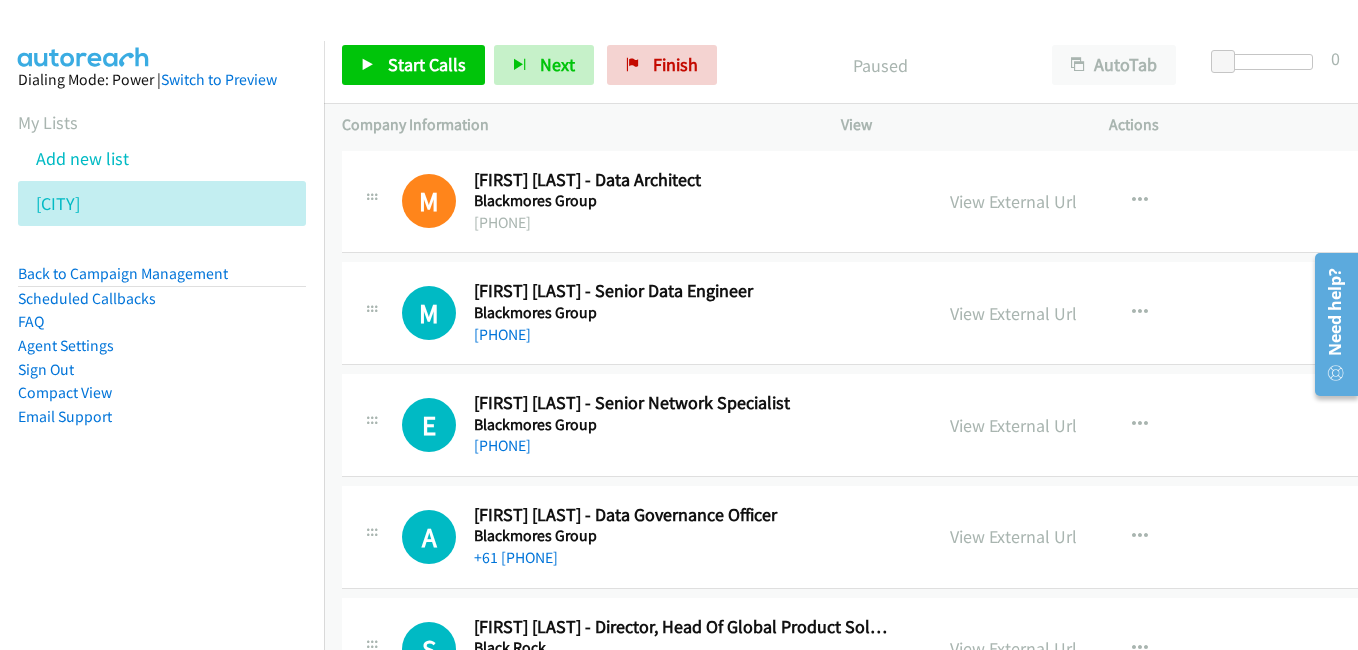 scroll, scrollTop: 0, scrollLeft: 0, axis: both 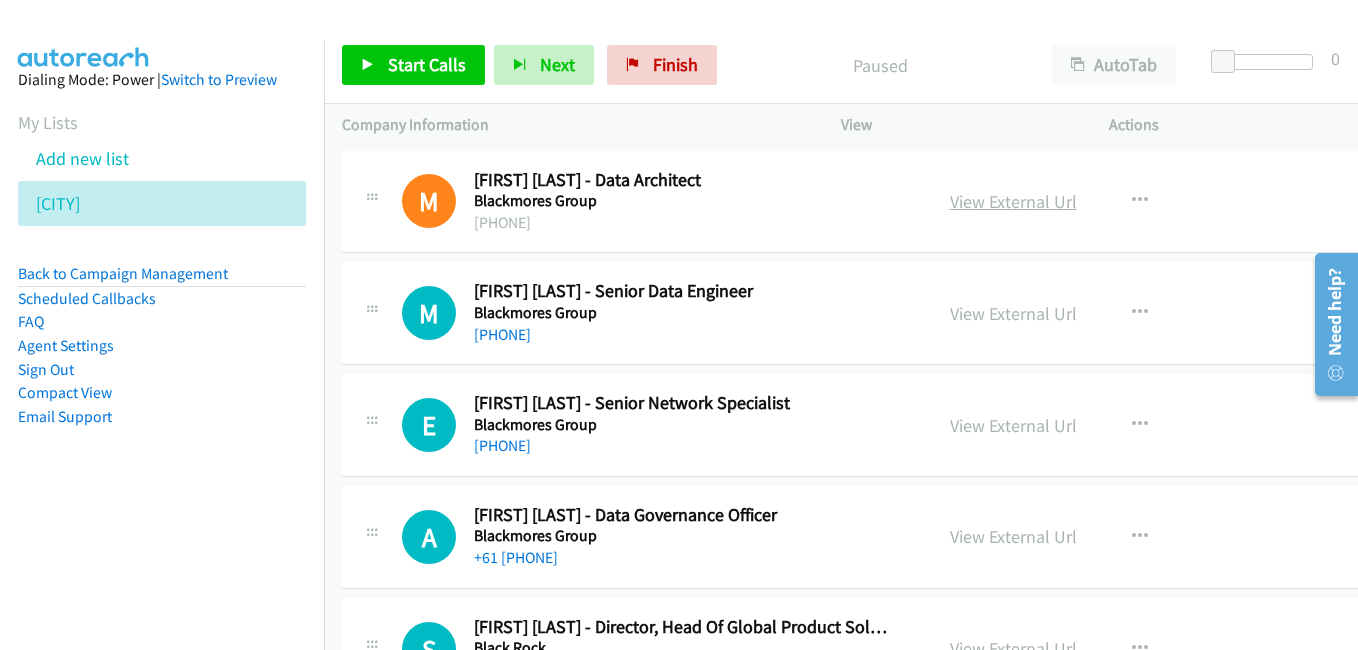 click on "View External Url" at bounding box center (1013, 201) 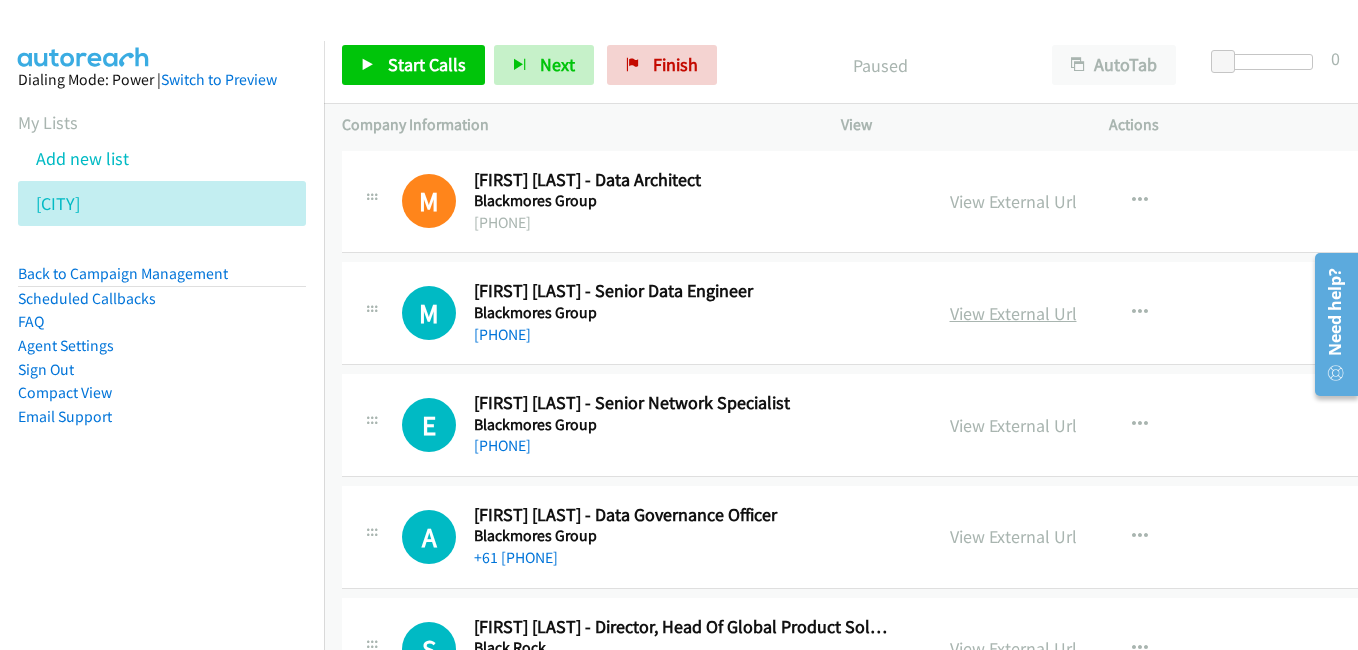 click on "View External Url" at bounding box center [1013, 313] 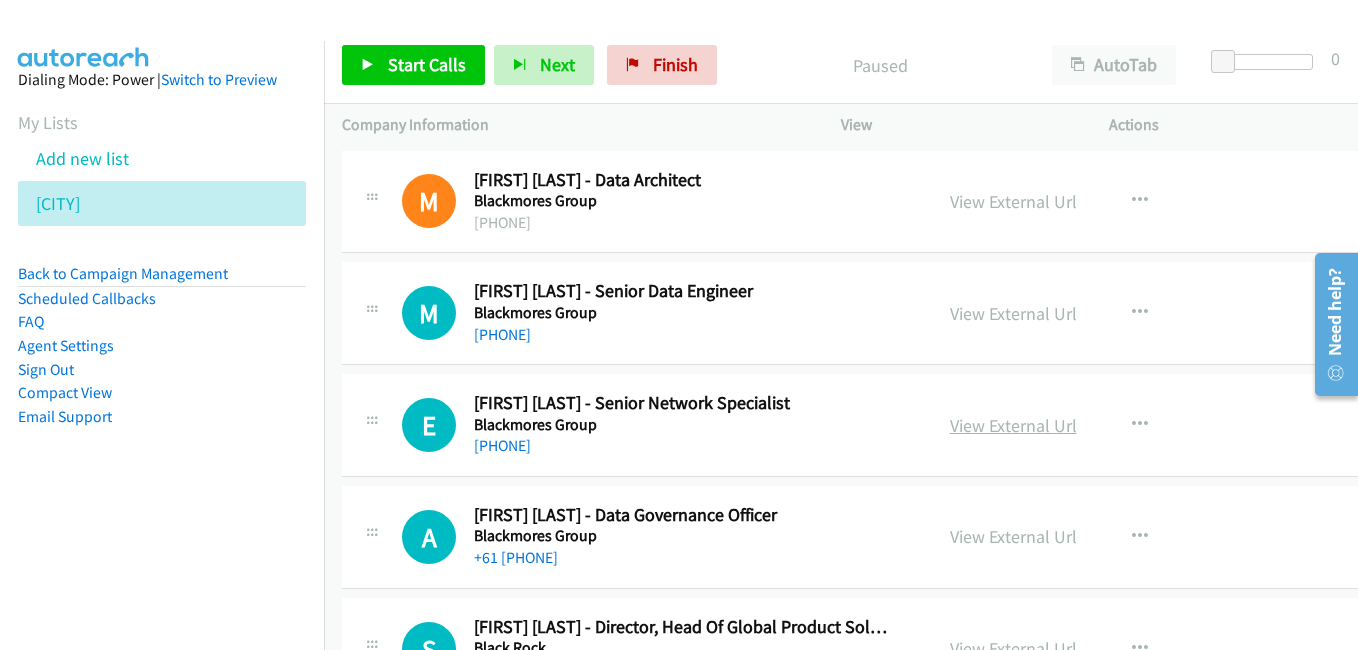 click on "View External Url" at bounding box center (1013, 425) 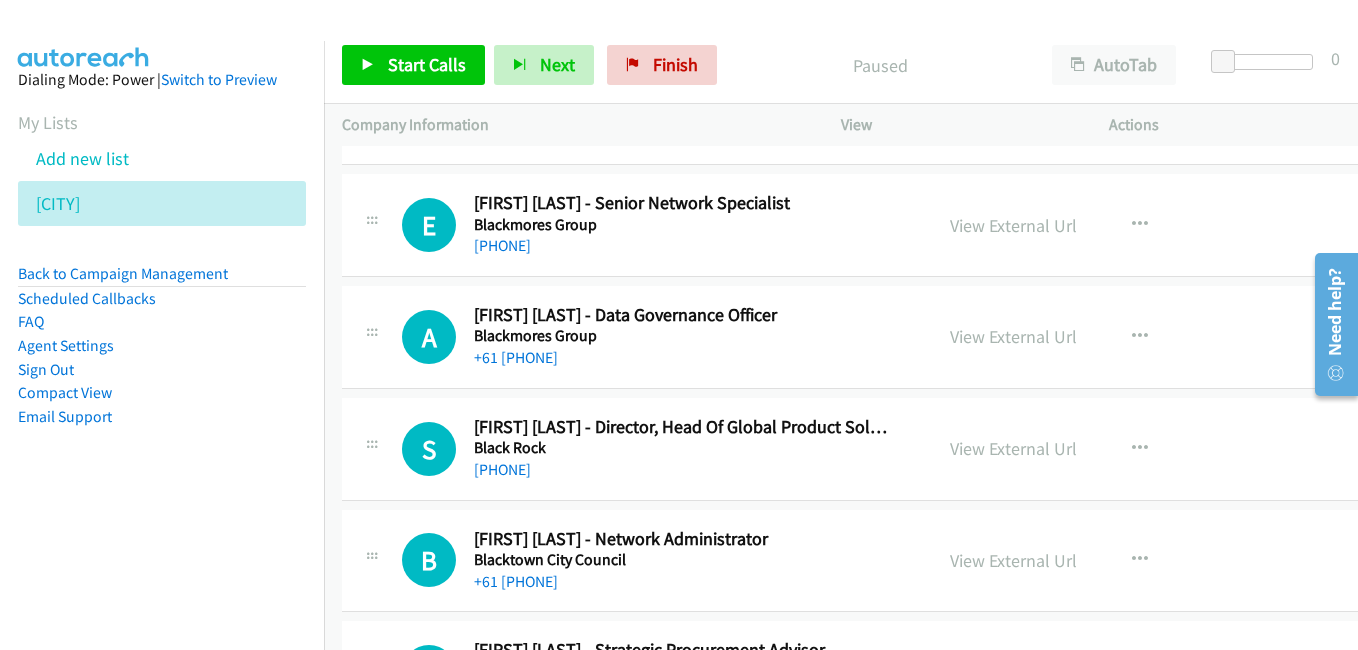 scroll, scrollTop: 300, scrollLeft: 0, axis: vertical 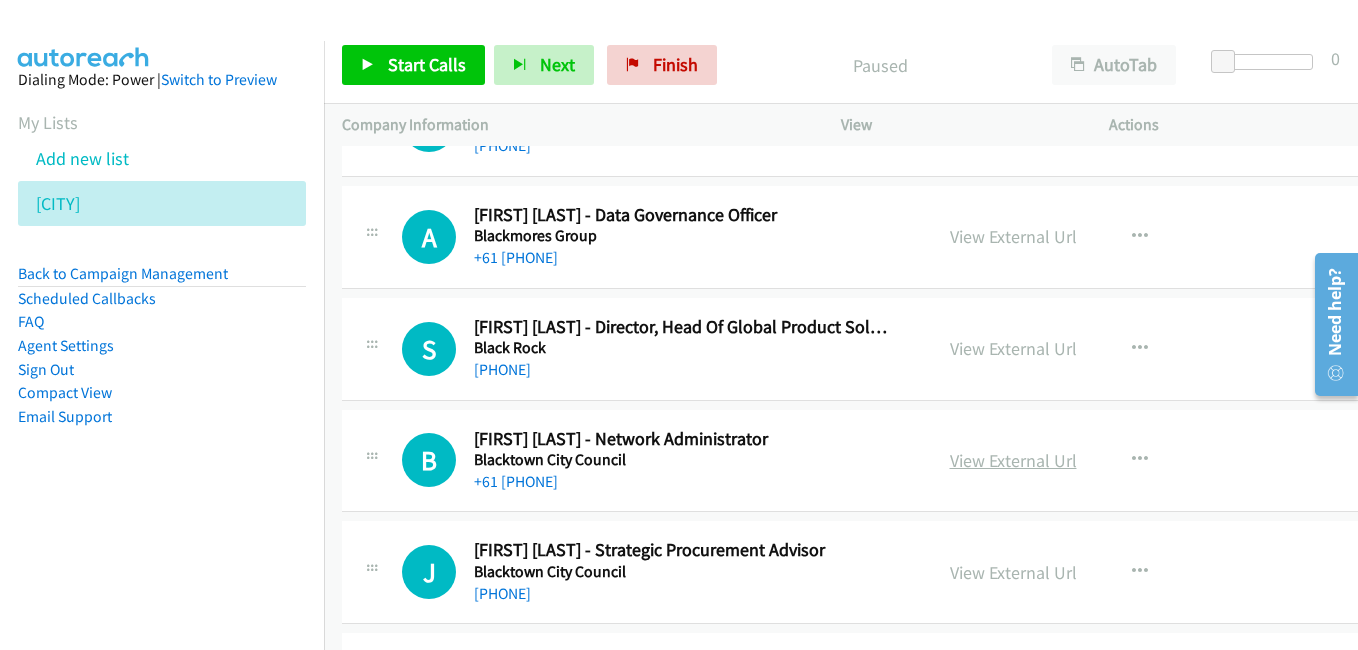 click on "View External Url" at bounding box center (1013, 460) 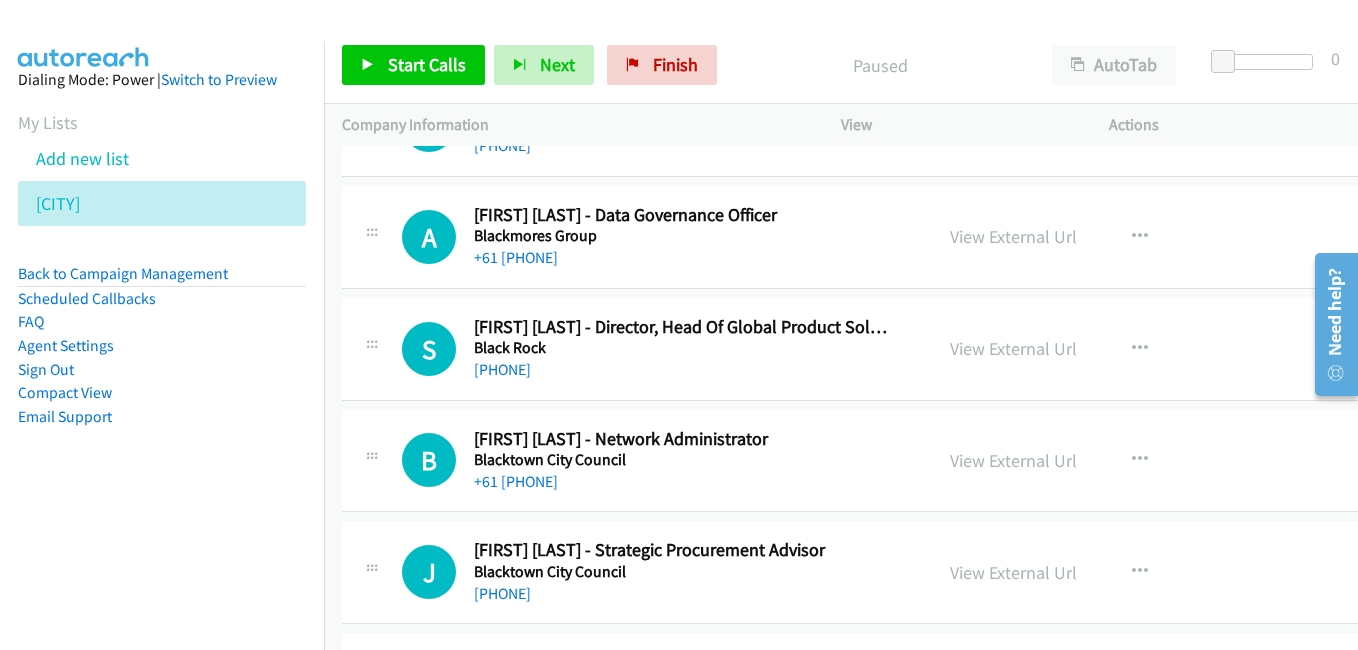 scroll, scrollTop: 400, scrollLeft: 0, axis: vertical 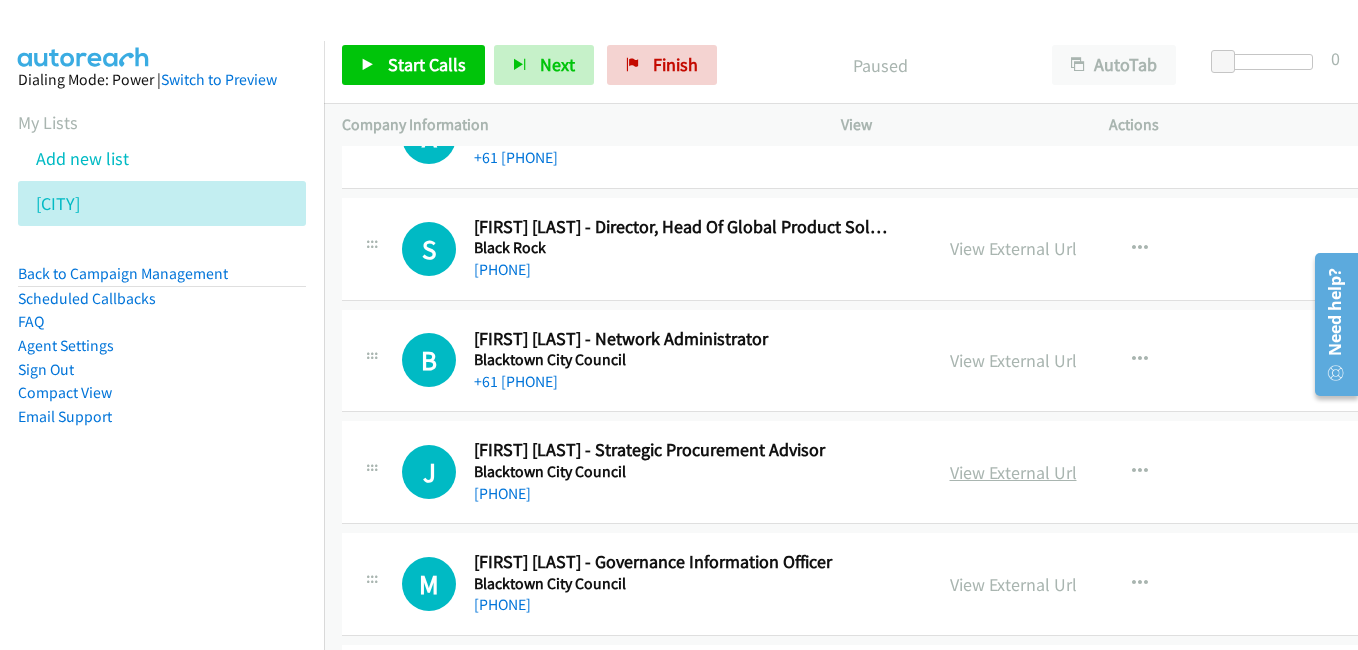 click on "View External Url" at bounding box center [1013, 472] 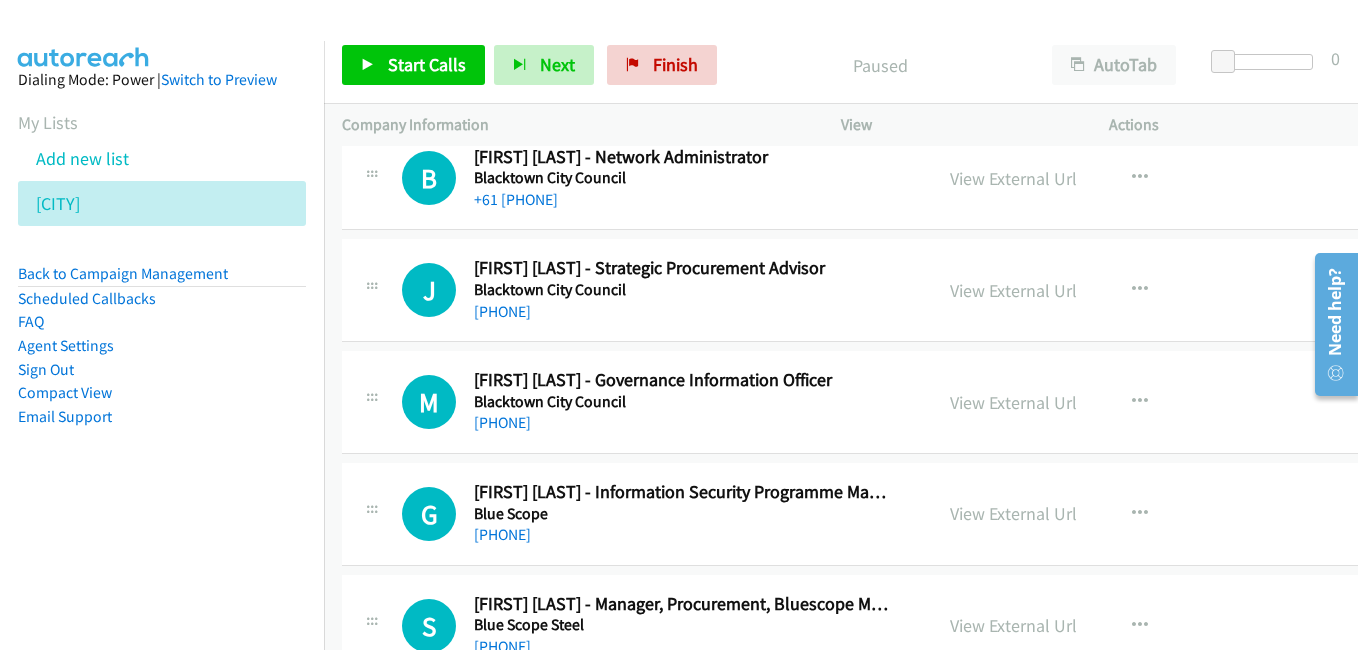 scroll, scrollTop: 600, scrollLeft: 0, axis: vertical 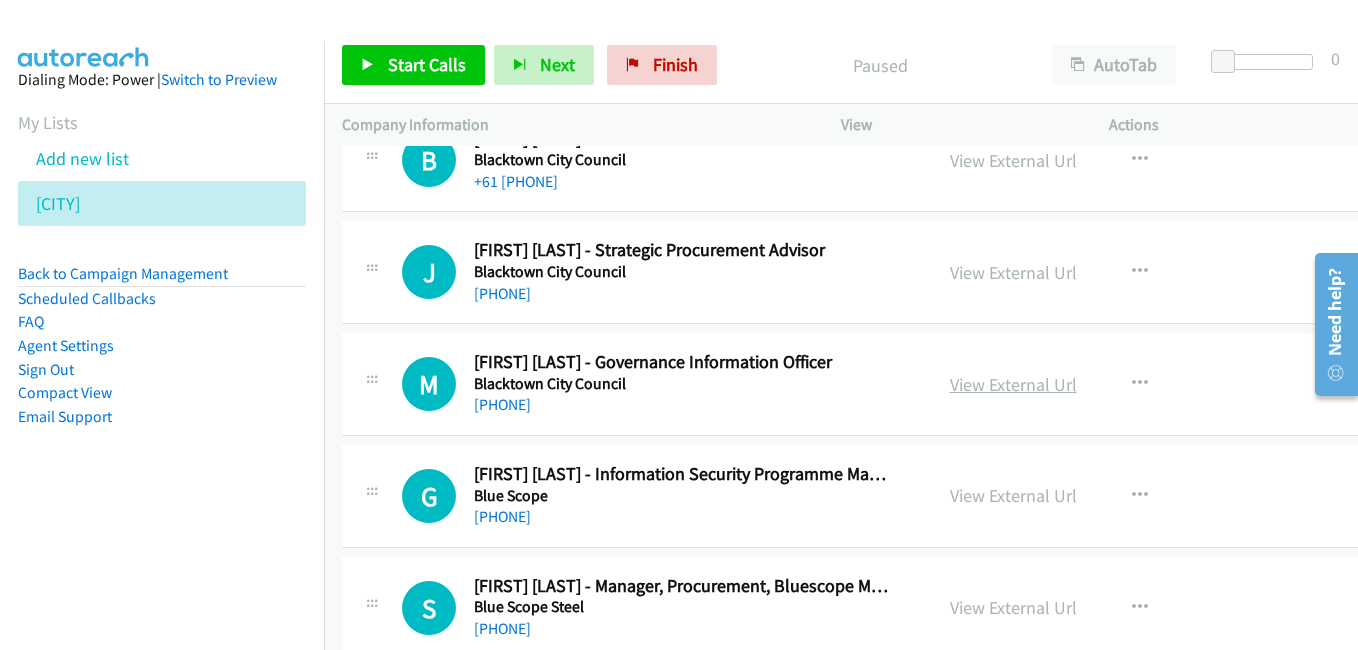 click on "View External Url" at bounding box center (1013, 384) 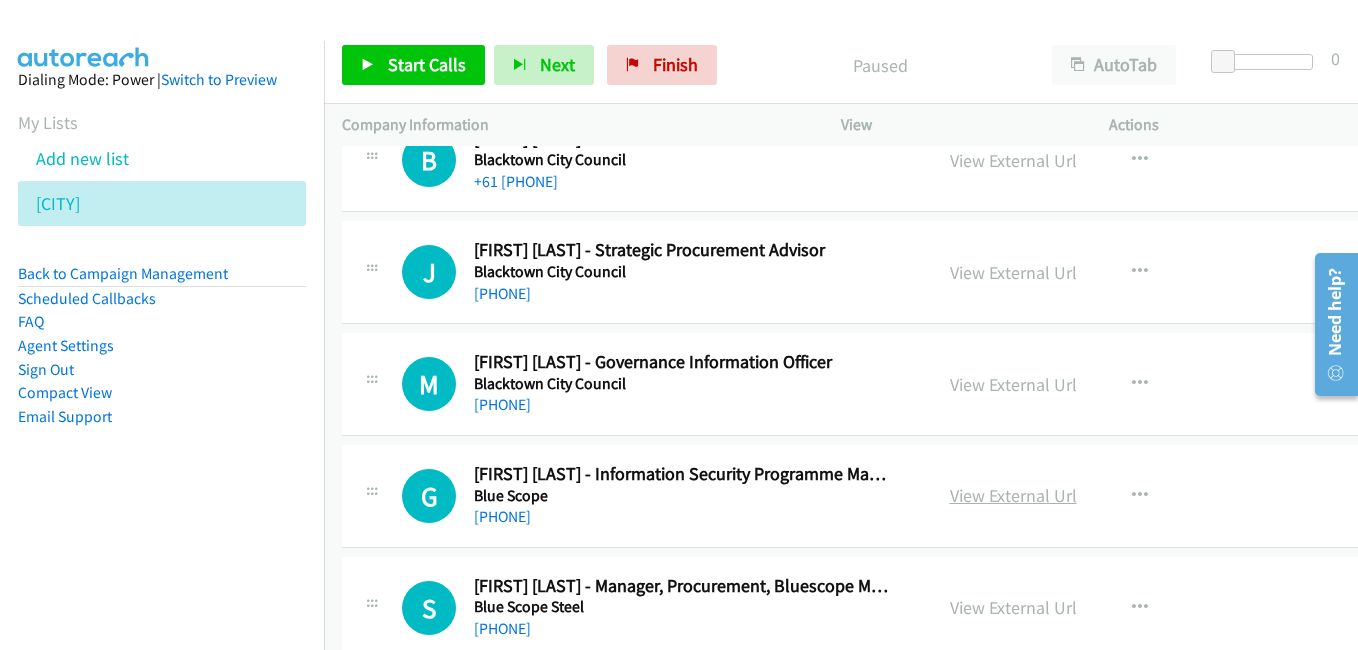 click on "View External Url" at bounding box center (1013, 495) 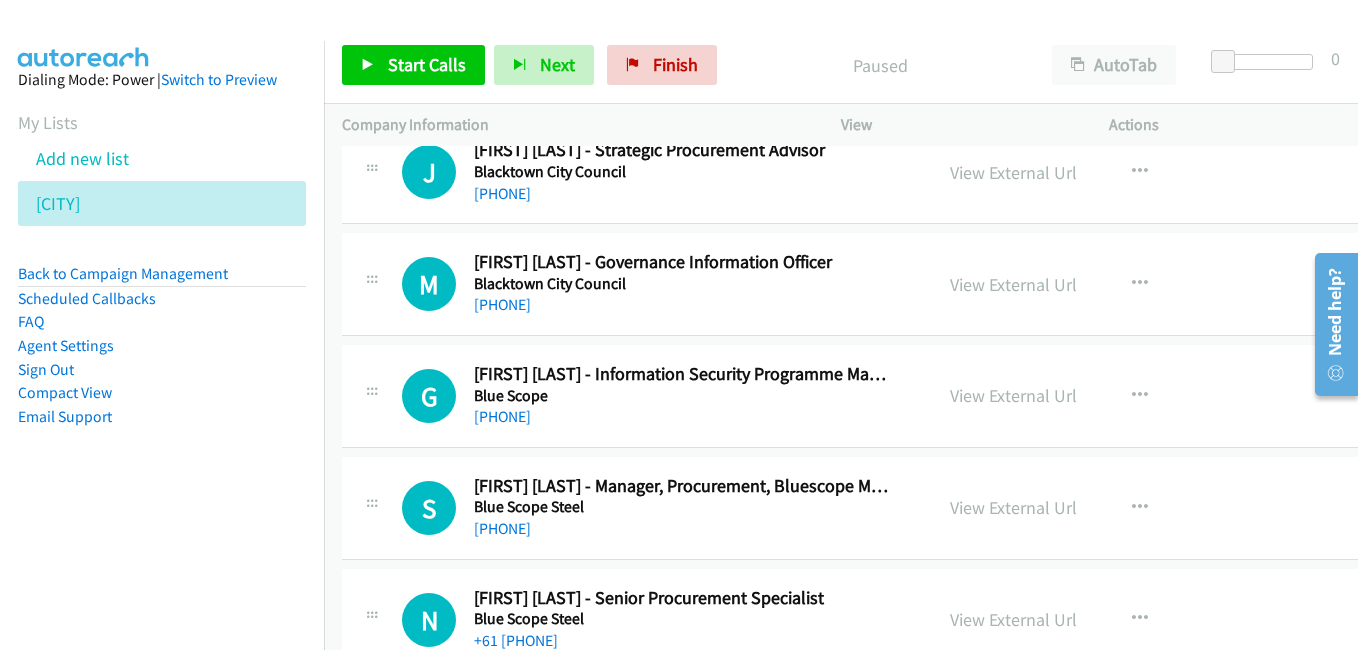 scroll, scrollTop: 800, scrollLeft: 0, axis: vertical 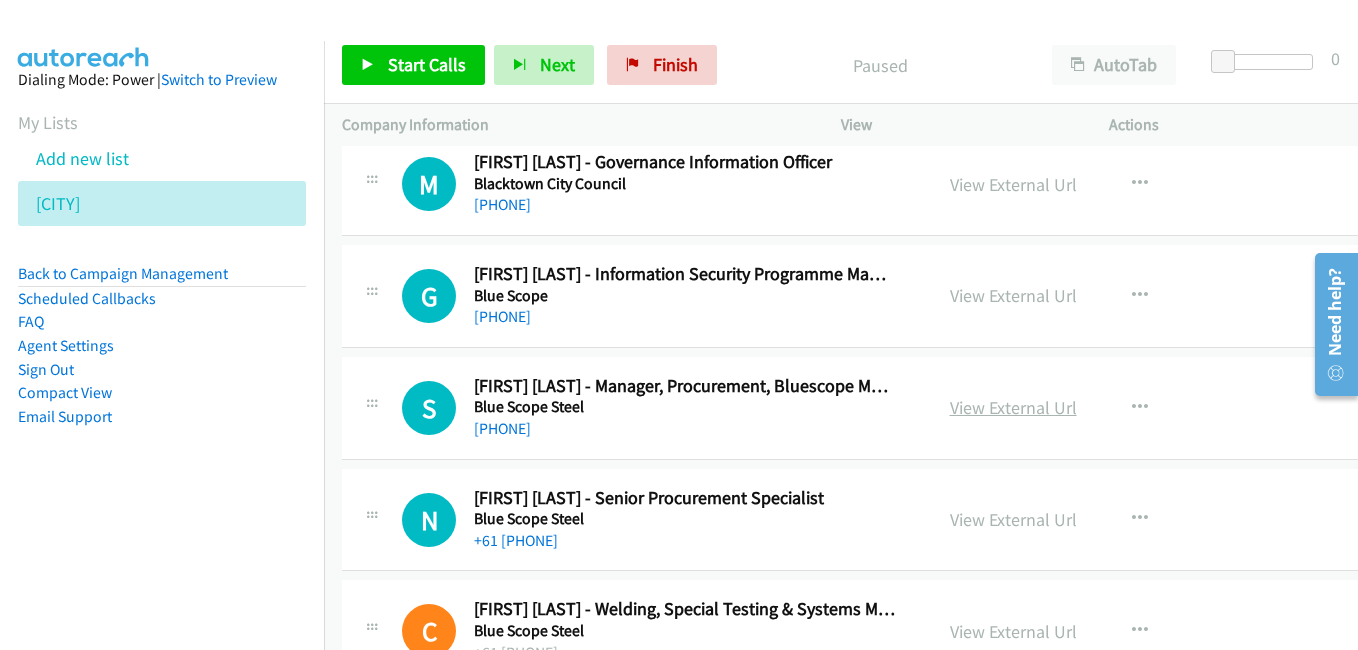 click on "View External Url" at bounding box center [1013, 407] 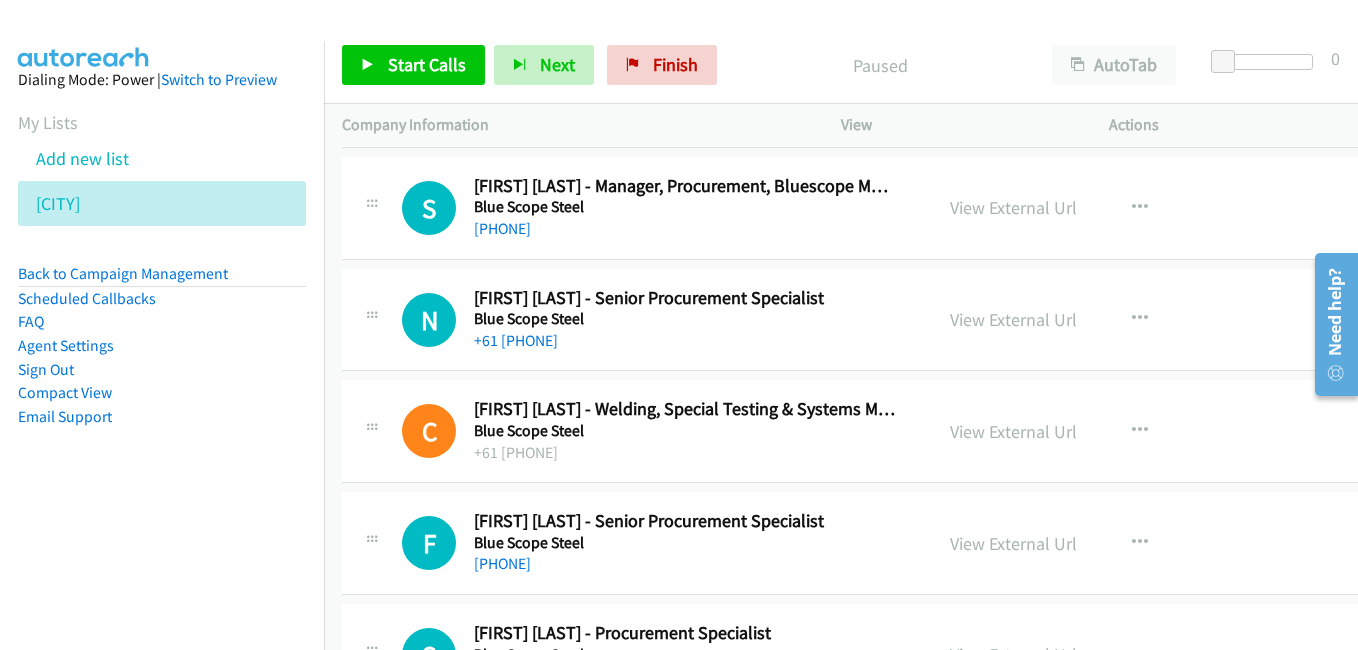 scroll, scrollTop: 1100, scrollLeft: 0, axis: vertical 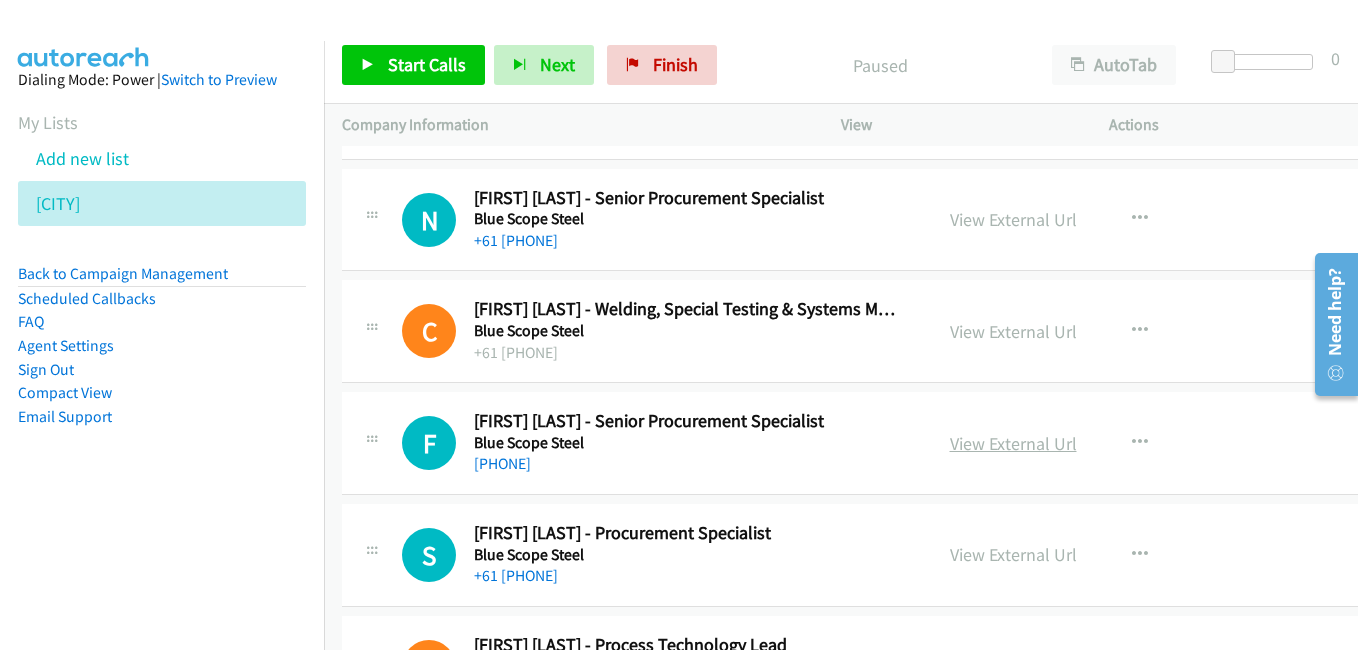 click on "View External Url" at bounding box center [1013, 443] 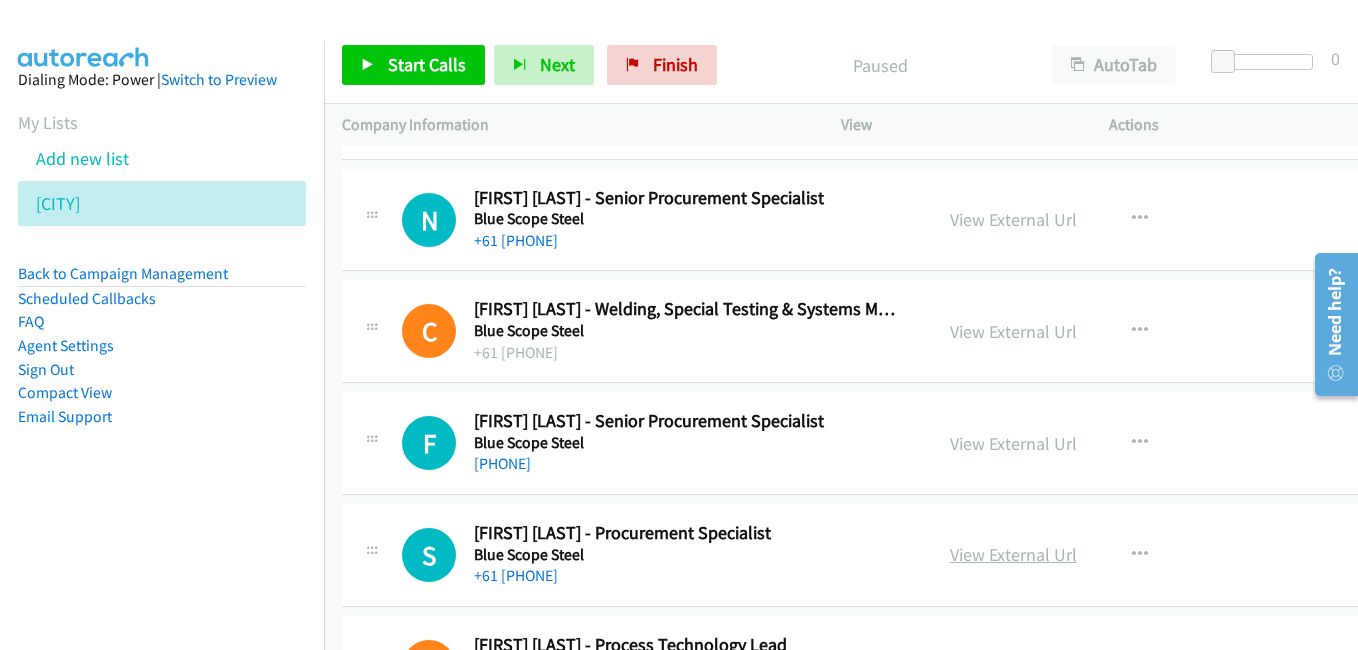 click on "View External Url" at bounding box center [1013, 554] 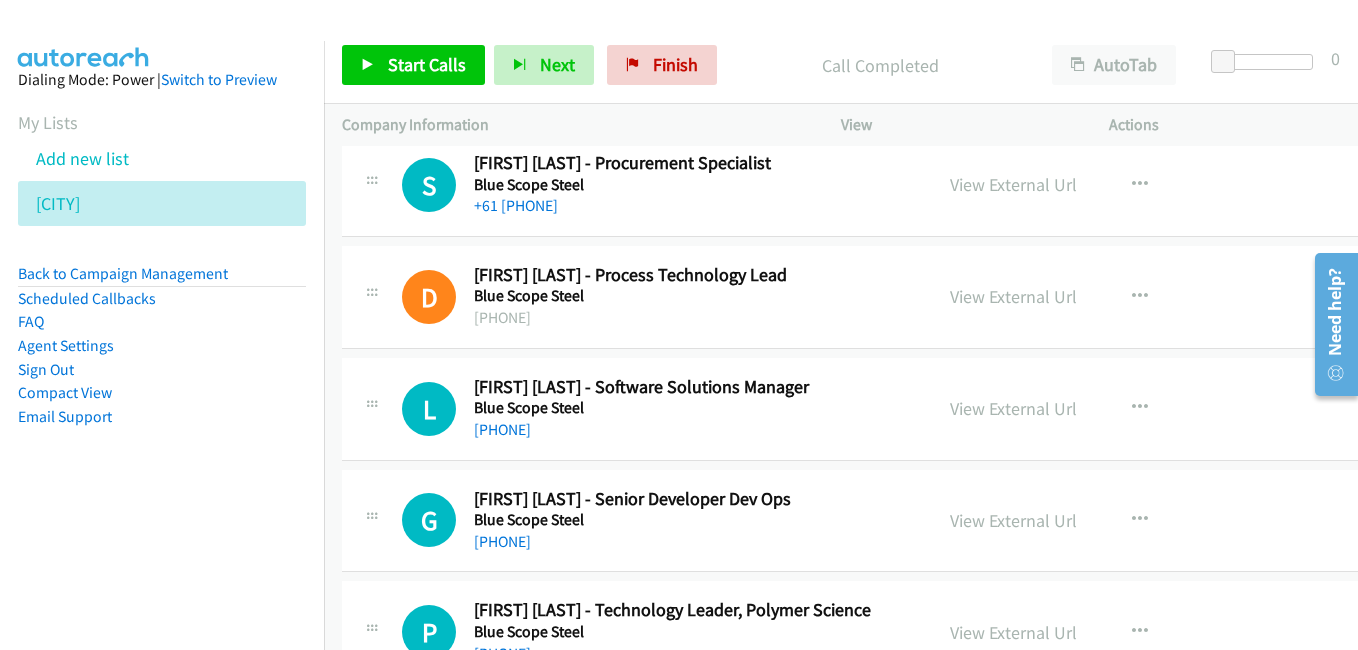 scroll, scrollTop: 1500, scrollLeft: 0, axis: vertical 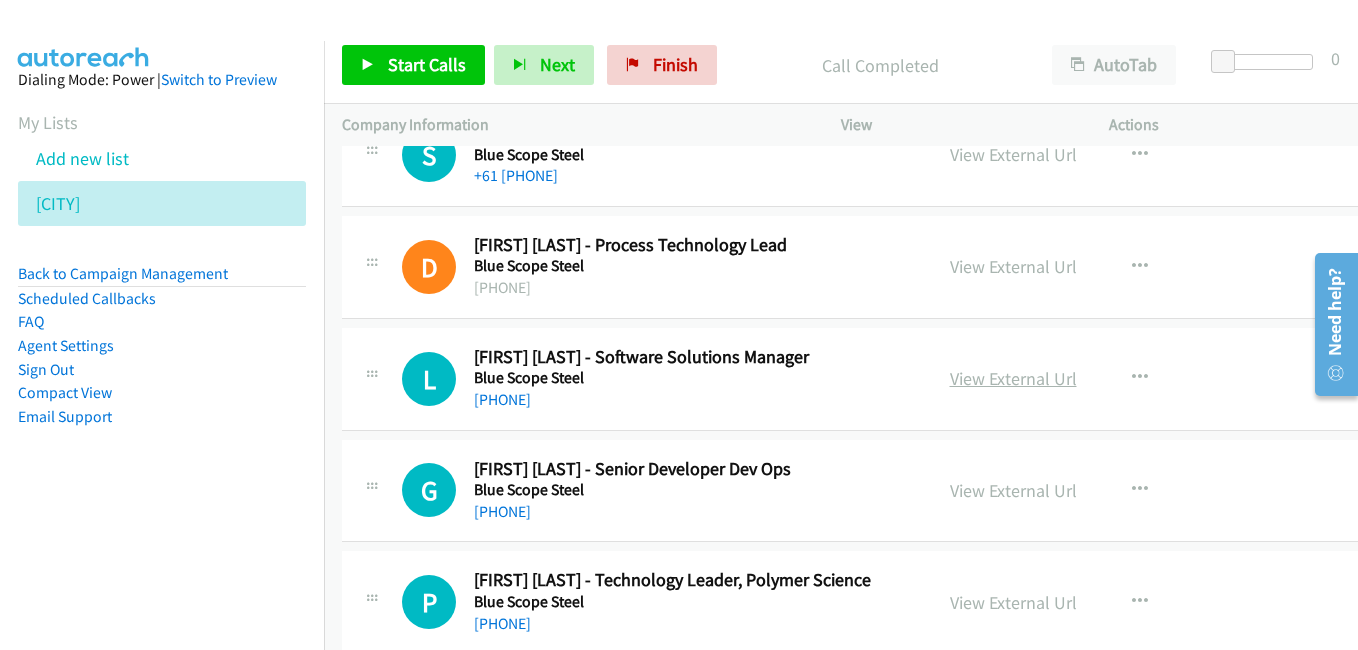 click on "View External Url" at bounding box center [1013, 378] 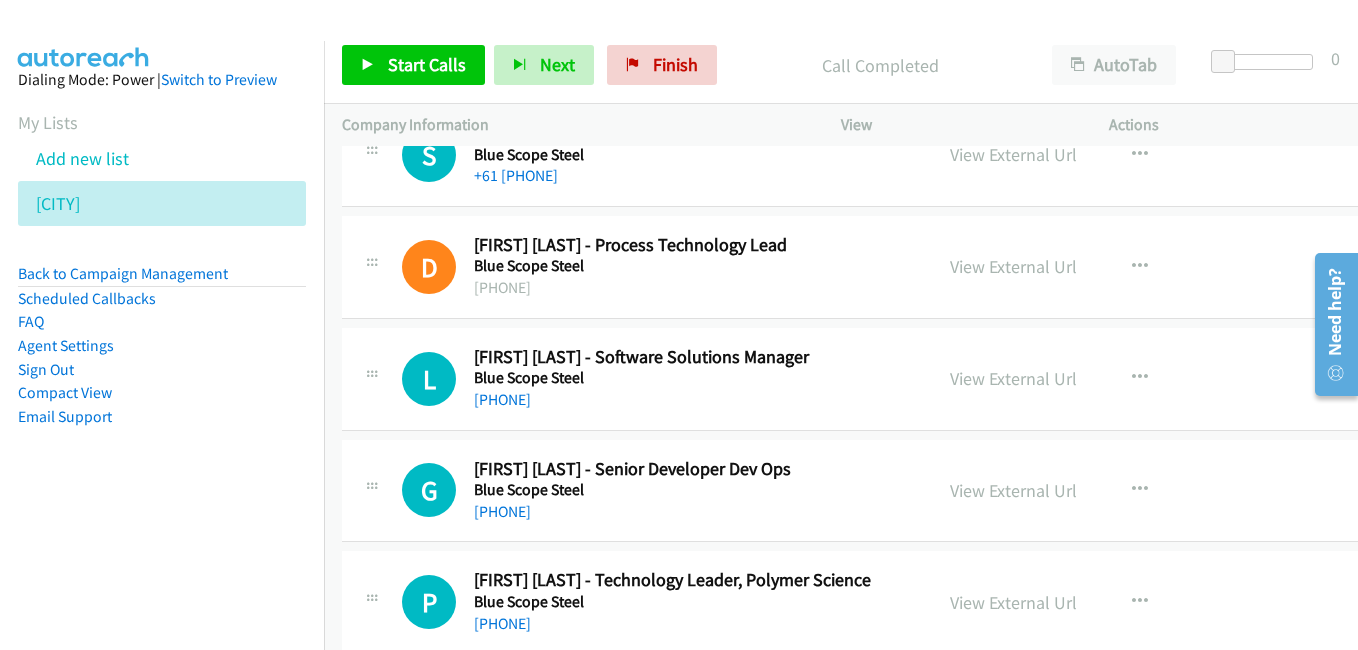 scroll, scrollTop: 1600, scrollLeft: 0, axis: vertical 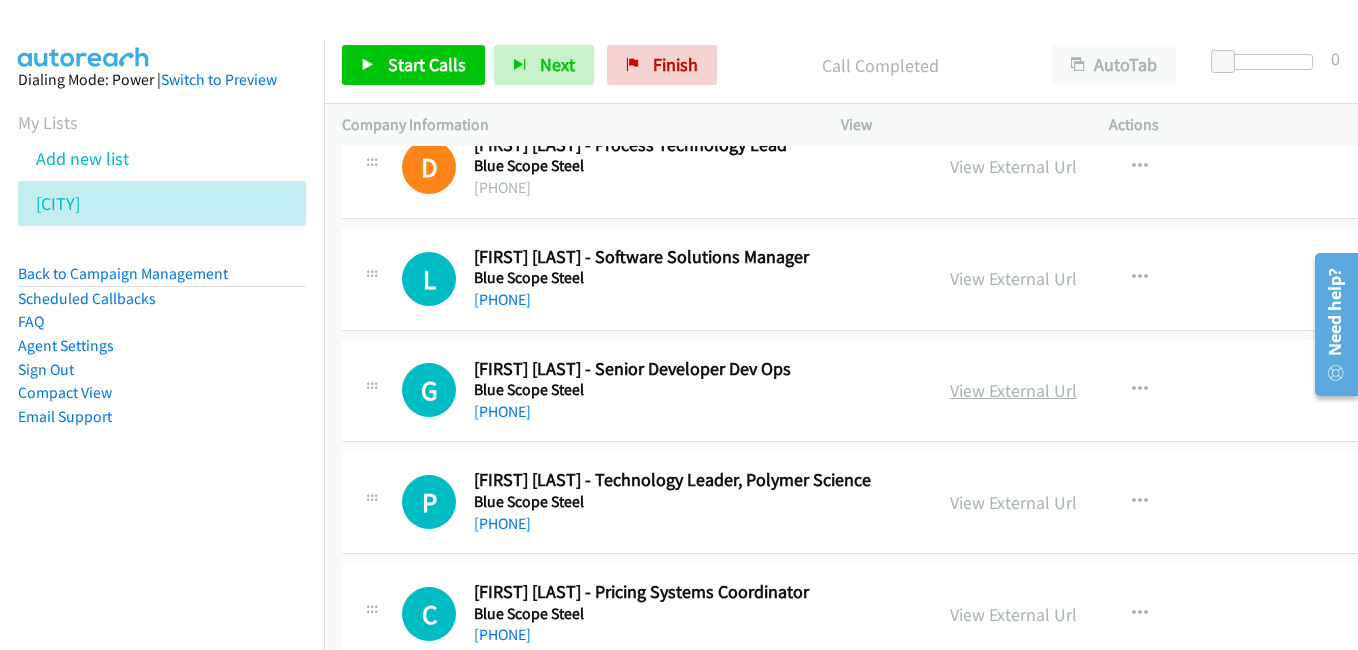 click on "View External Url" at bounding box center (1013, 390) 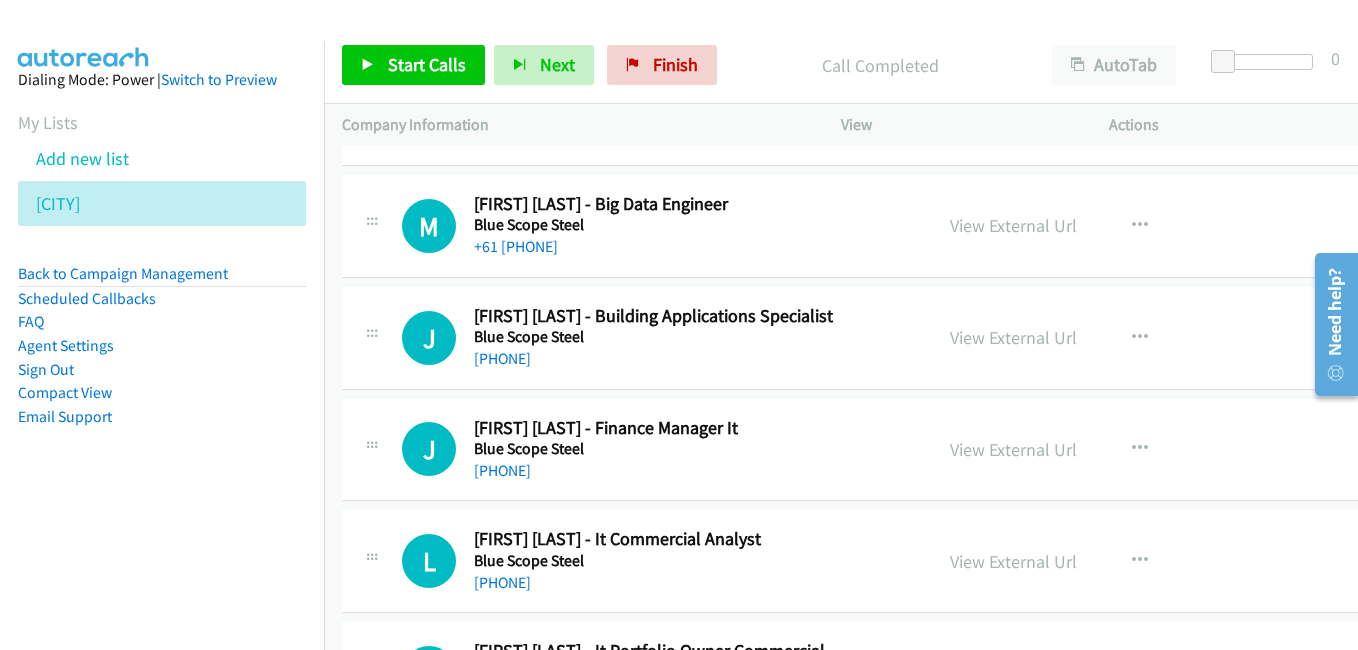 scroll, scrollTop: 2200, scrollLeft: 0, axis: vertical 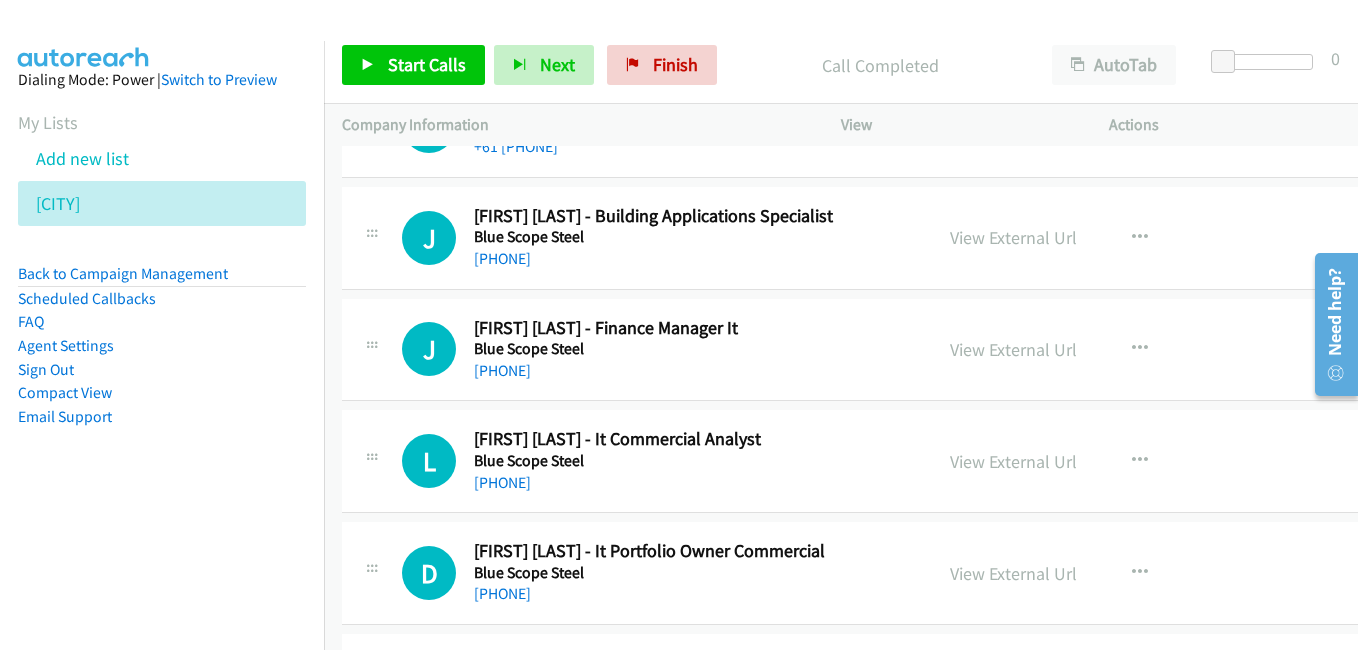 drag, startPoint x: 1031, startPoint y: 457, endPoint x: 1004, endPoint y: 438, distance: 33.01515 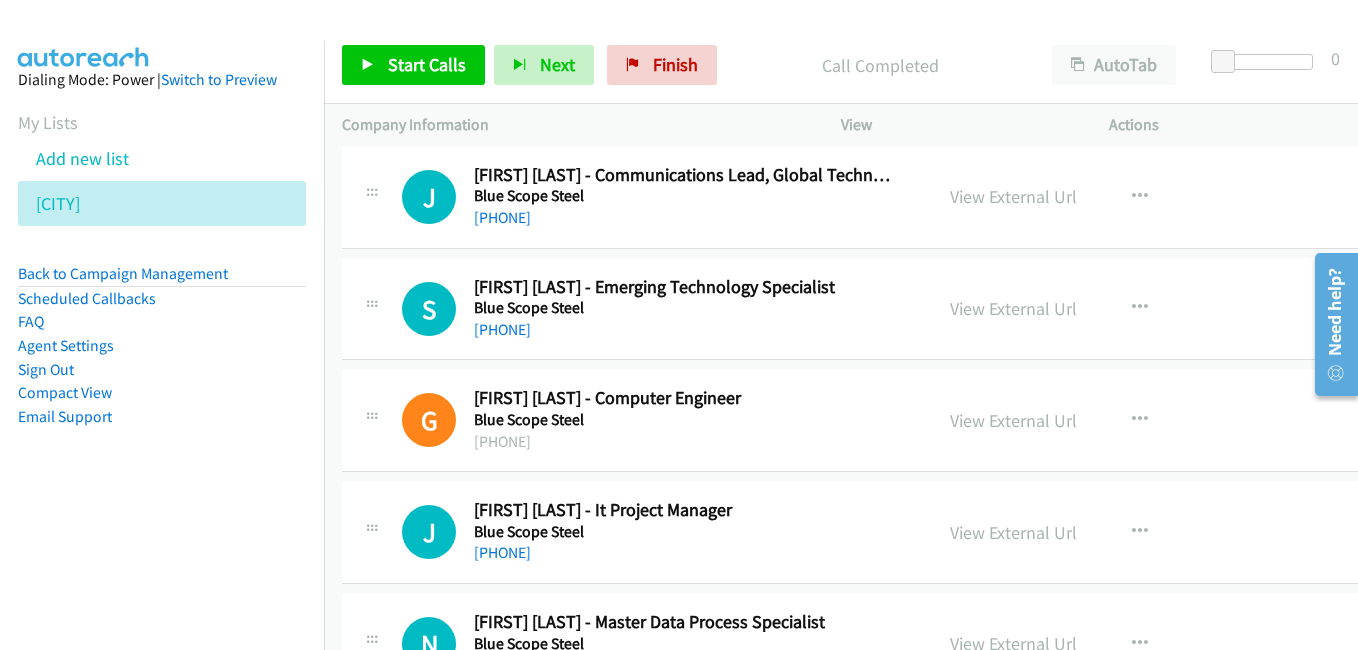 scroll, scrollTop: 2900, scrollLeft: 0, axis: vertical 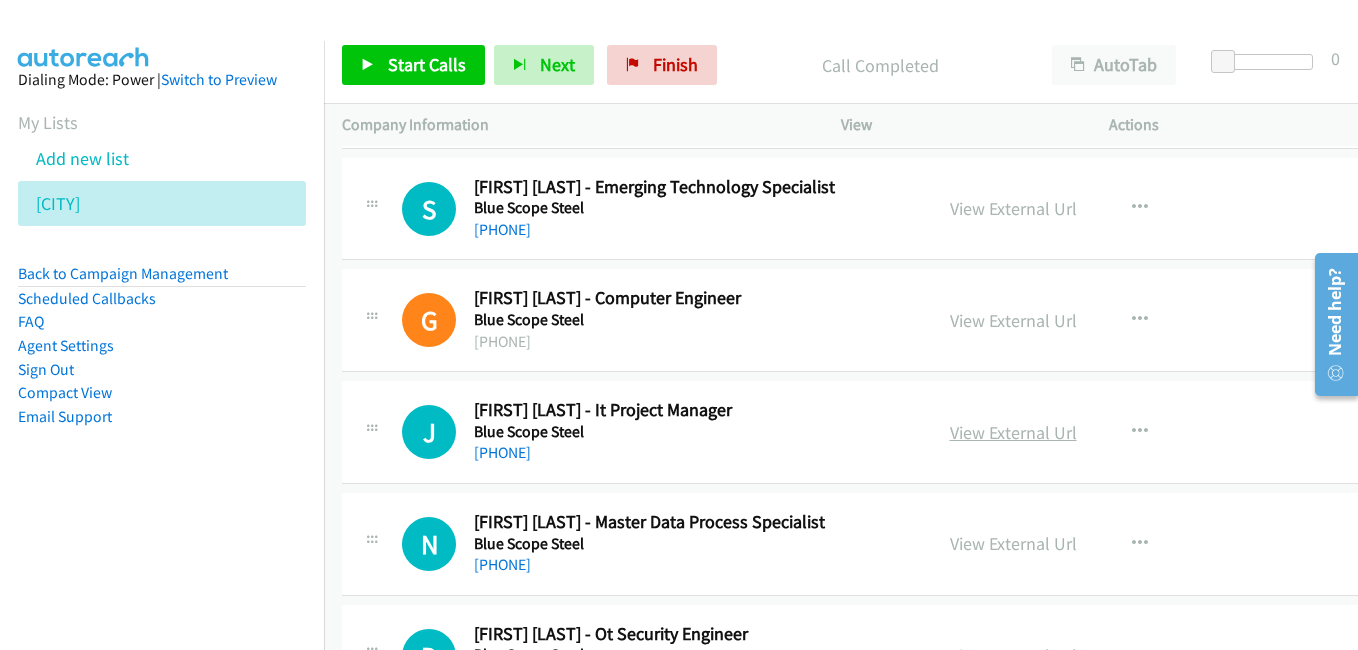 click on "View External Url" at bounding box center (1013, 432) 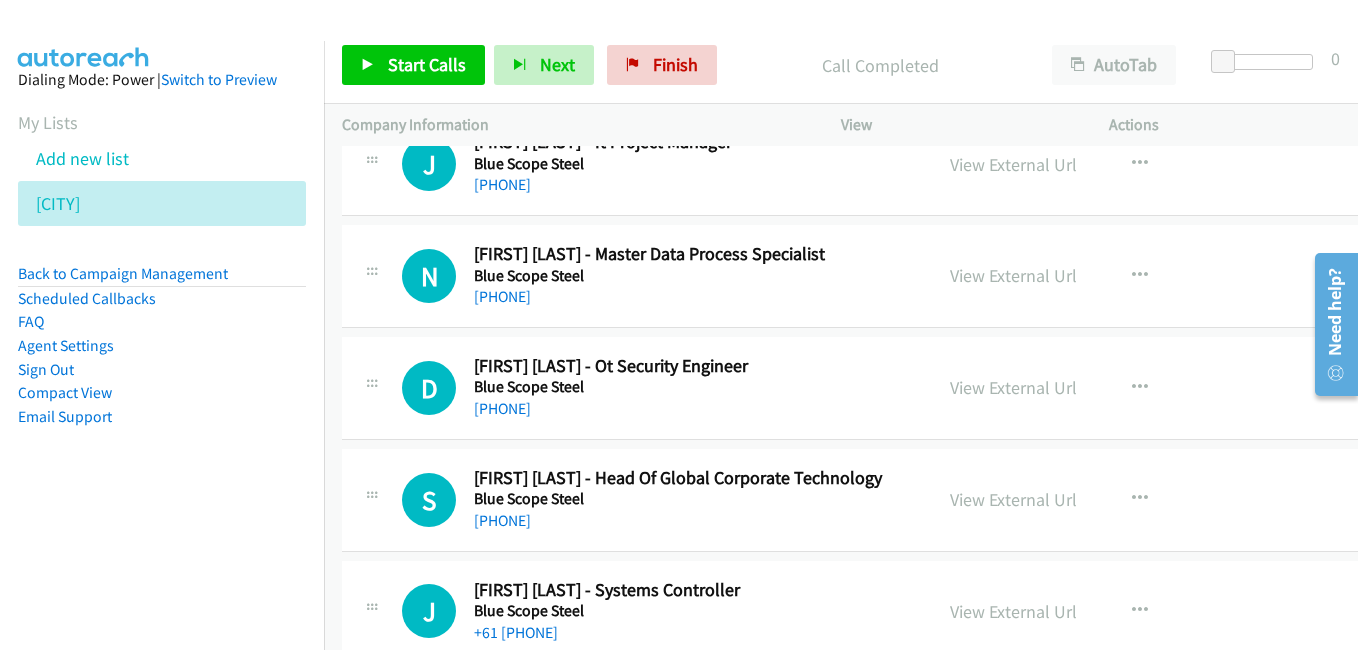 scroll, scrollTop: 3200, scrollLeft: 0, axis: vertical 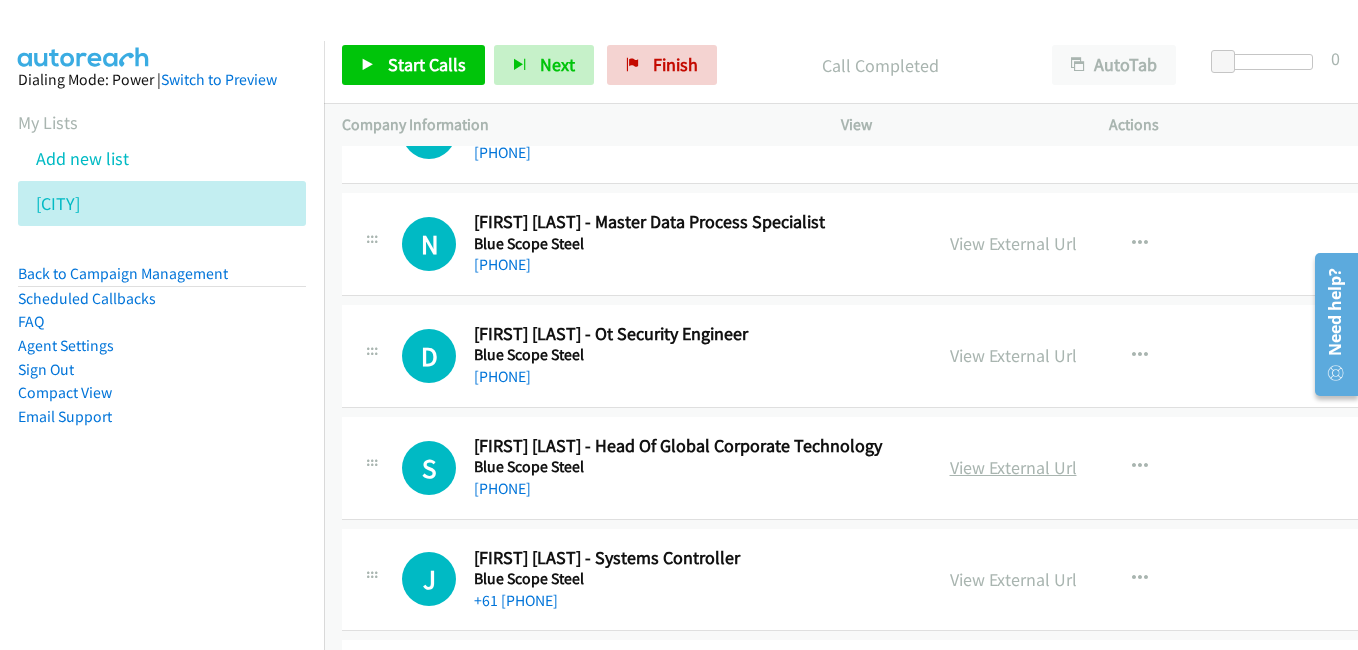 click on "View External Url" at bounding box center [1013, 467] 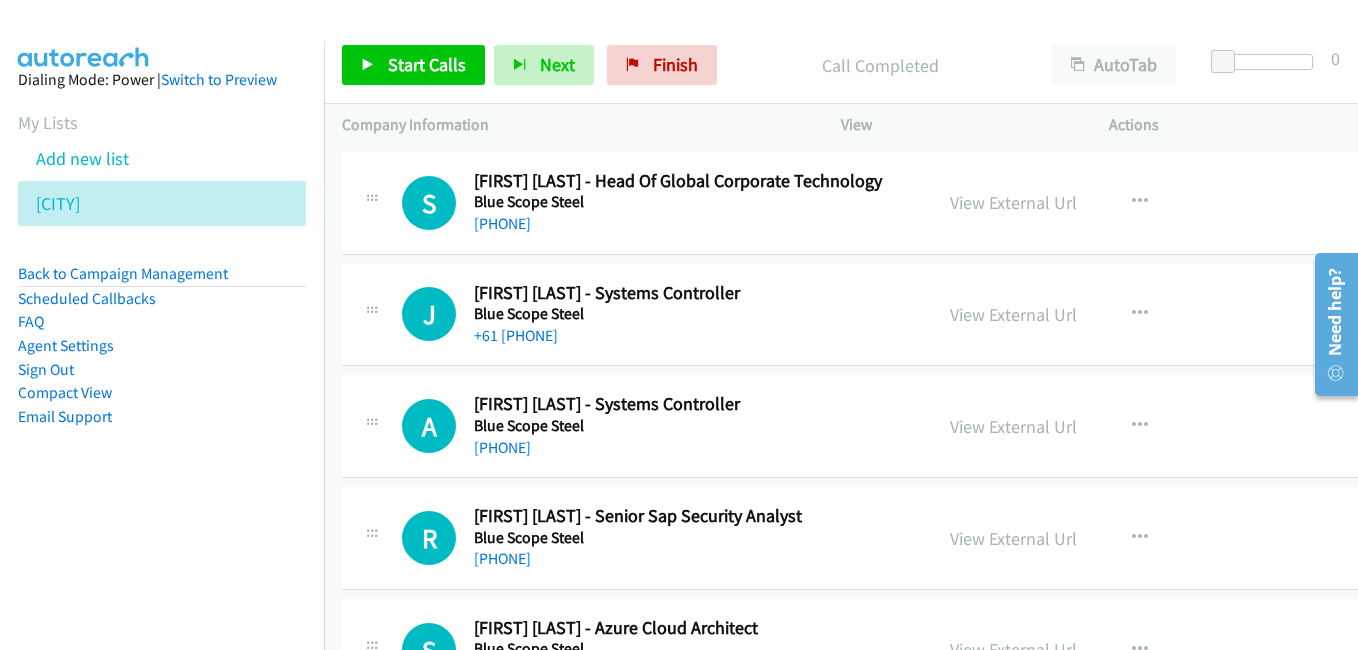 scroll, scrollTop: 3500, scrollLeft: 0, axis: vertical 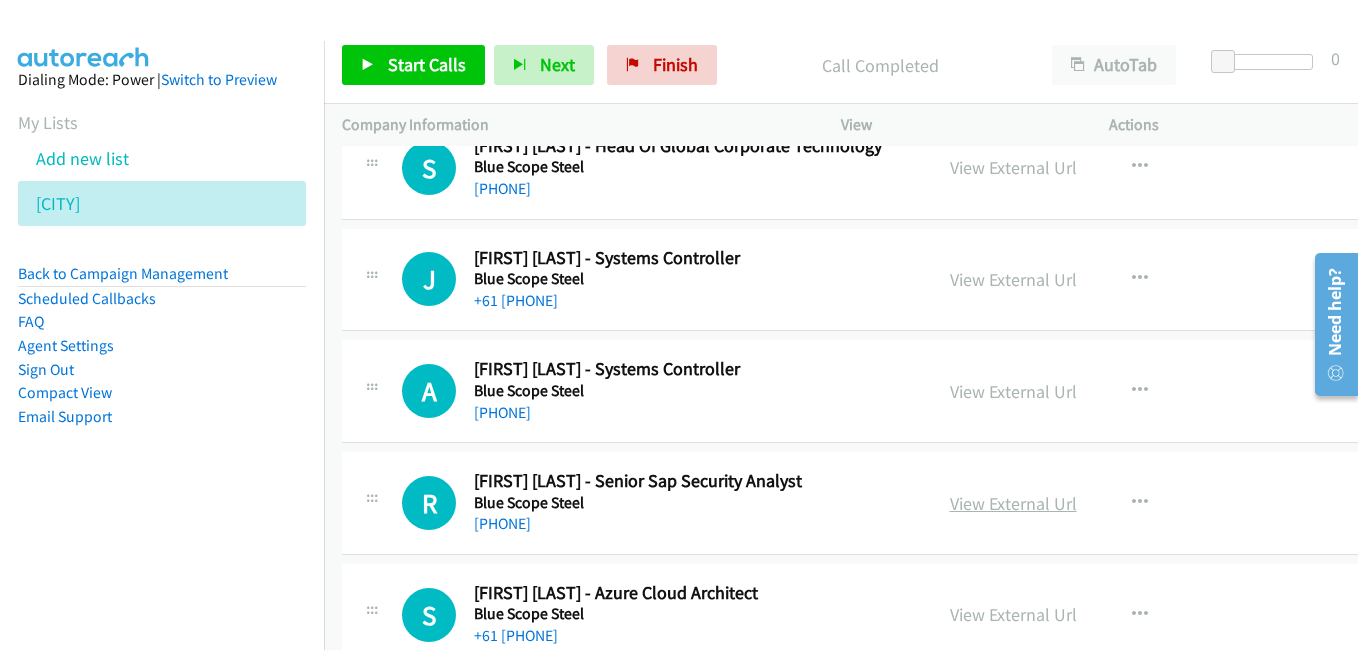 click on "View External Url" at bounding box center (1013, 503) 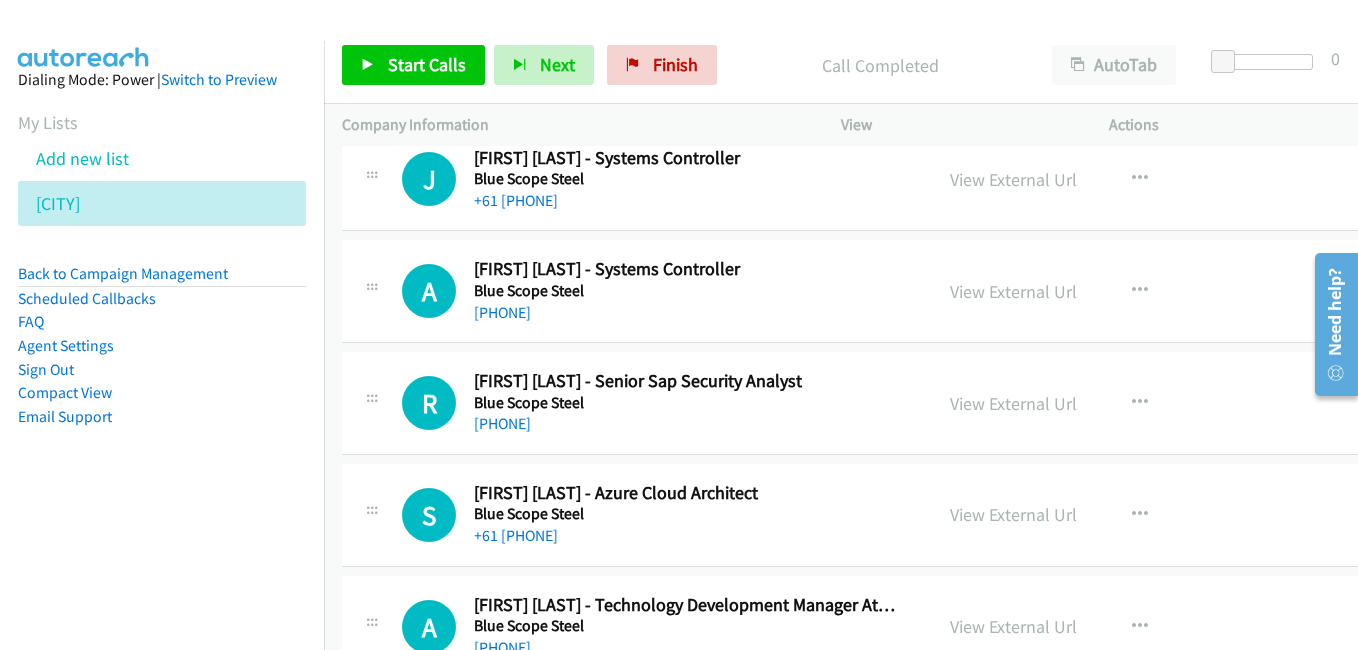 scroll, scrollTop: 3700, scrollLeft: 0, axis: vertical 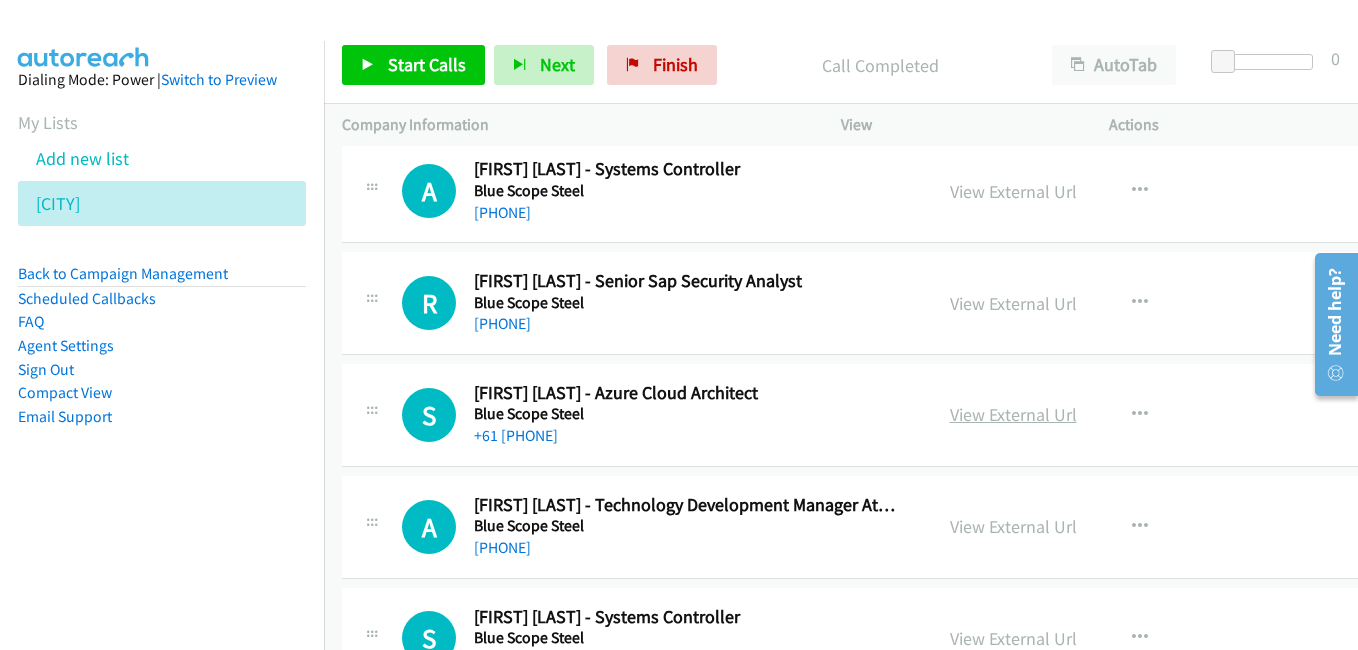 click on "View External Url" at bounding box center [1013, 414] 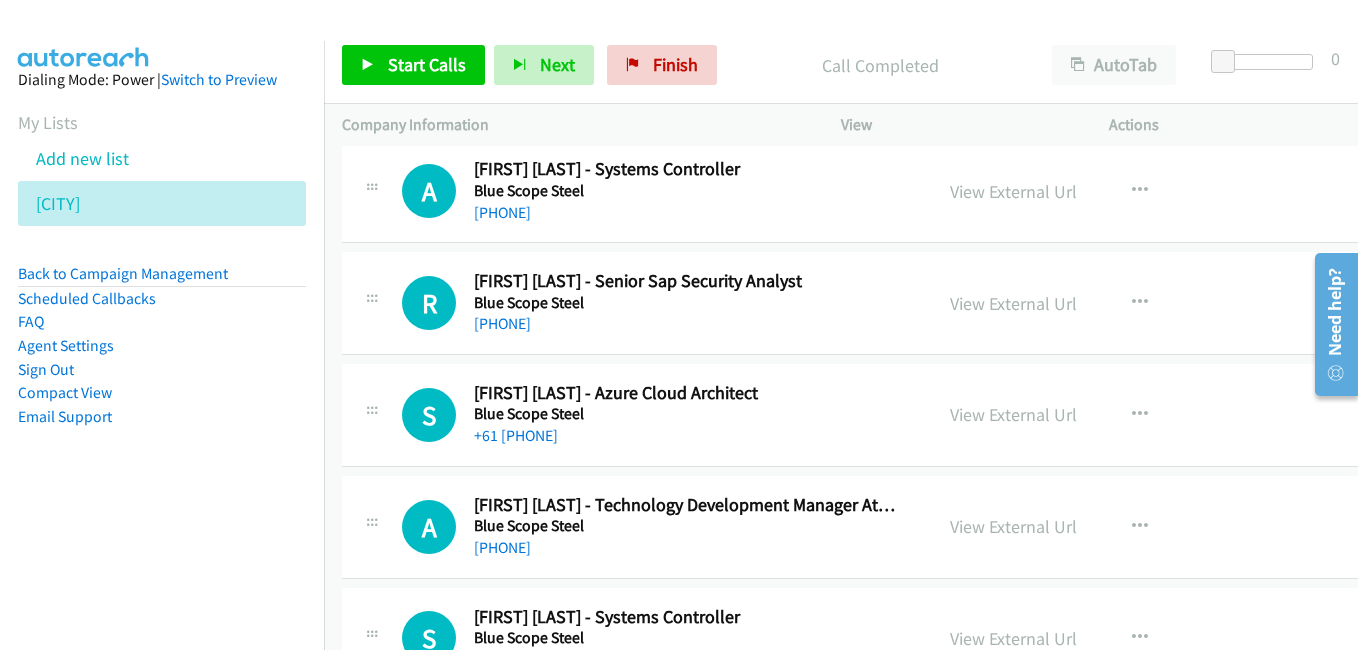 scroll, scrollTop: 3800, scrollLeft: 0, axis: vertical 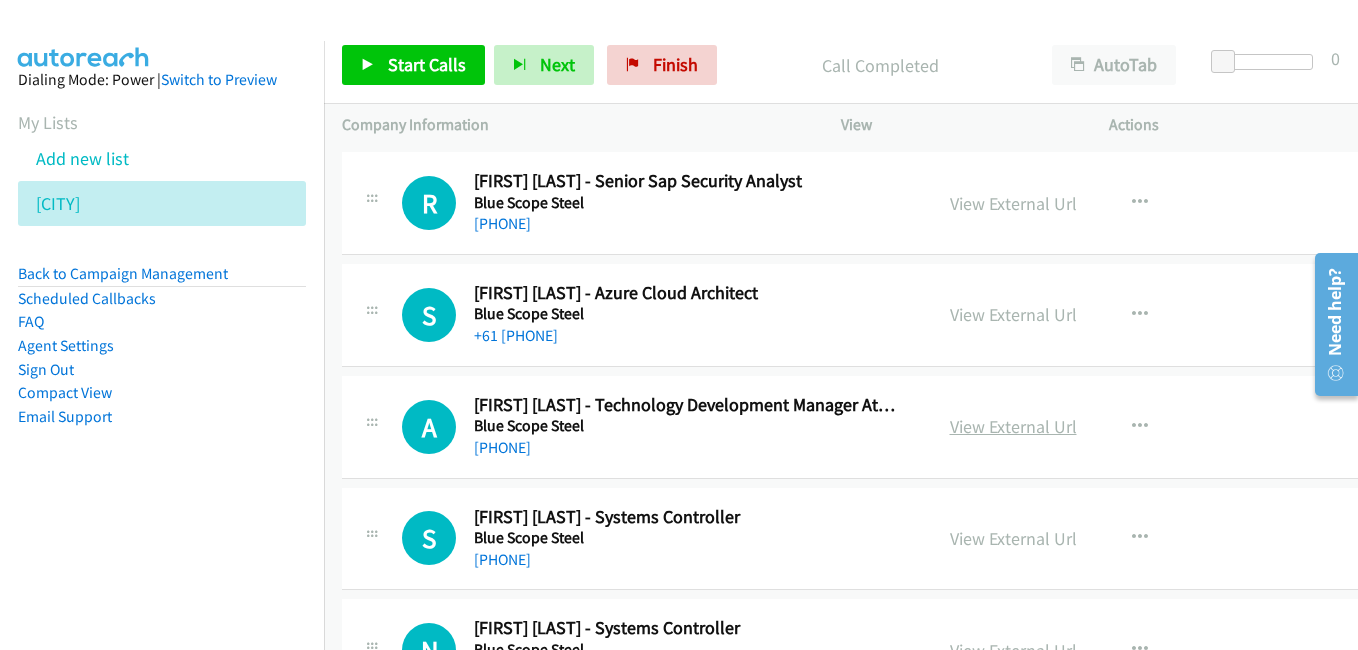 click on "View External Url" at bounding box center [1013, 426] 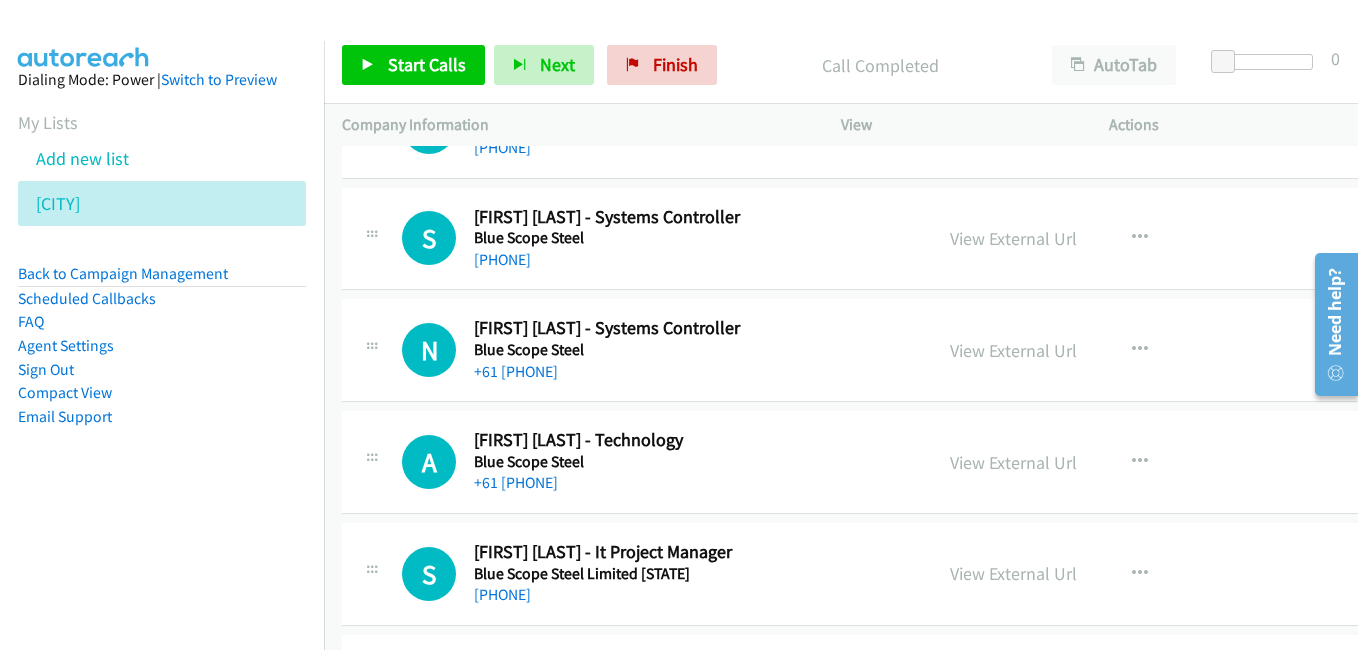 scroll, scrollTop: 4200, scrollLeft: 0, axis: vertical 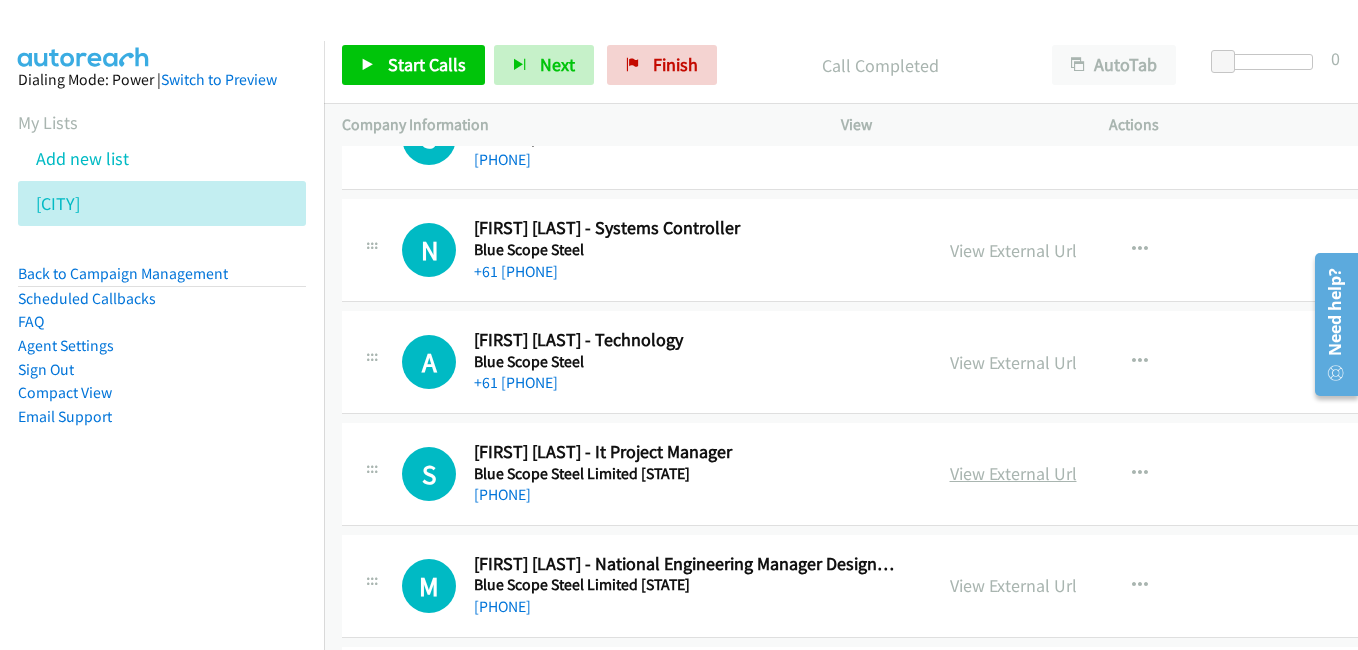 click on "View External Url" at bounding box center [1013, 473] 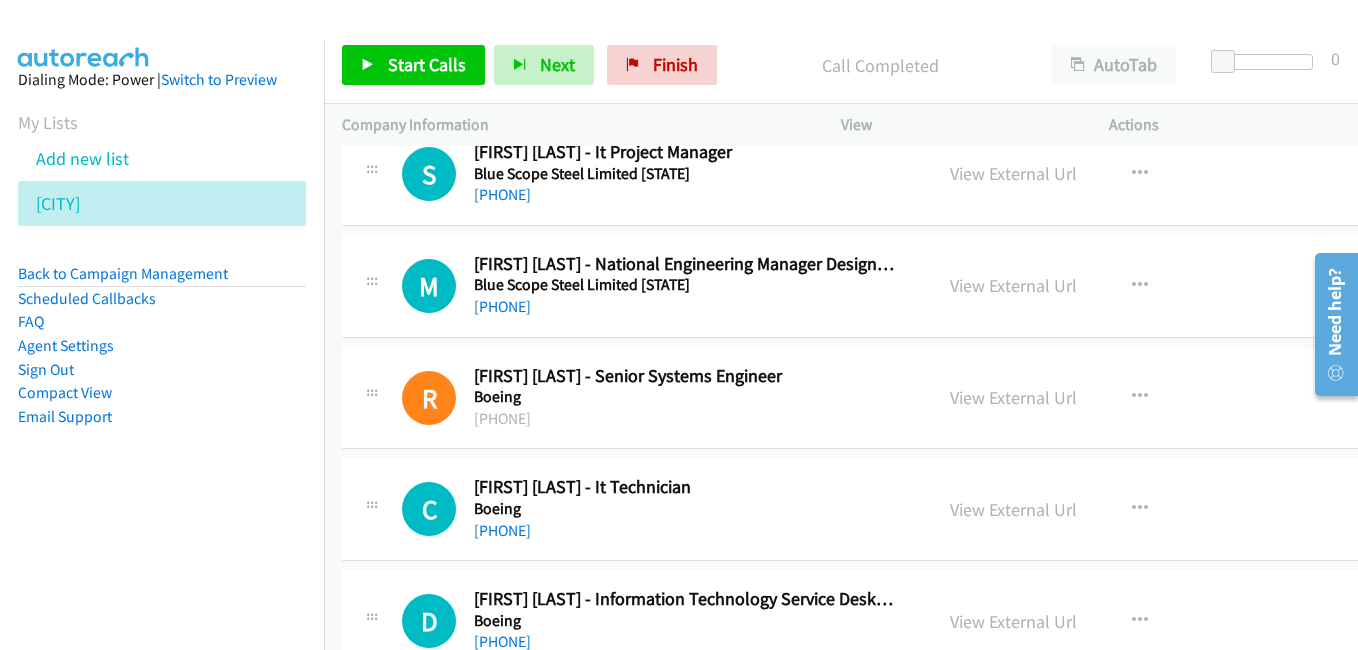 scroll, scrollTop: 4600, scrollLeft: 0, axis: vertical 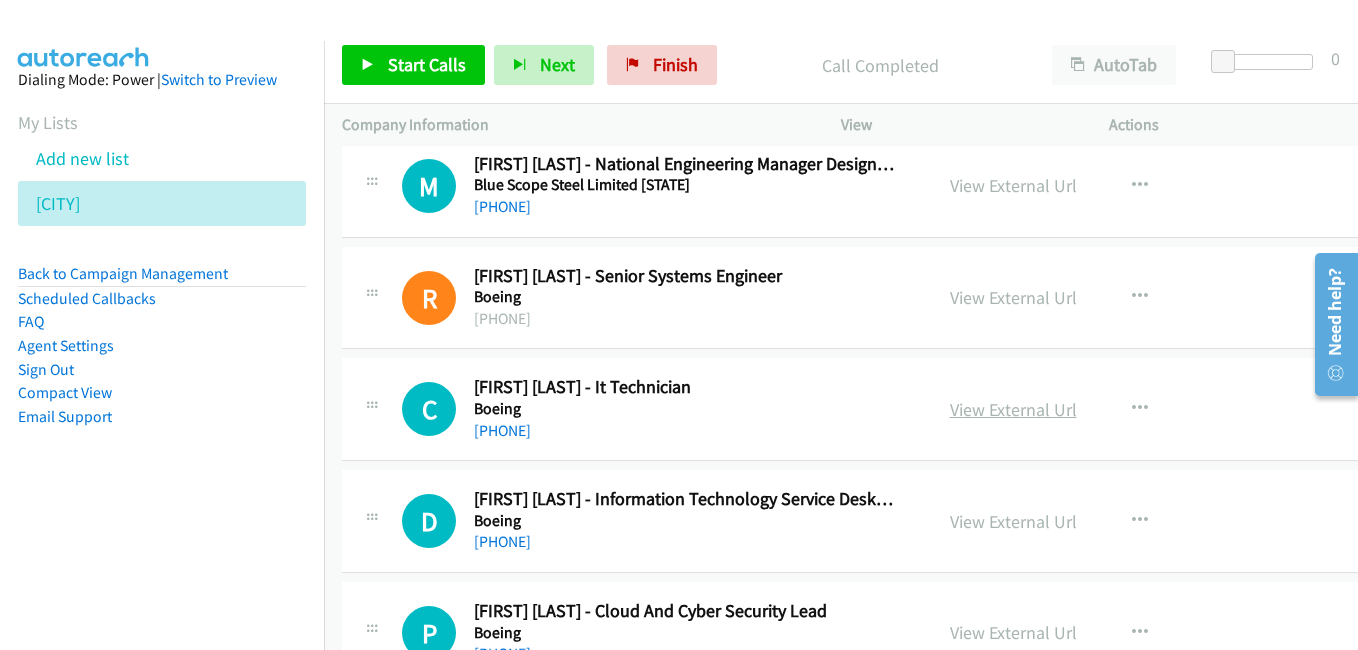 click on "View External Url" at bounding box center [1013, 409] 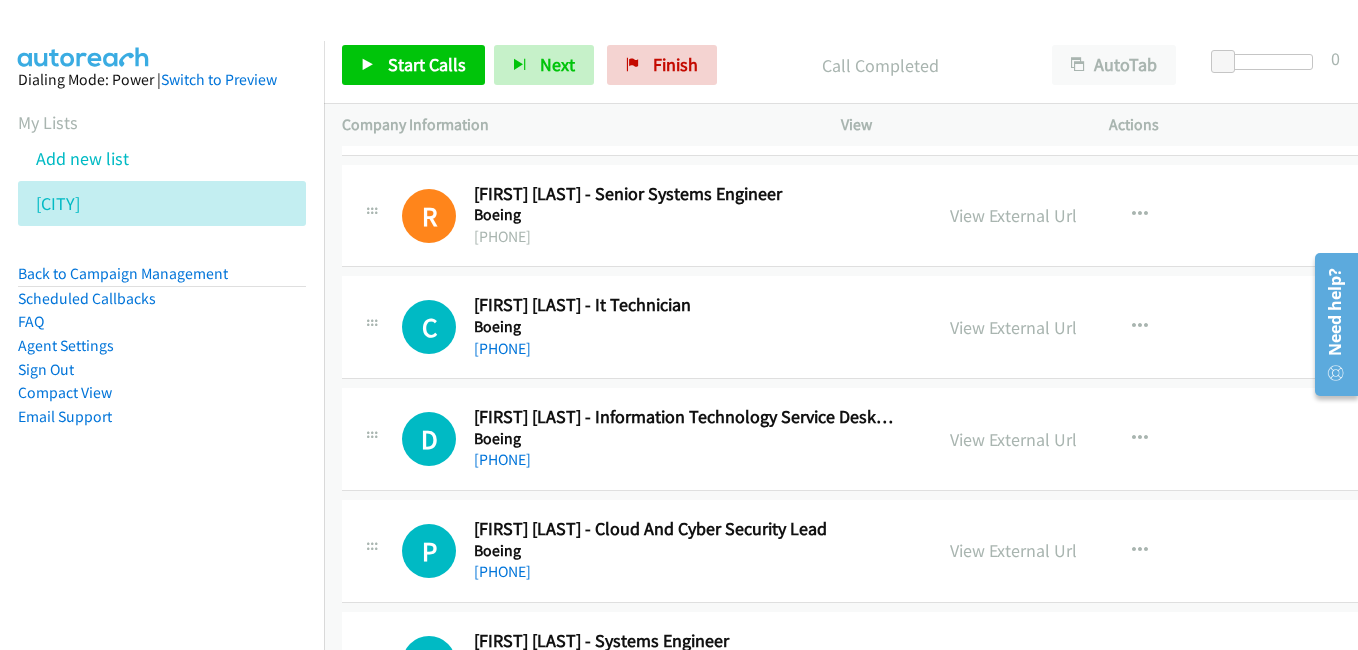 scroll, scrollTop: 4700, scrollLeft: 0, axis: vertical 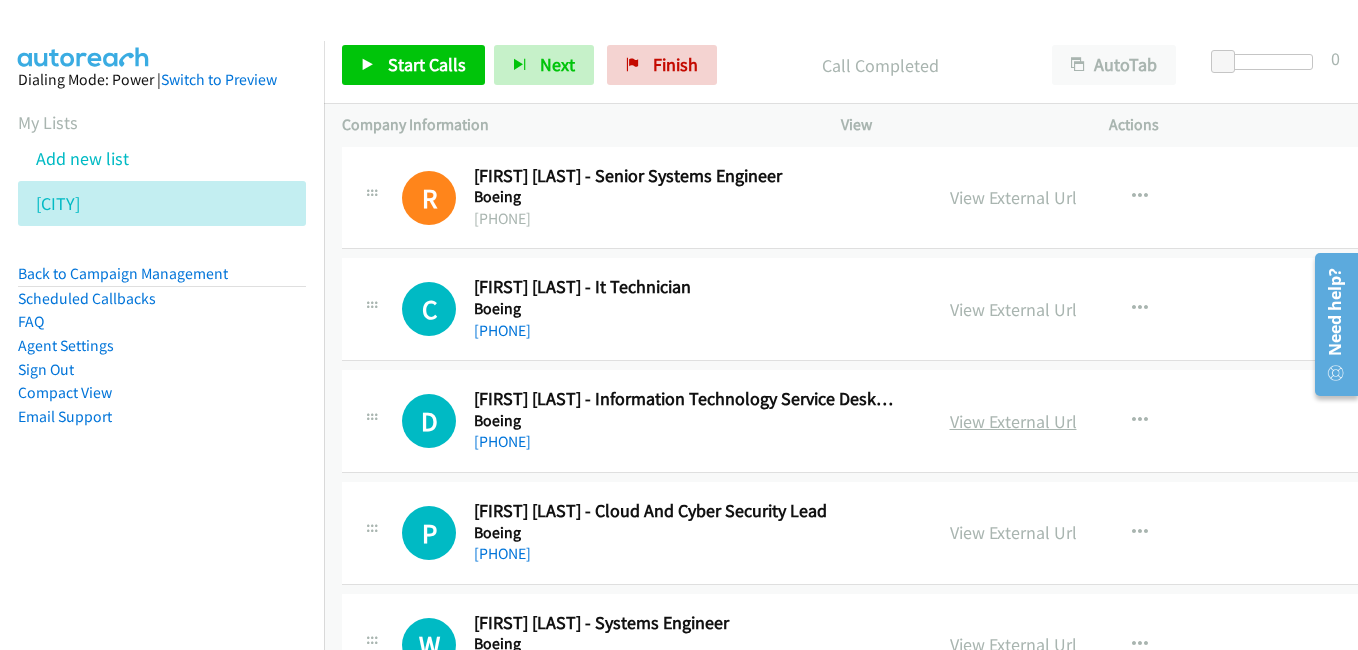 click on "View External Url" at bounding box center [1013, 421] 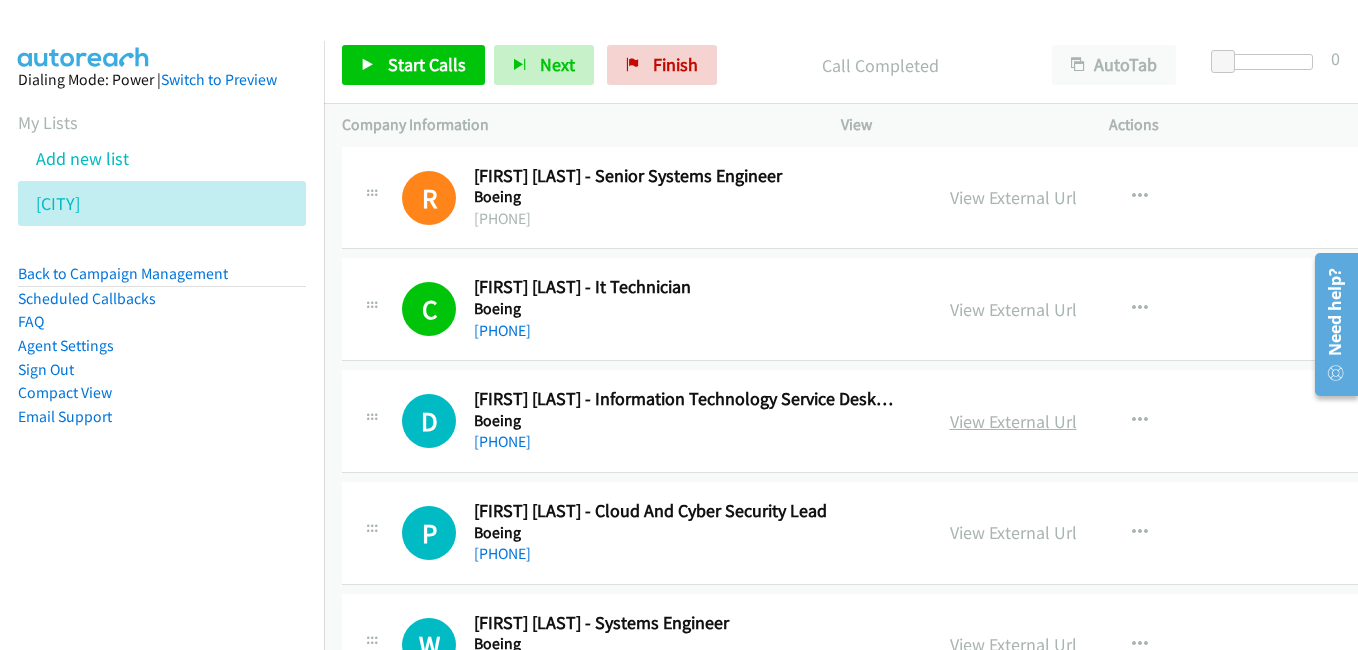 click on "View External Url" at bounding box center (1013, 421) 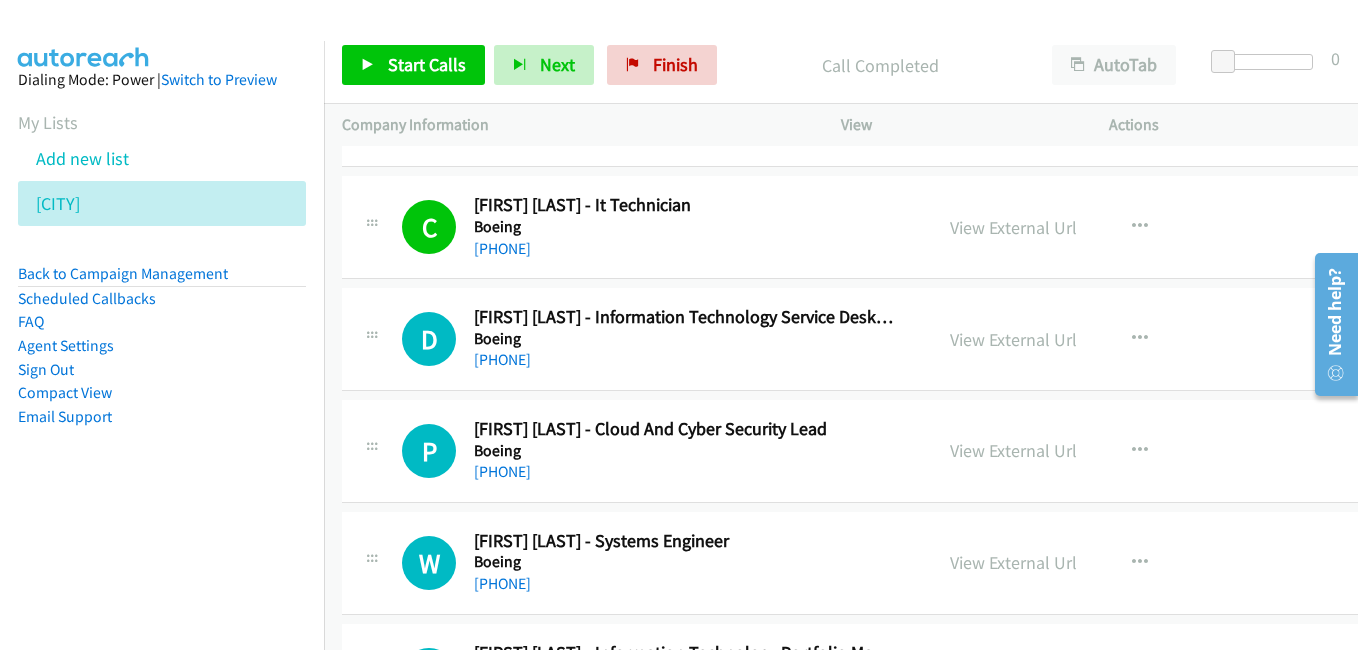 scroll, scrollTop: 4800, scrollLeft: 0, axis: vertical 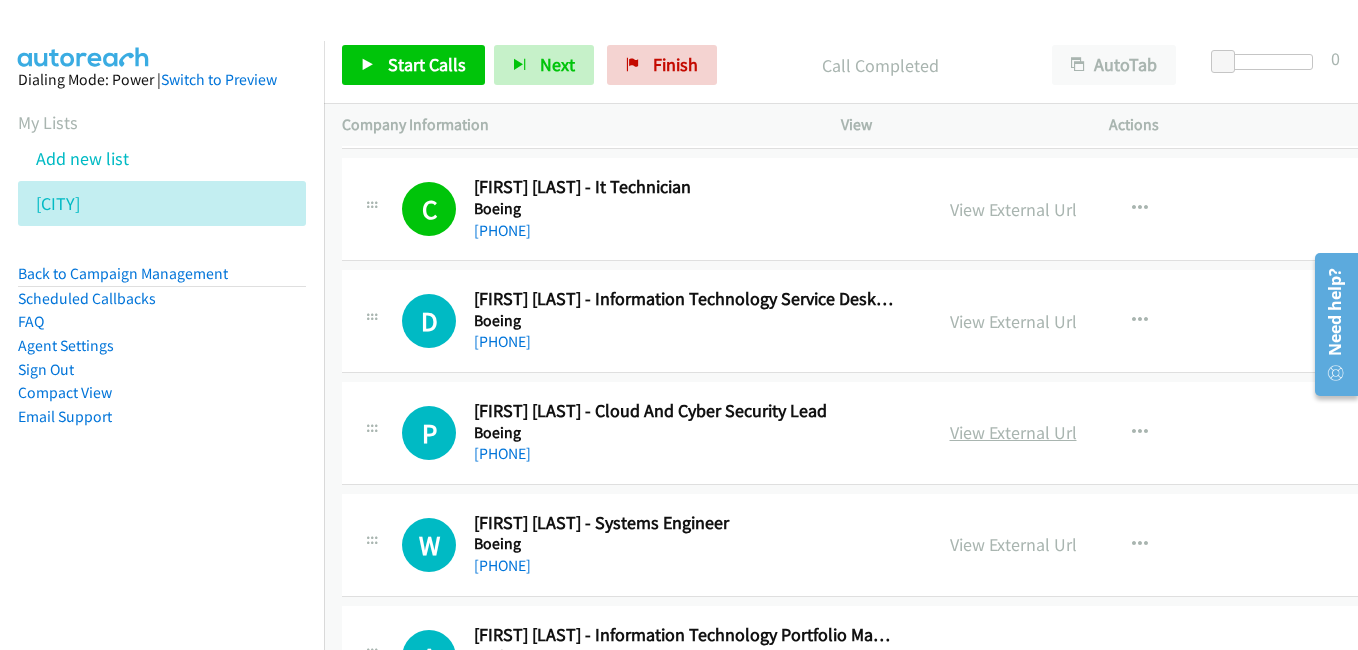 click on "View External Url" at bounding box center [1013, 432] 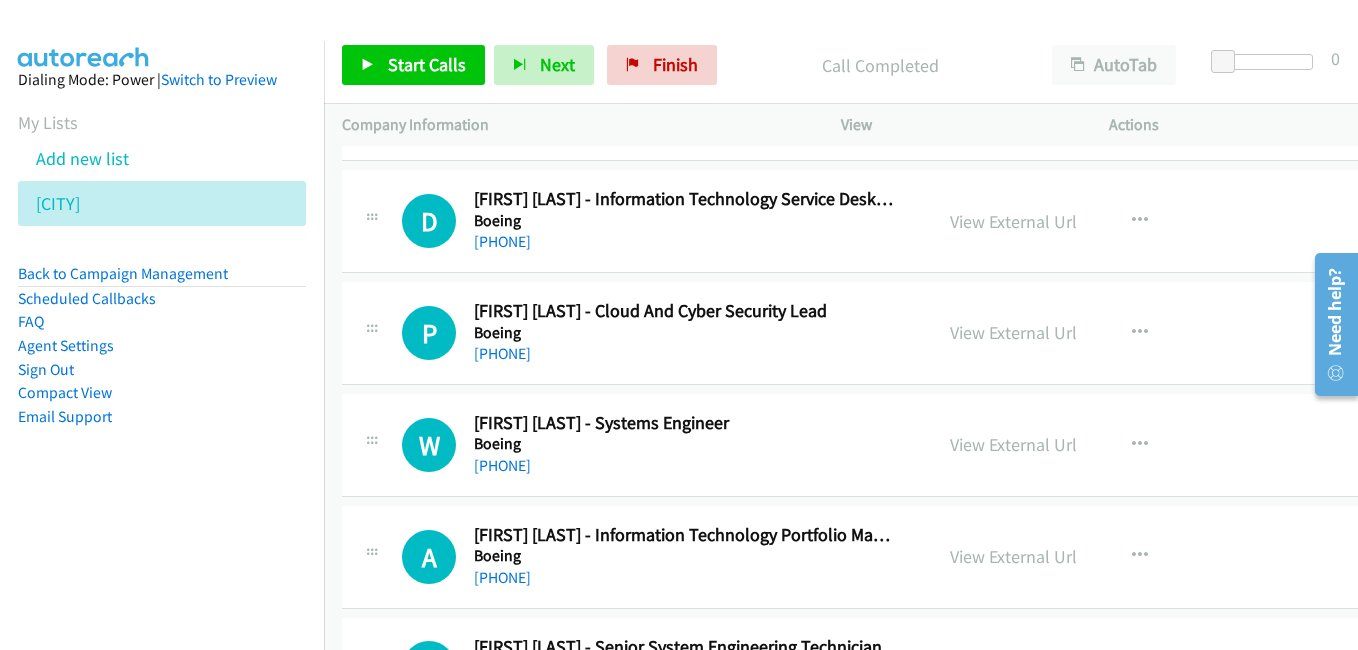 scroll, scrollTop: 5000, scrollLeft: 0, axis: vertical 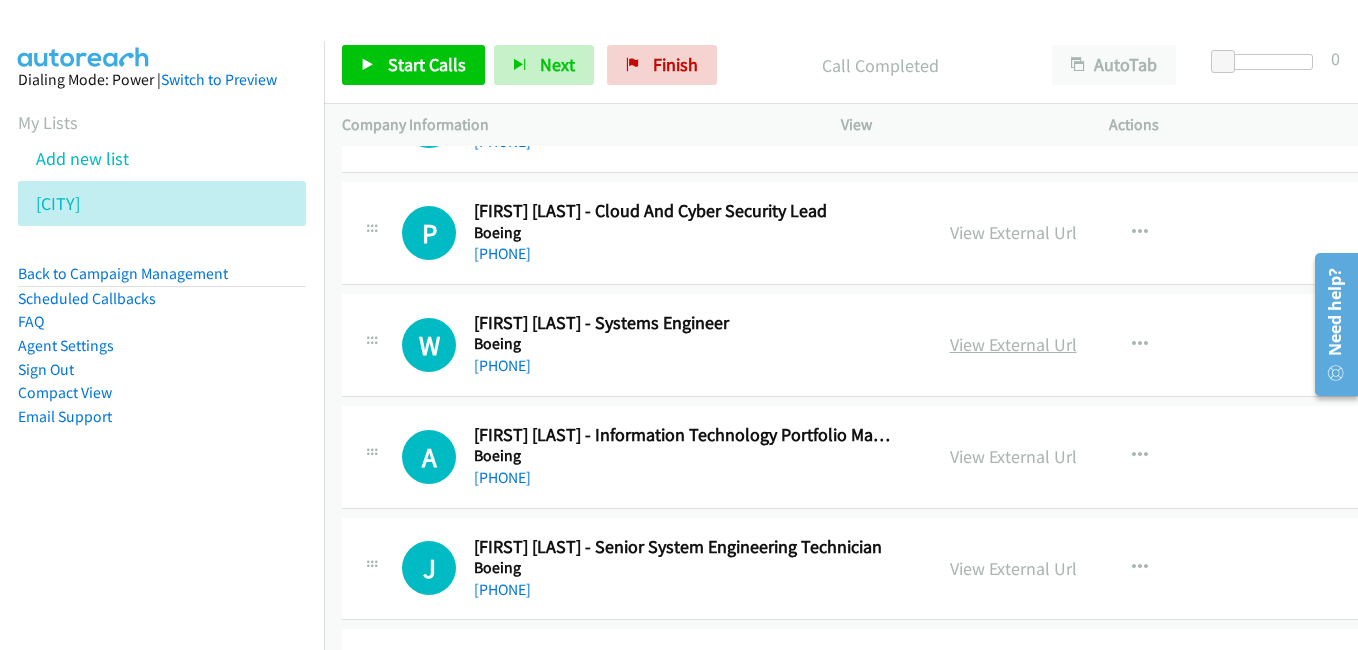 click on "View External Url" at bounding box center [1013, 344] 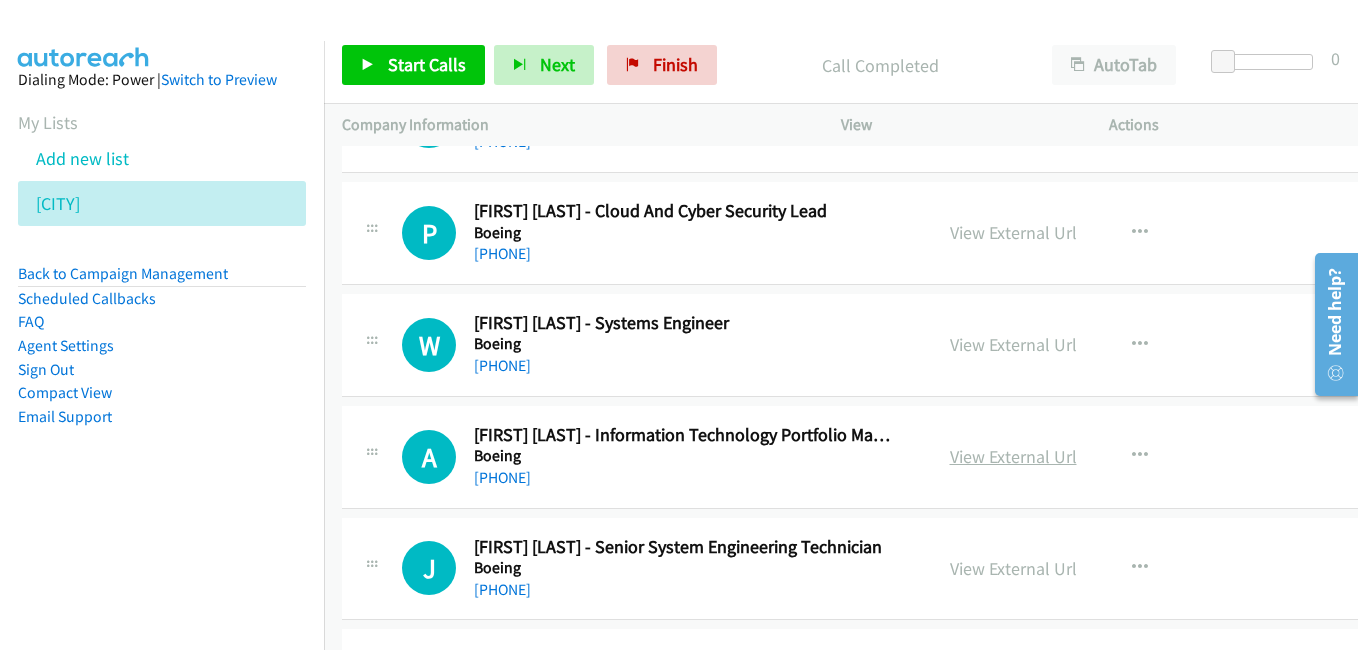 click on "View External Url" at bounding box center [1013, 456] 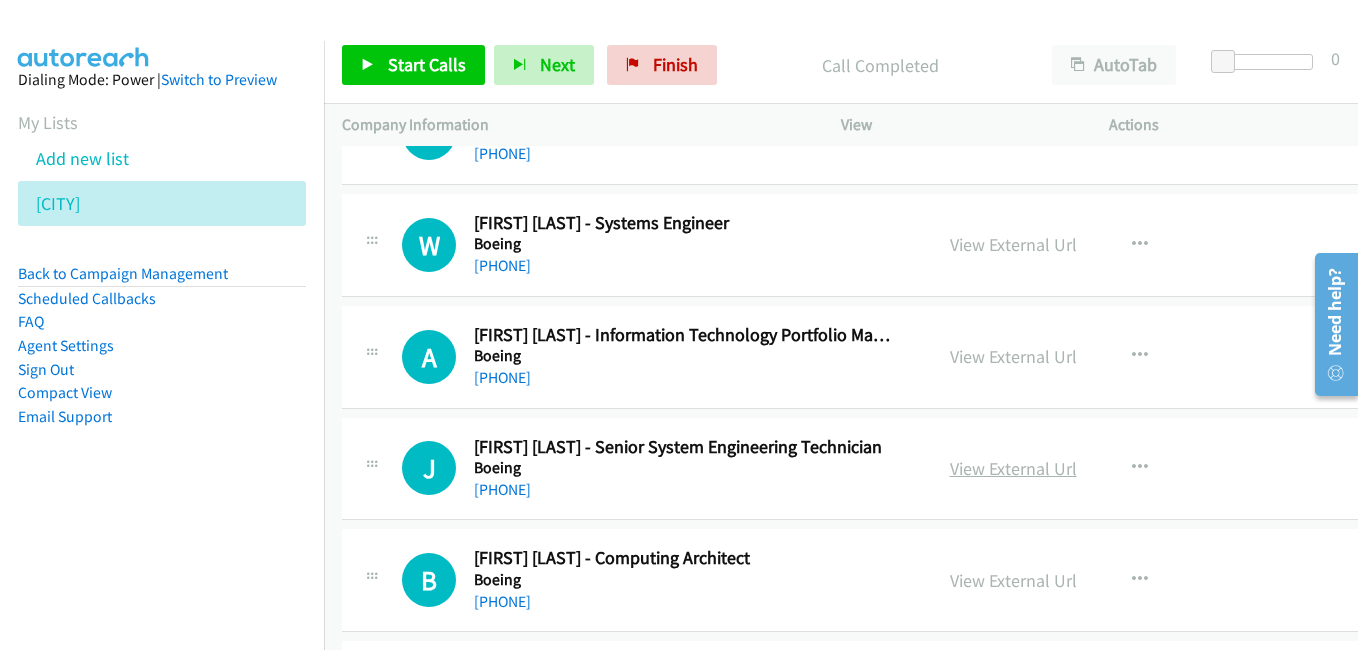 click on "View External Url" at bounding box center (1013, 468) 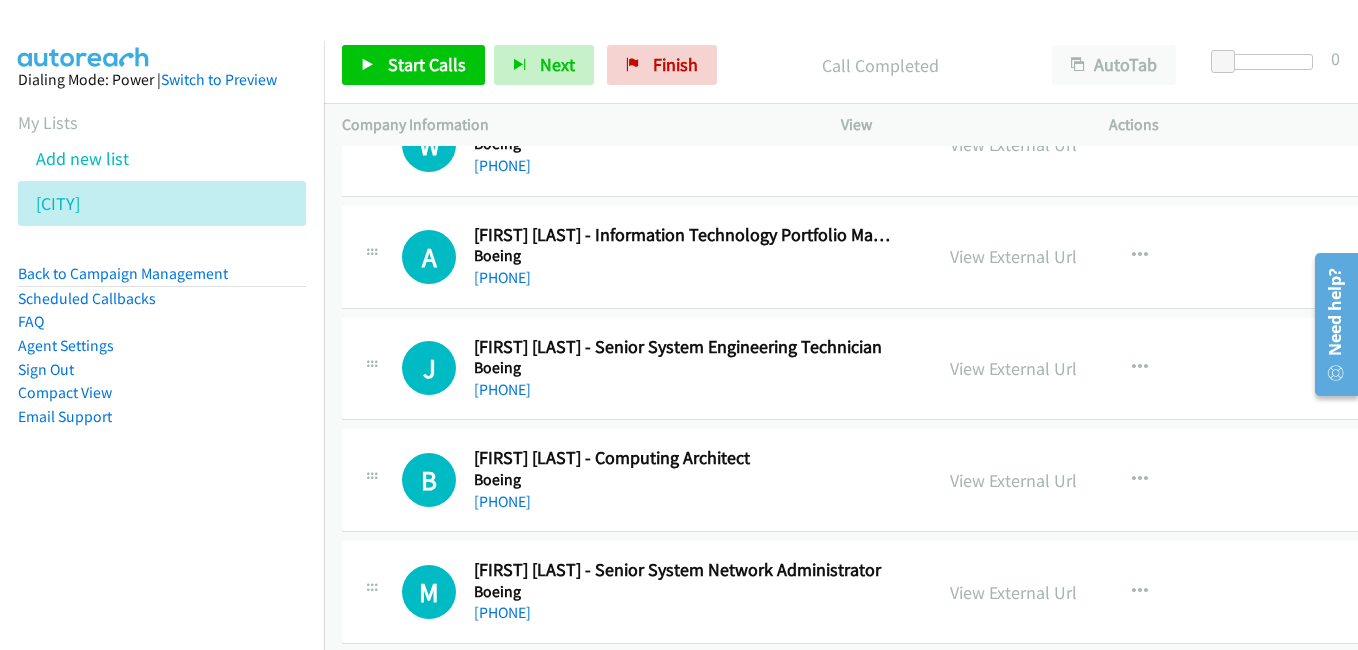 scroll, scrollTop: 5300, scrollLeft: 0, axis: vertical 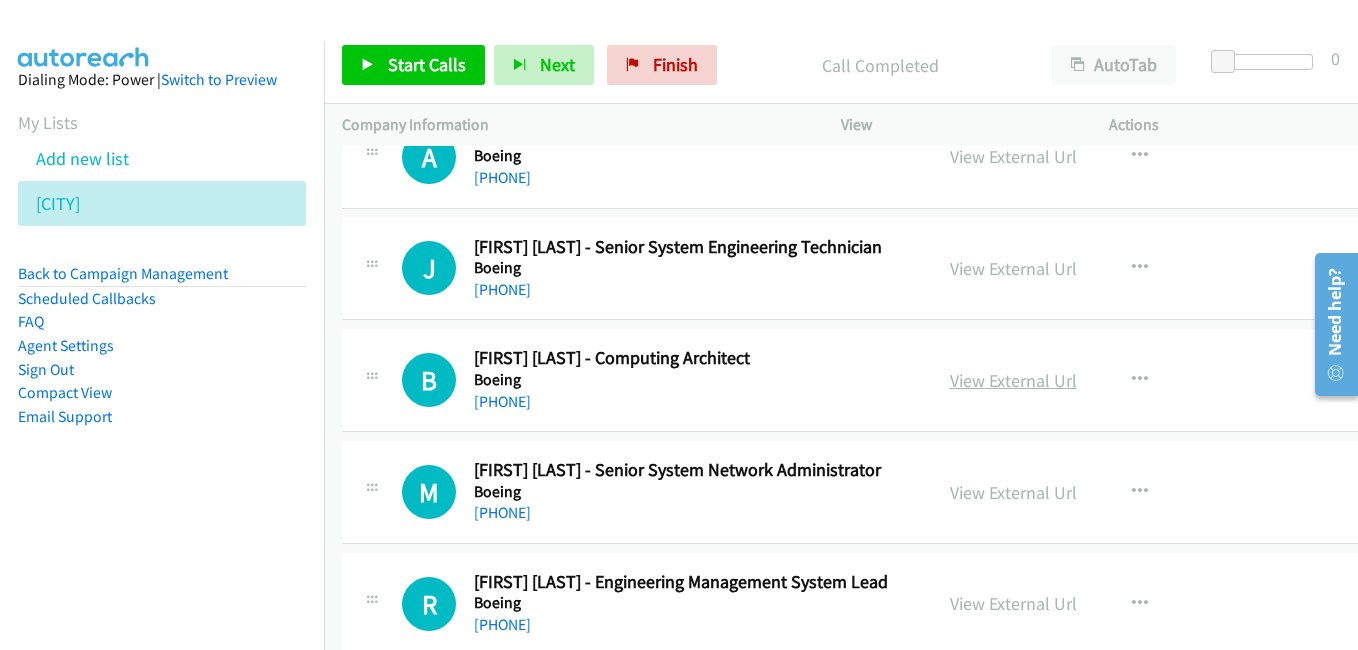 click on "View External Url" at bounding box center (1013, 380) 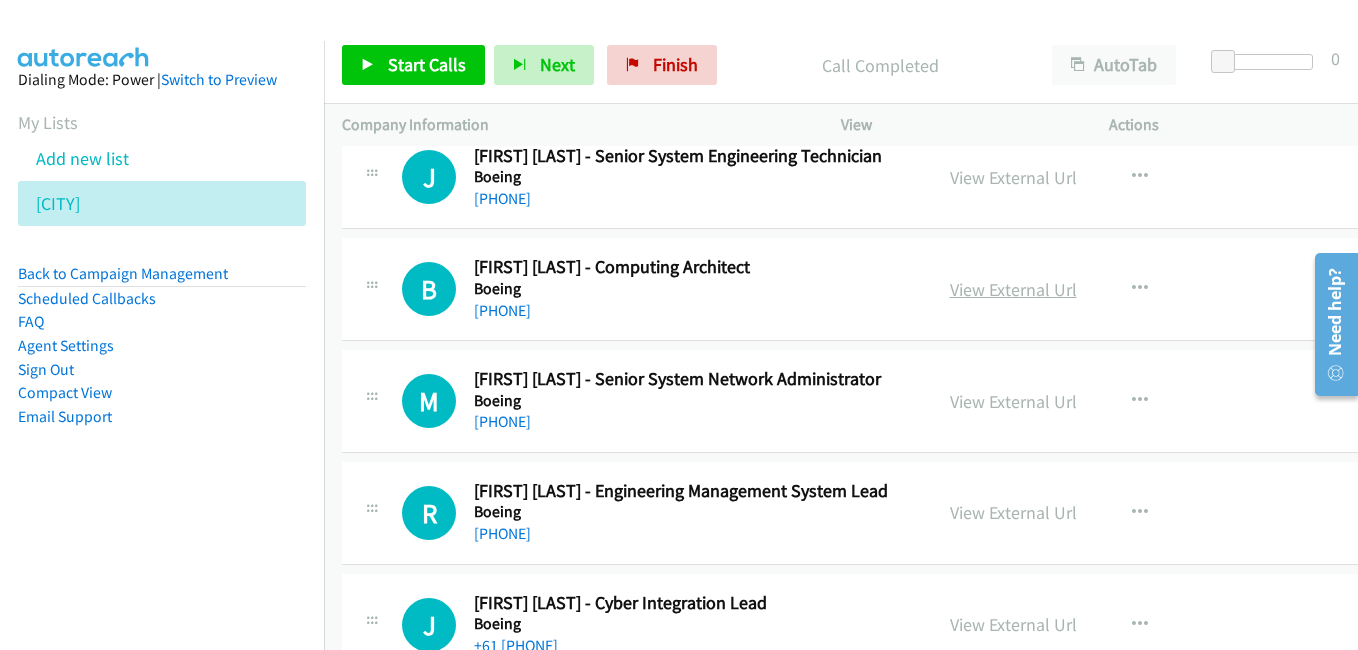 scroll, scrollTop: 5400, scrollLeft: 0, axis: vertical 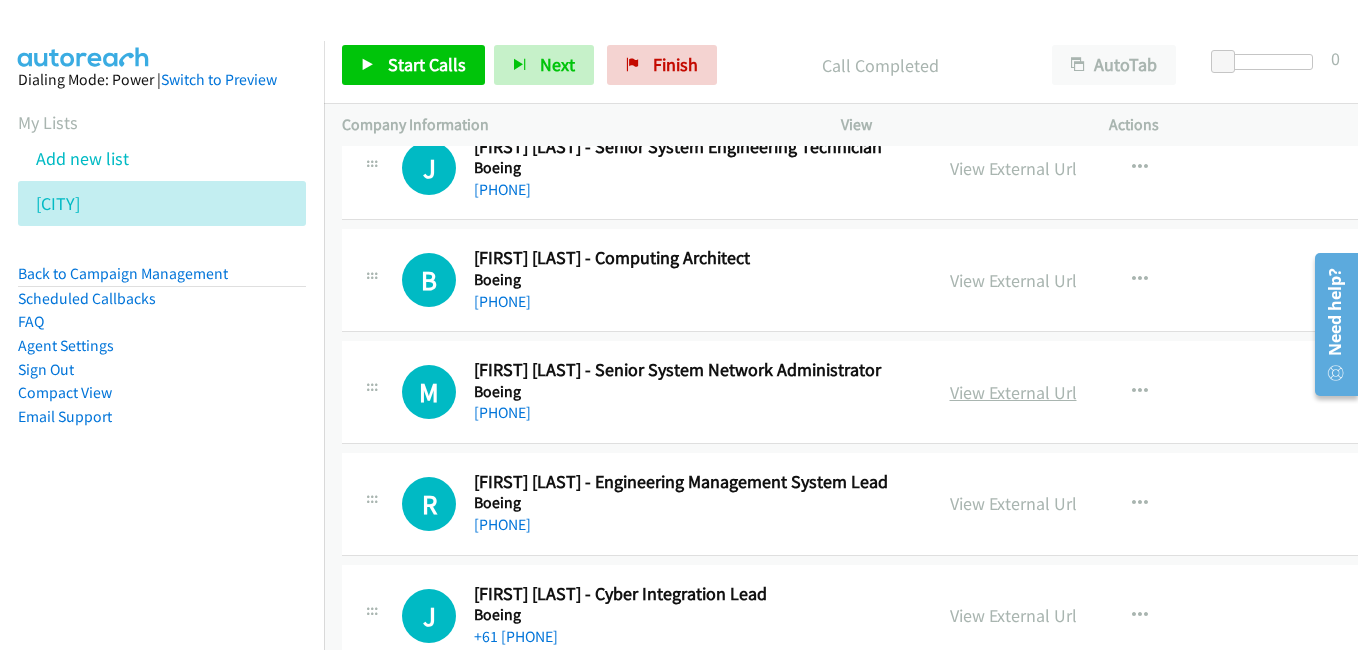 click on "View External Url" at bounding box center (1013, 392) 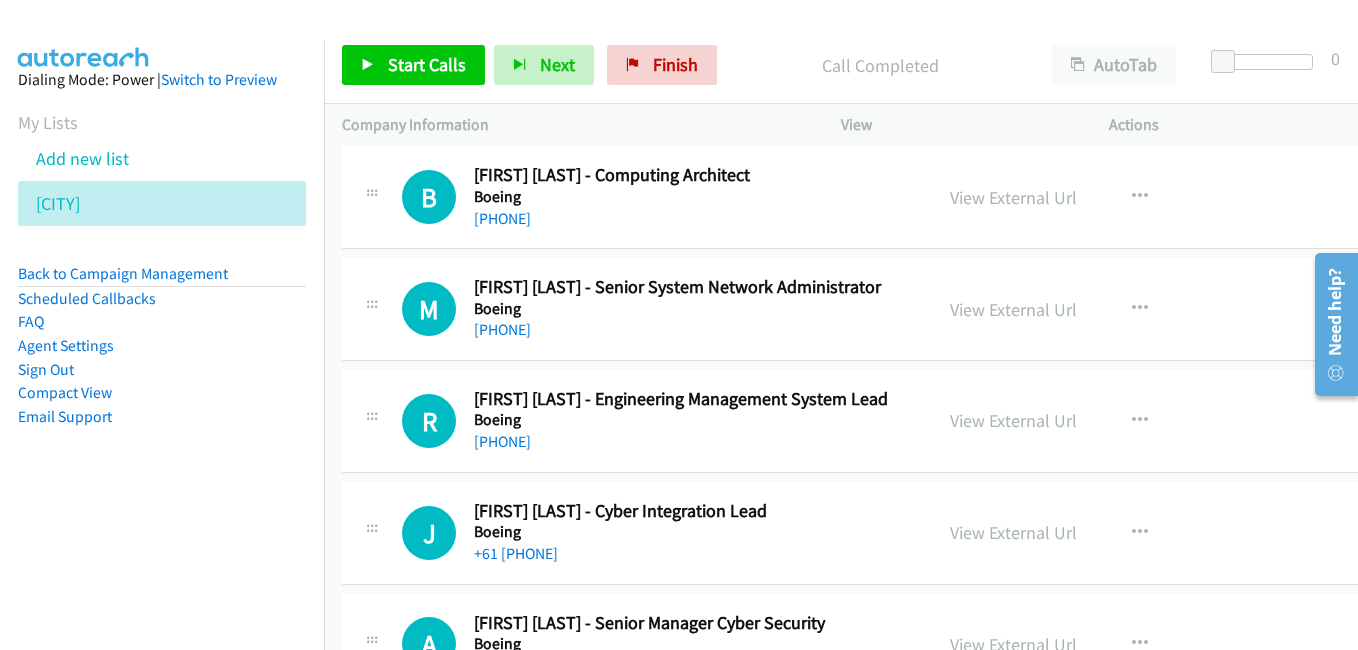 scroll, scrollTop: 5500, scrollLeft: 0, axis: vertical 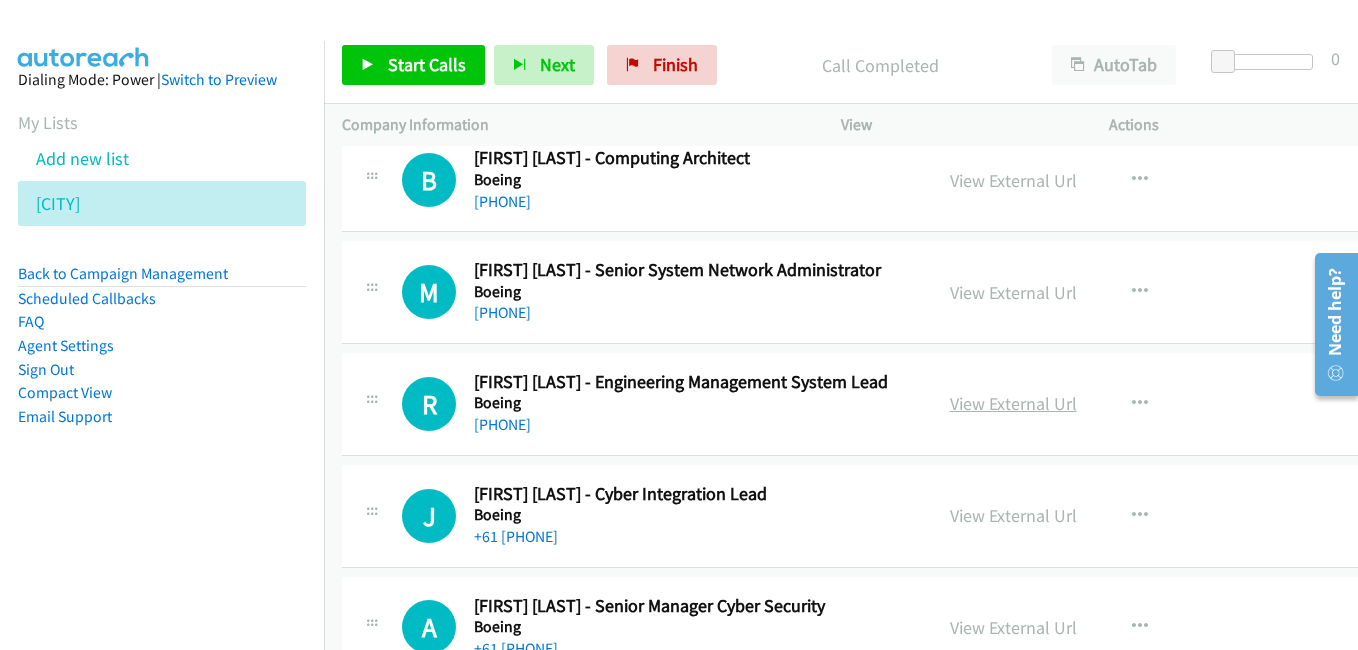 click on "View External Url" at bounding box center [1013, 403] 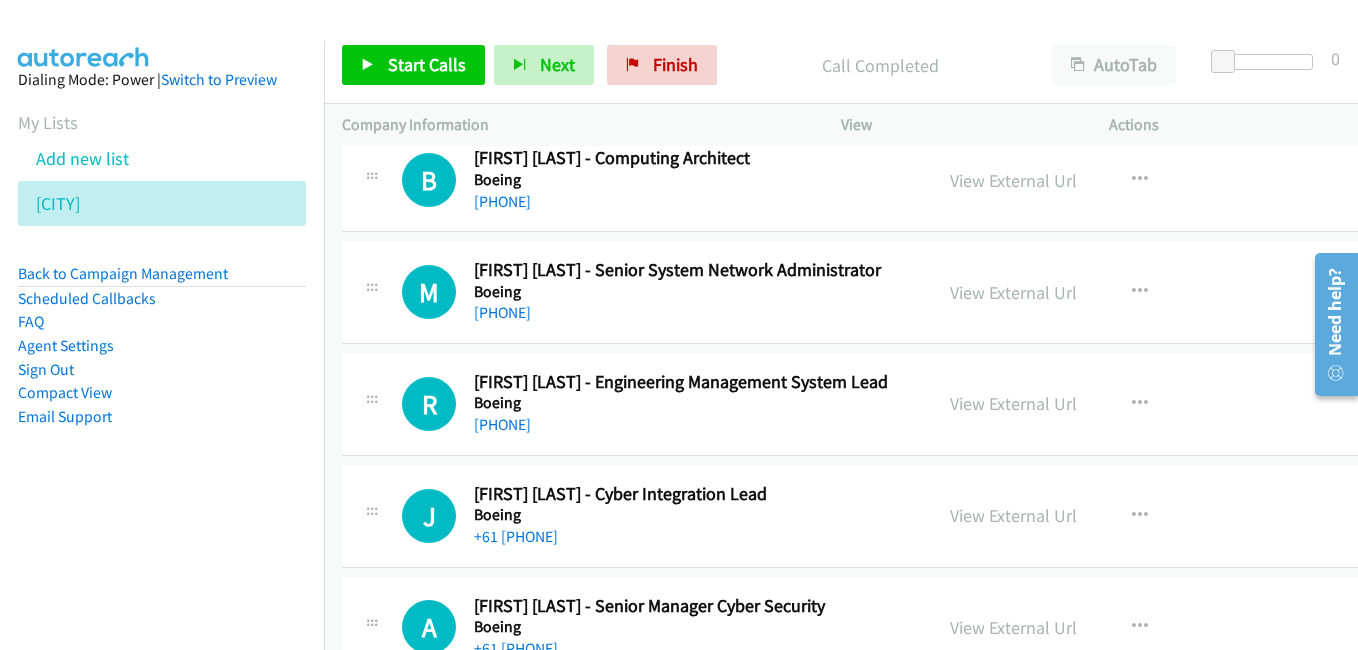 scroll, scrollTop: 5600, scrollLeft: 0, axis: vertical 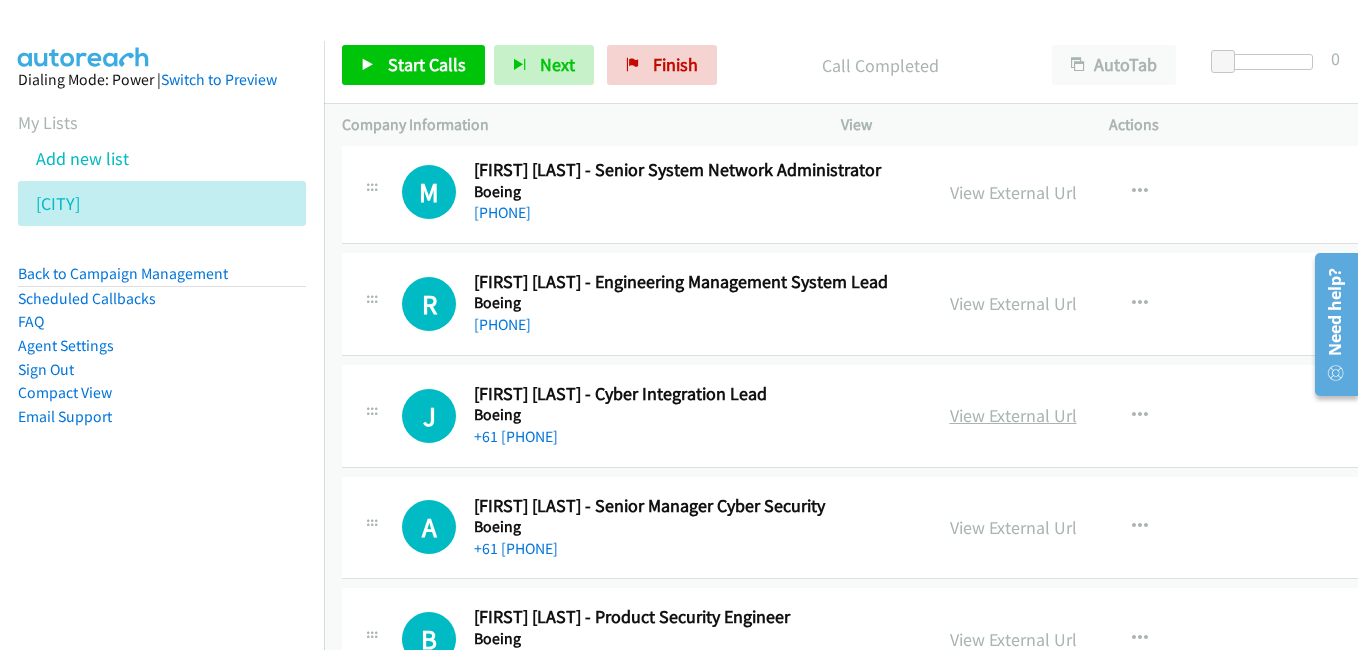 click on "View External Url" at bounding box center [1013, 415] 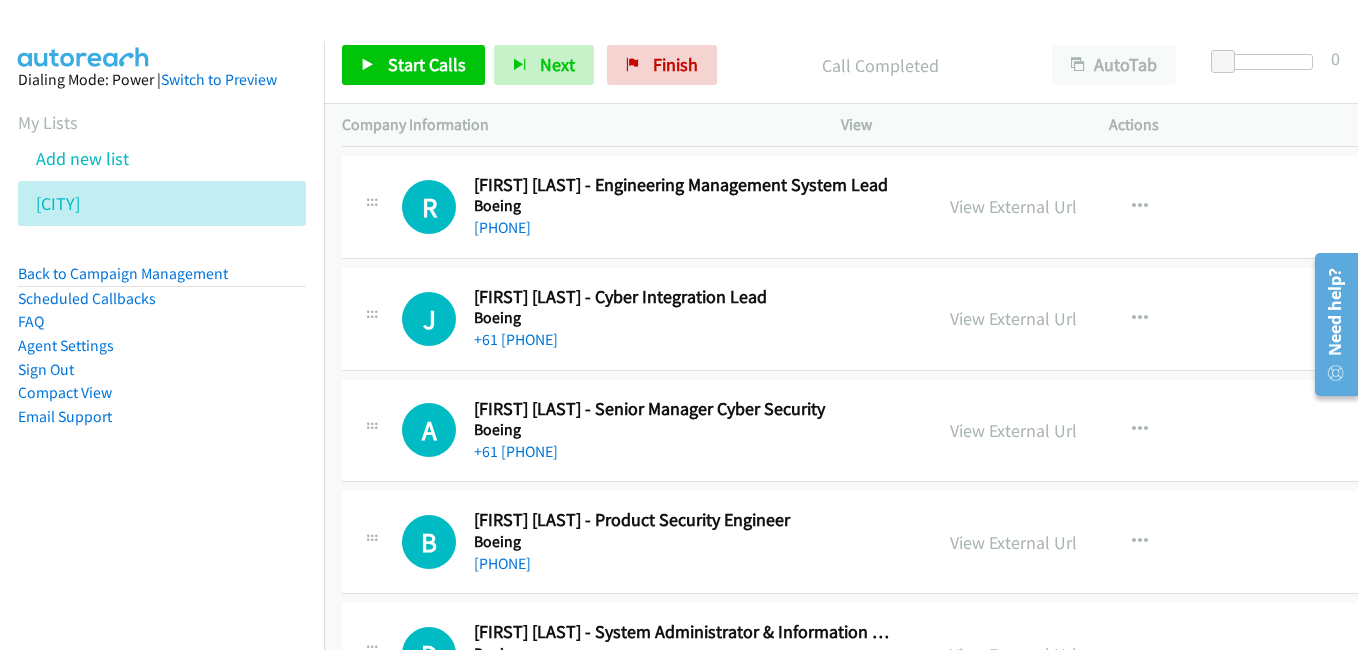 scroll, scrollTop: 5700, scrollLeft: 0, axis: vertical 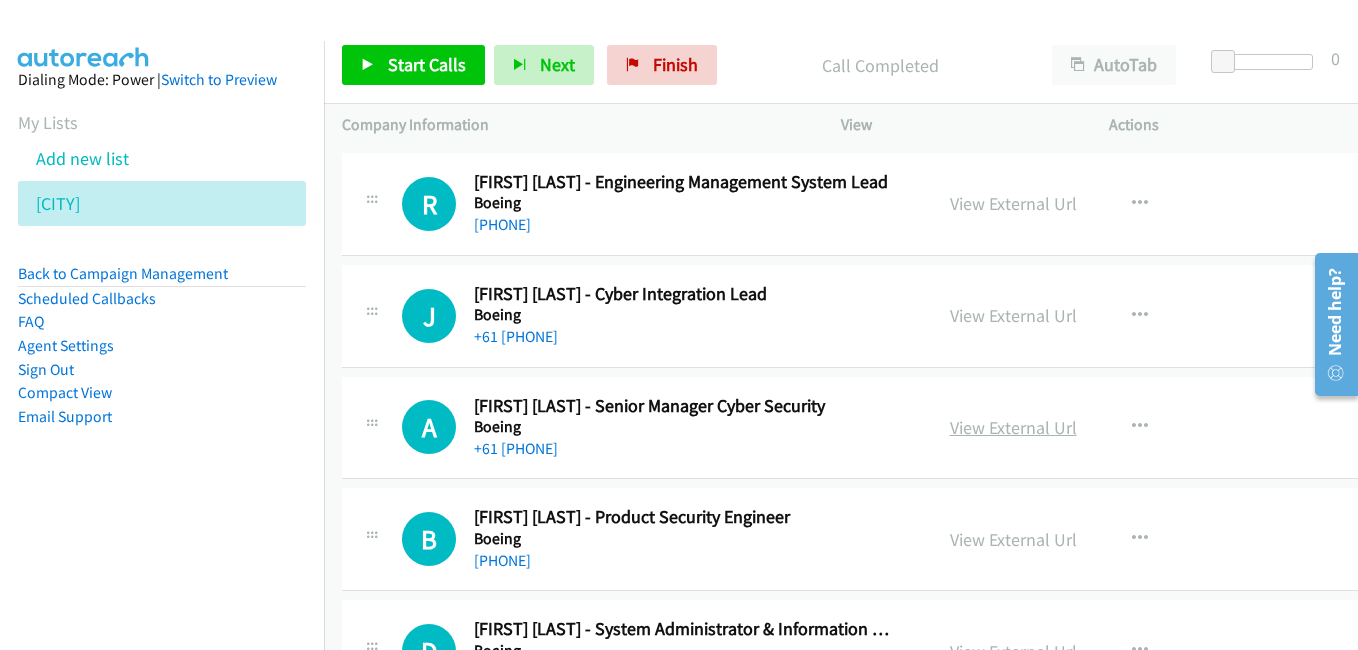 click on "View External Url" at bounding box center (1013, 427) 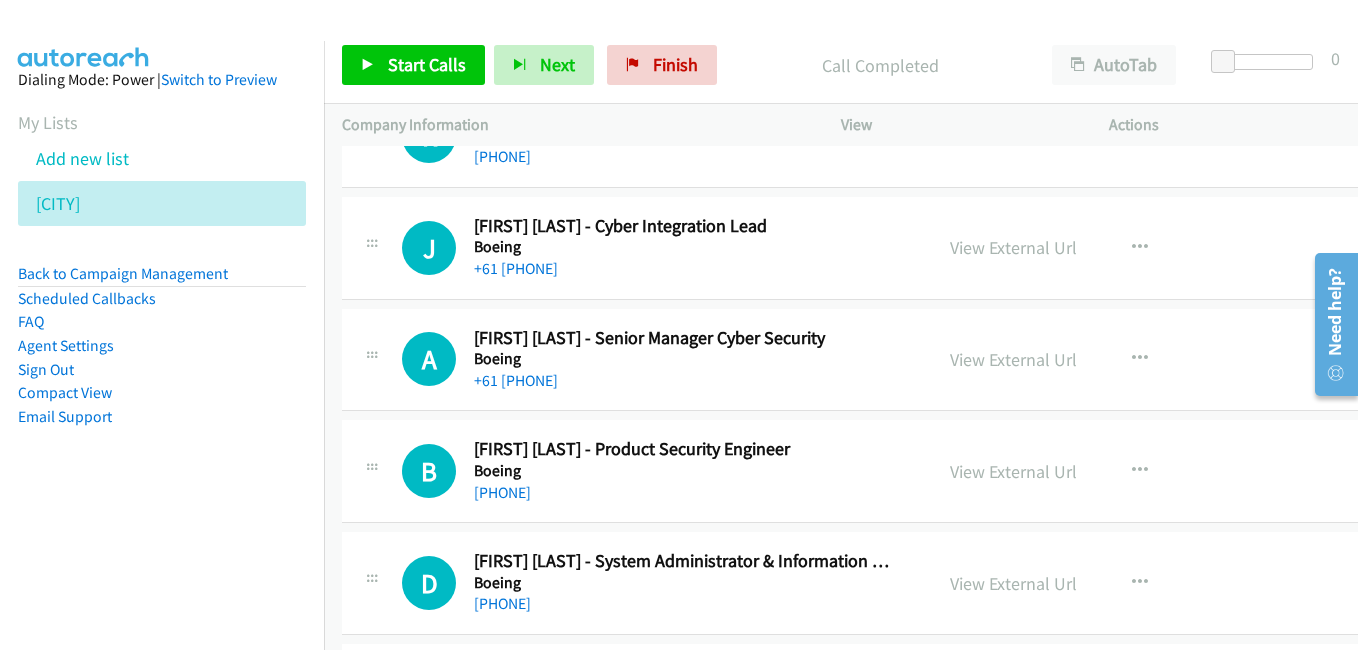 scroll, scrollTop: 5800, scrollLeft: 0, axis: vertical 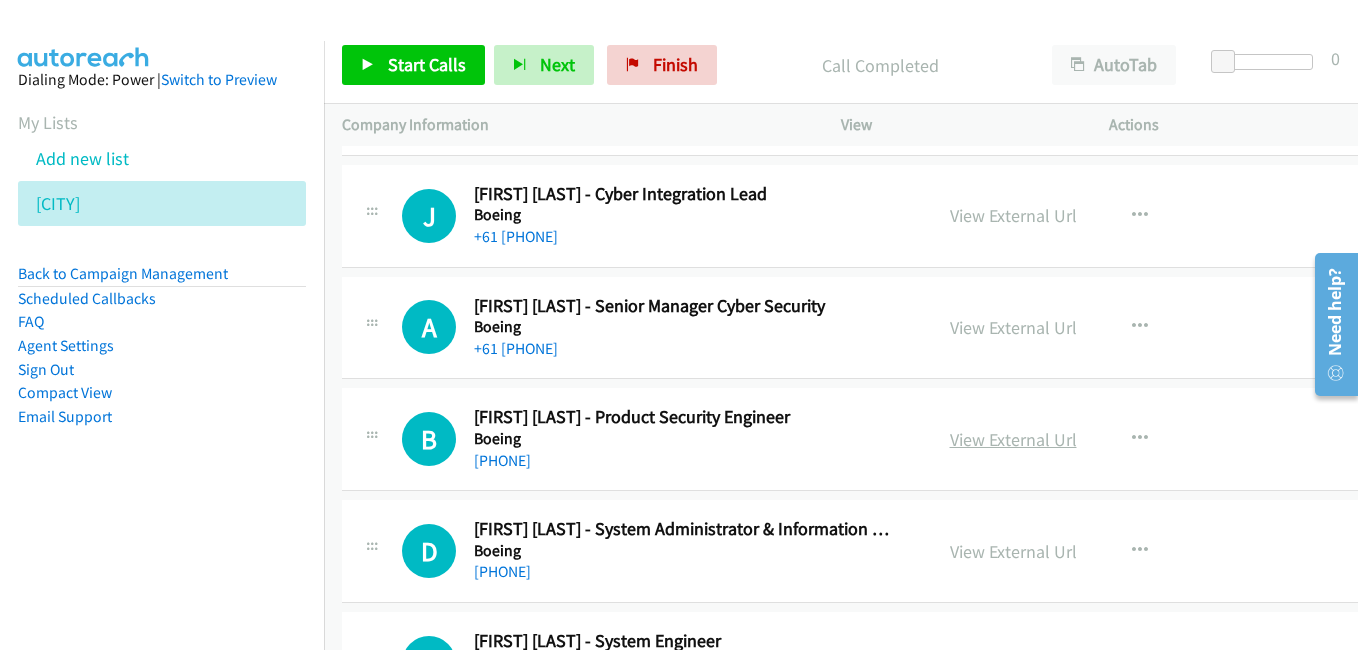 click on "View External Url" at bounding box center (1013, 439) 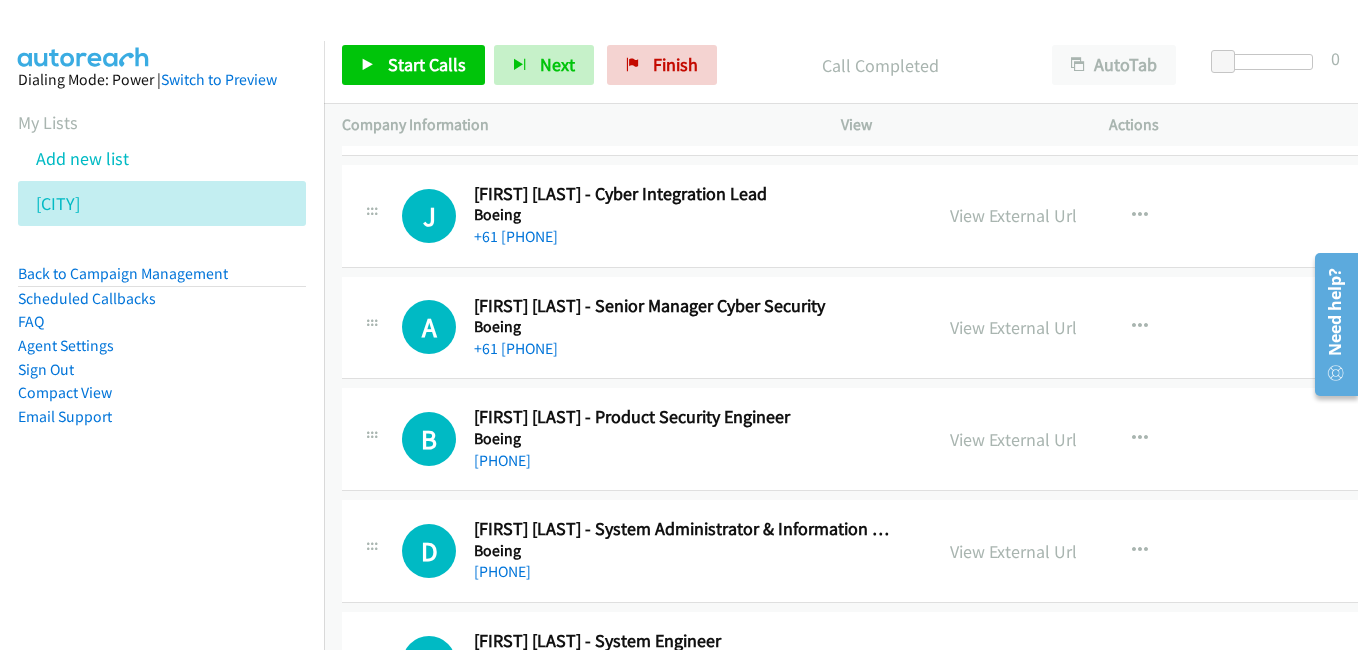 scroll, scrollTop: 5900, scrollLeft: 0, axis: vertical 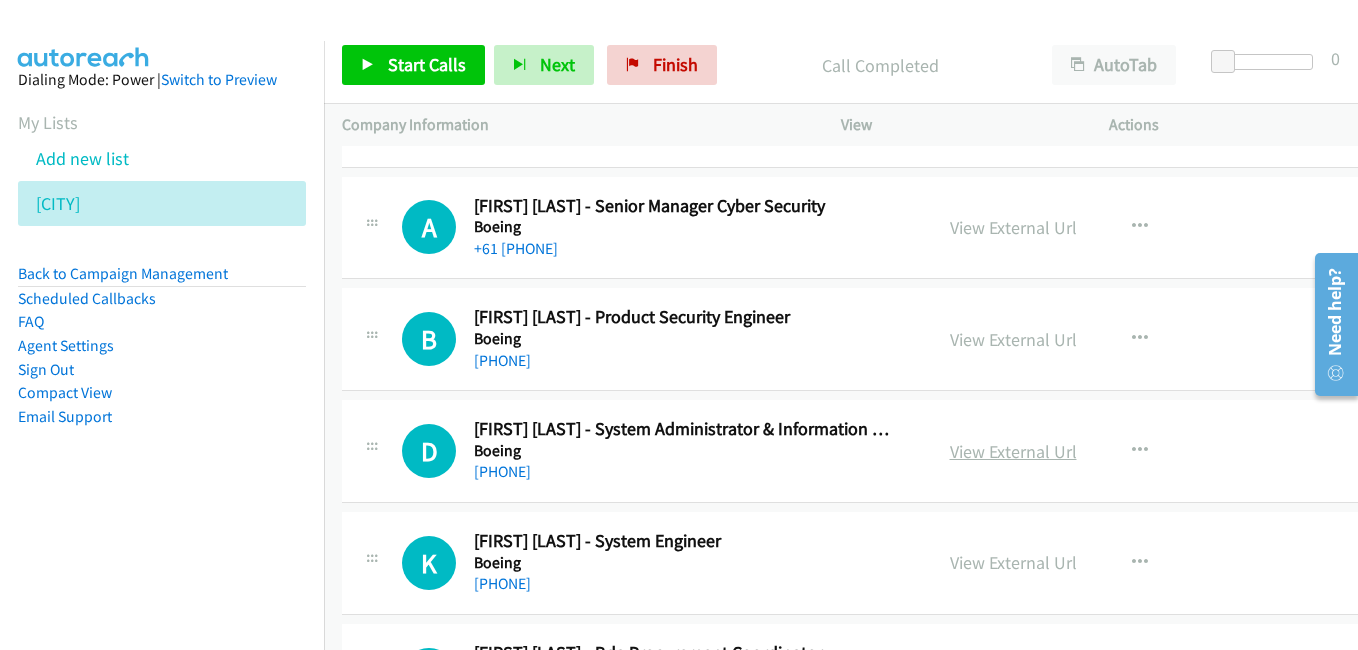 click on "View External Url" at bounding box center (1013, 451) 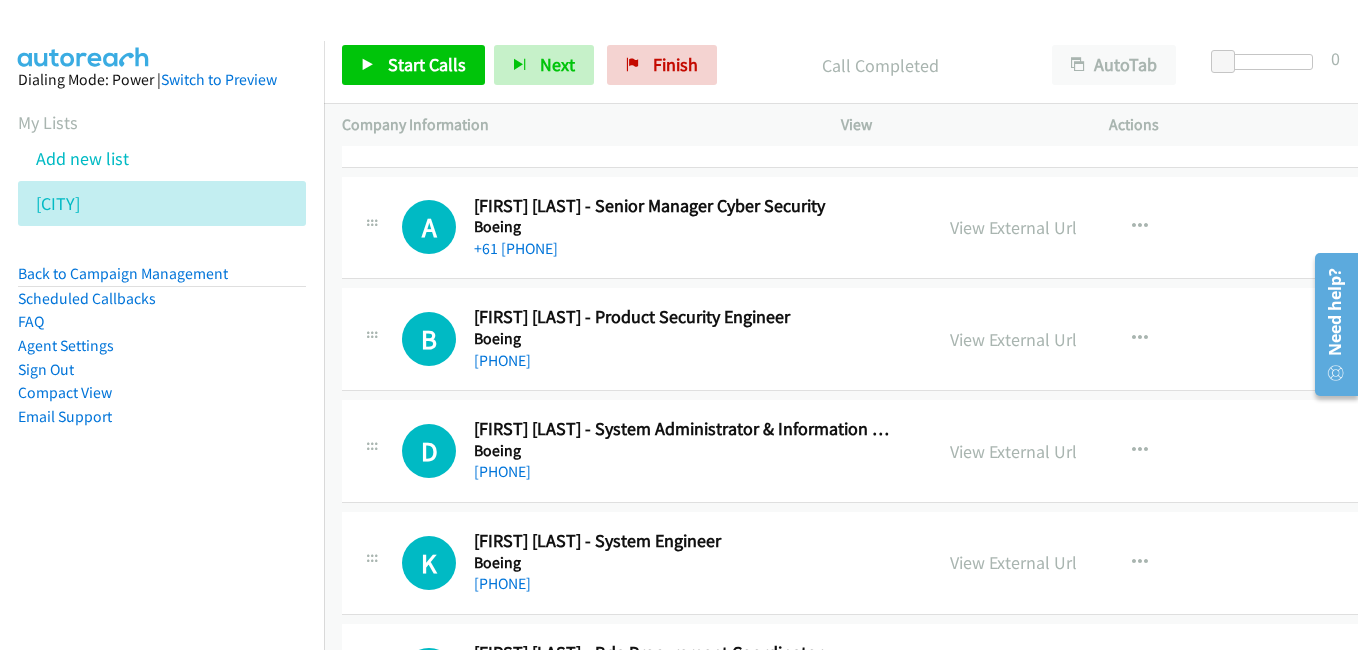 scroll, scrollTop: 6000, scrollLeft: 0, axis: vertical 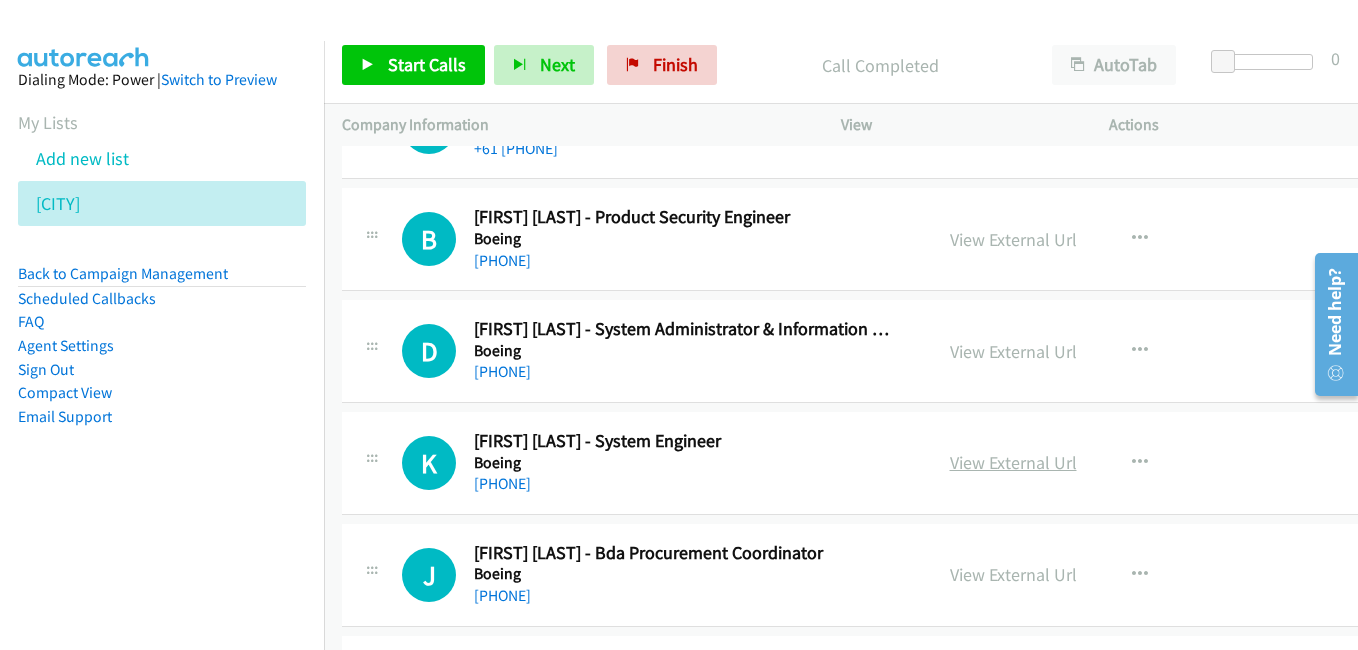 click on "View External Url" at bounding box center (1013, 462) 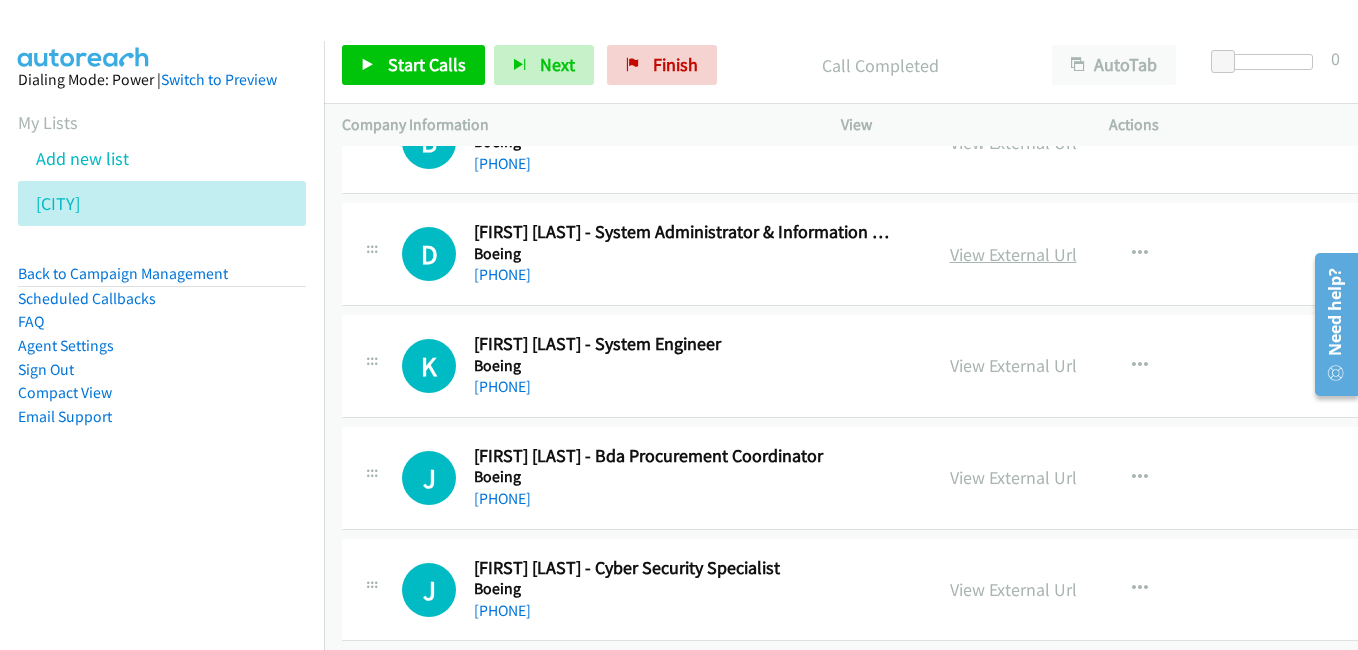 scroll, scrollTop: 6100, scrollLeft: 0, axis: vertical 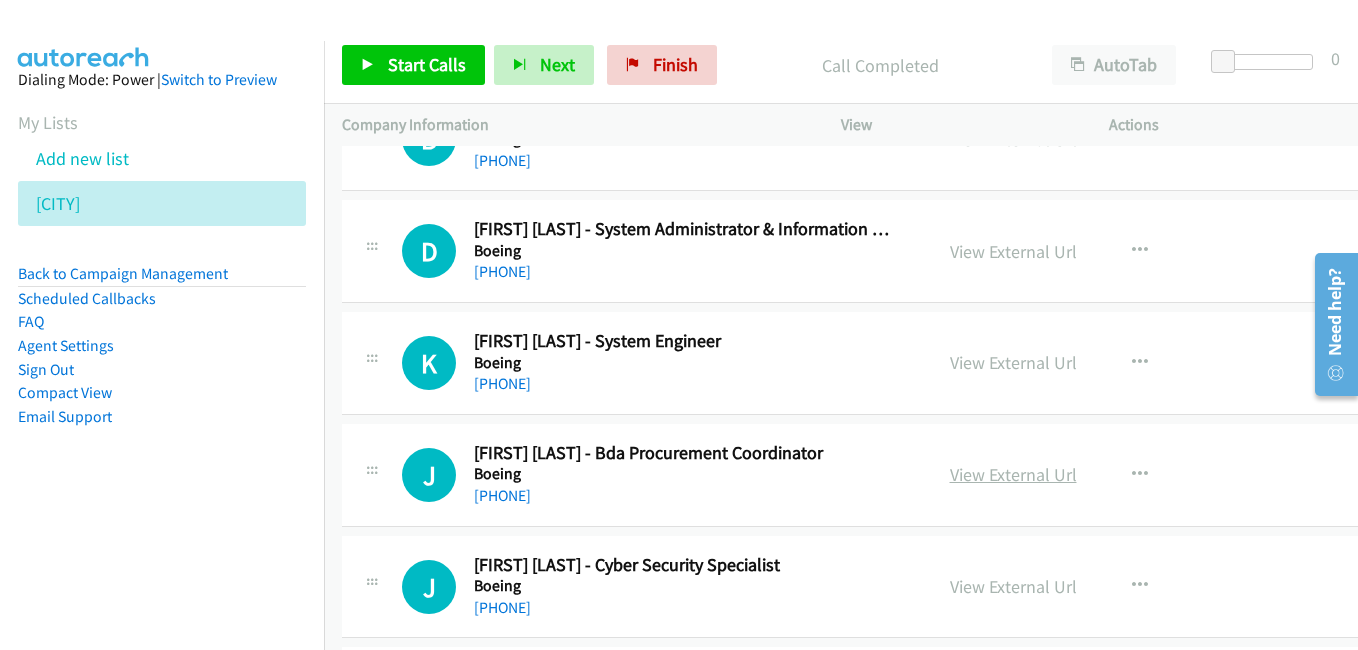 click on "View External Url" at bounding box center [1013, 474] 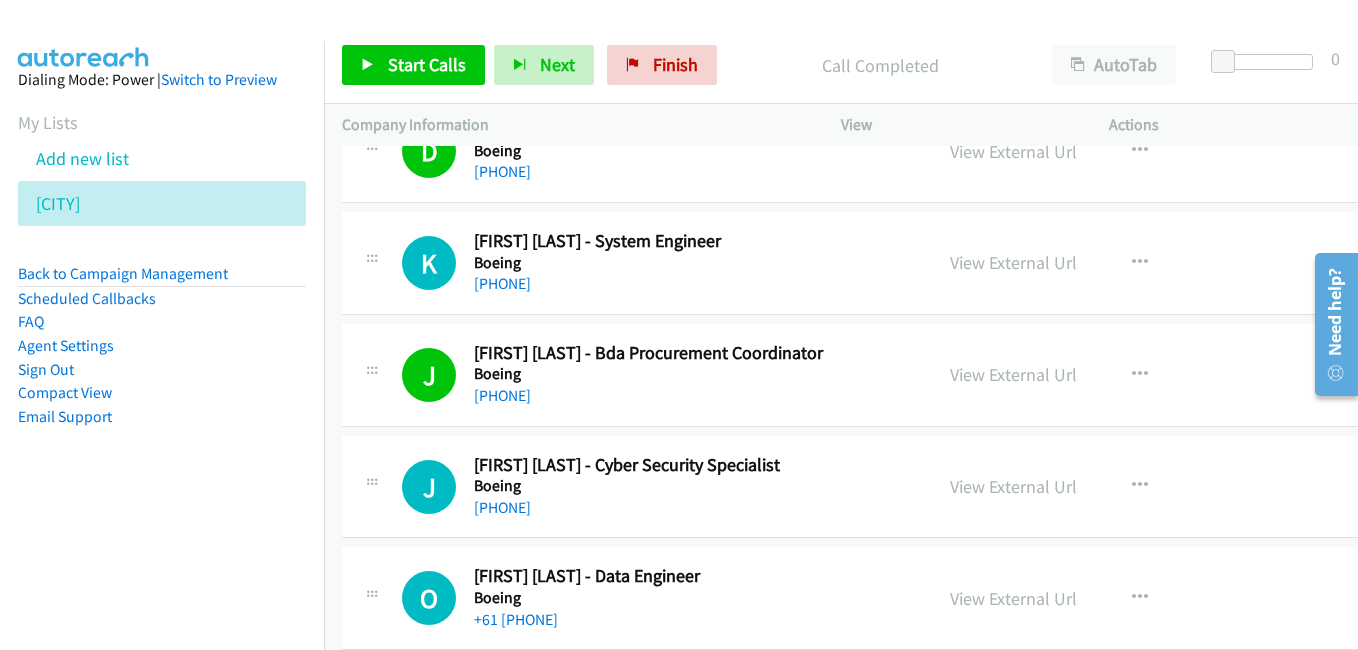 scroll, scrollTop: 6300, scrollLeft: 0, axis: vertical 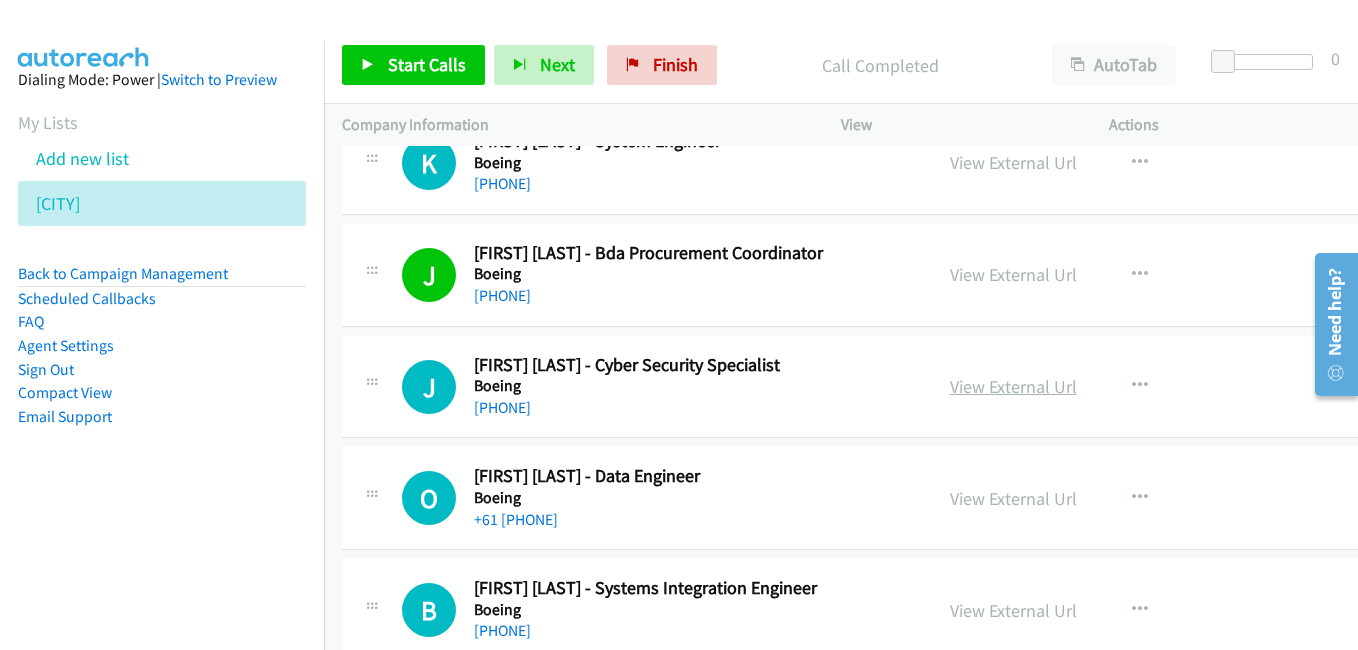 drag, startPoint x: 1052, startPoint y: 389, endPoint x: 1038, endPoint y: 390, distance: 14.035668 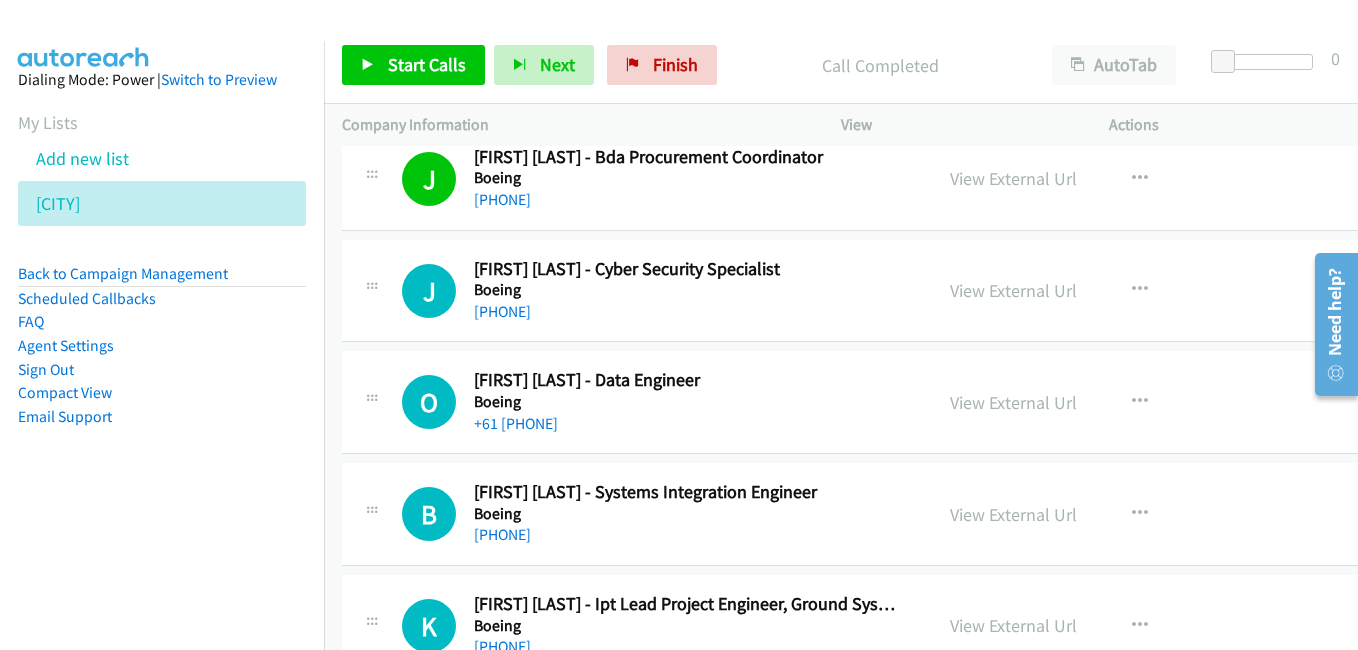 scroll, scrollTop: 6400, scrollLeft: 0, axis: vertical 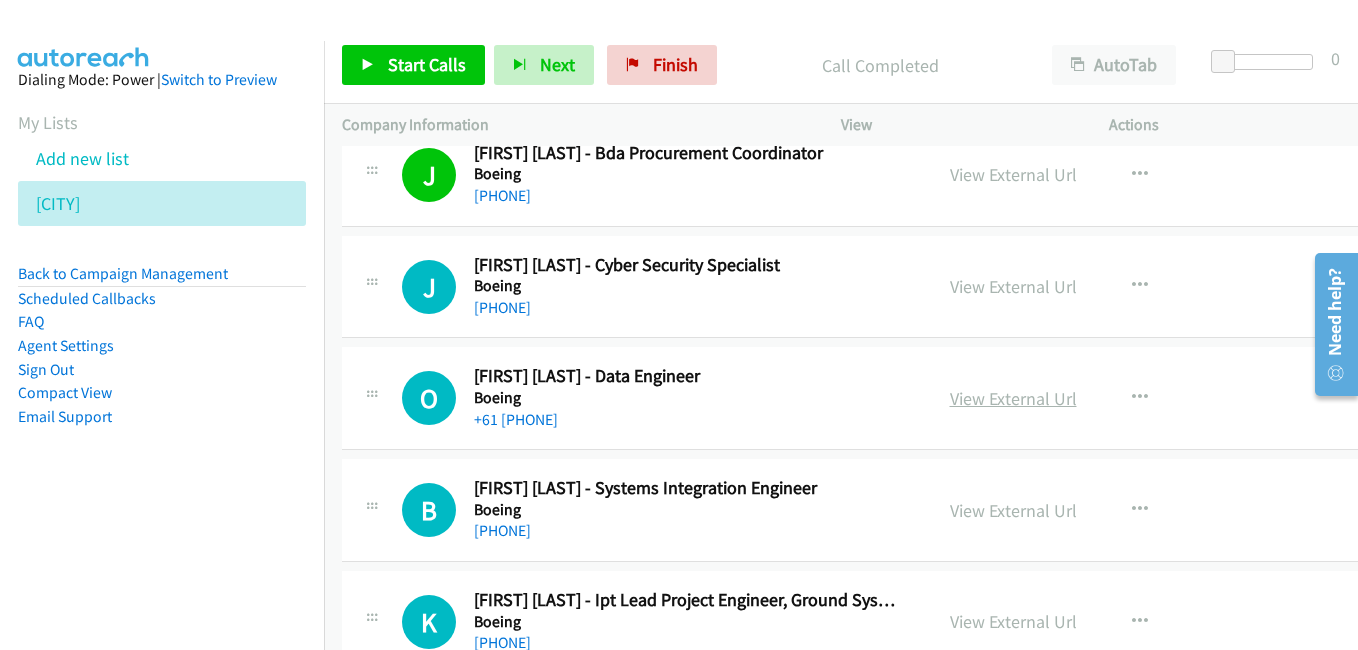 click on "View External Url" at bounding box center (1013, 398) 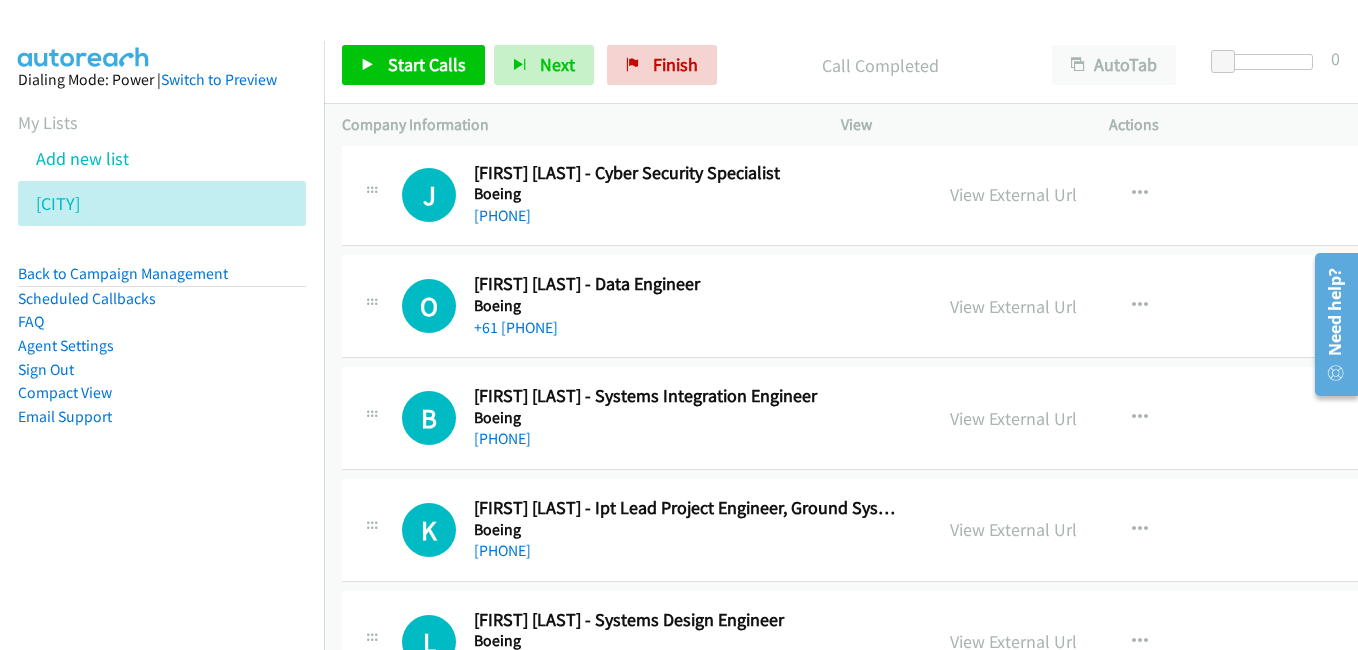 scroll, scrollTop: 6500, scrollLeft: 0, axis: vertical 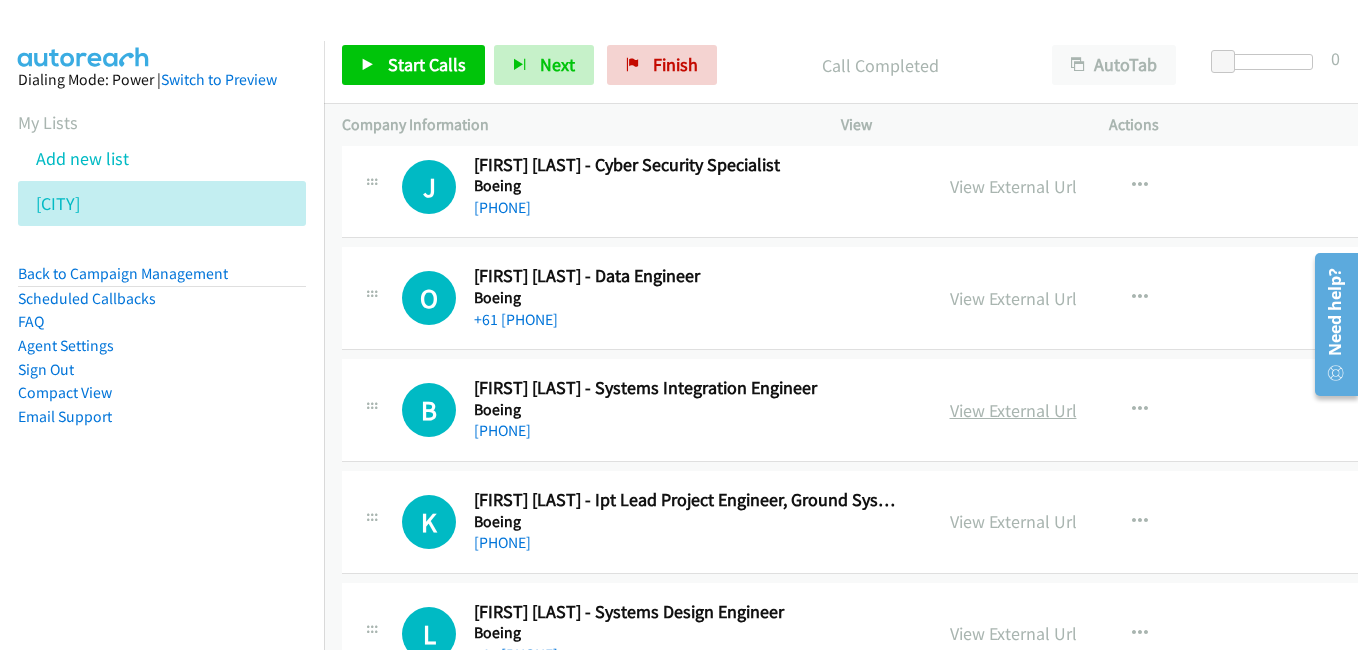 click on "View External Url" at bounding box center [1013, 410] 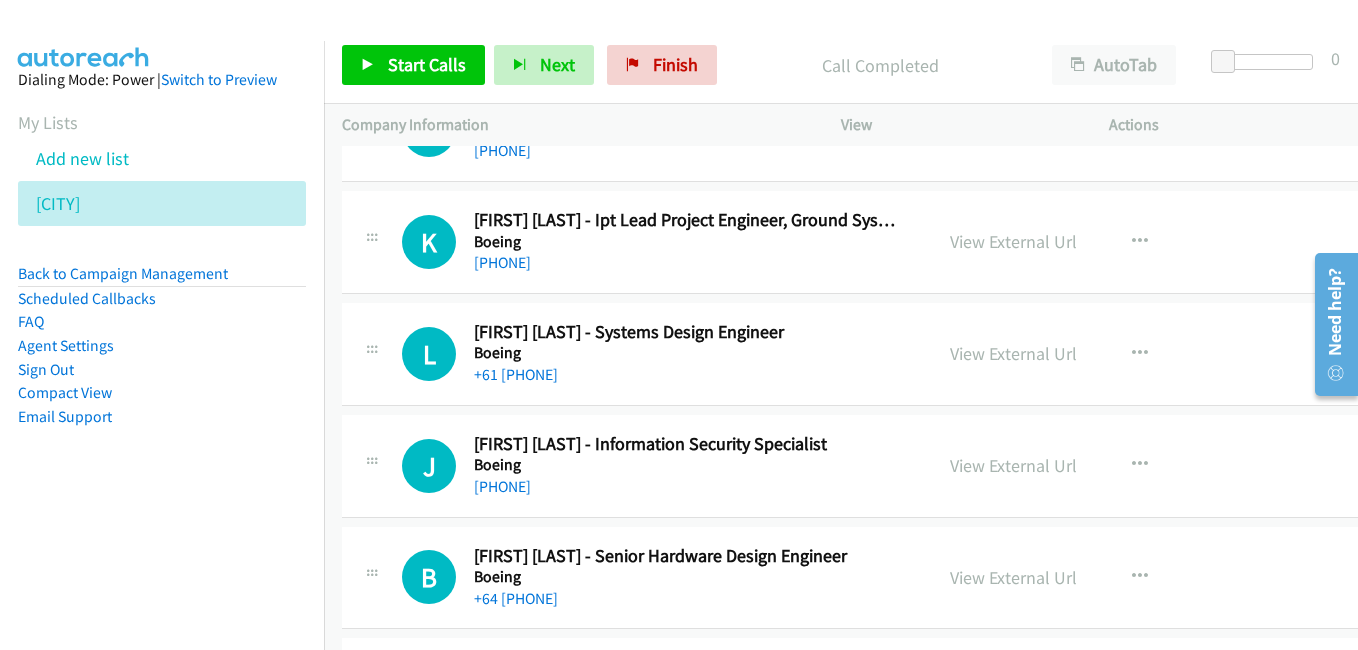 scroll, scrollTop: 6800, scrollLeft: 0, axis: vertical 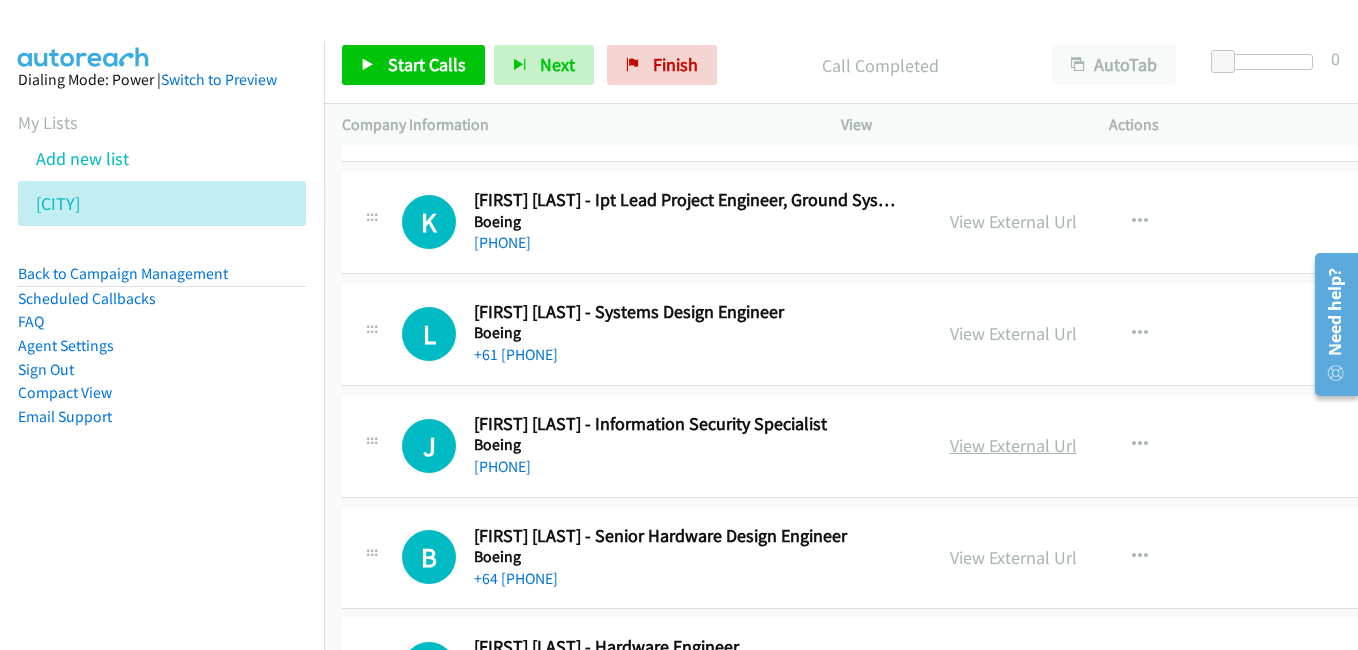 click on "View External Url" at bounding box center [1013, 445] 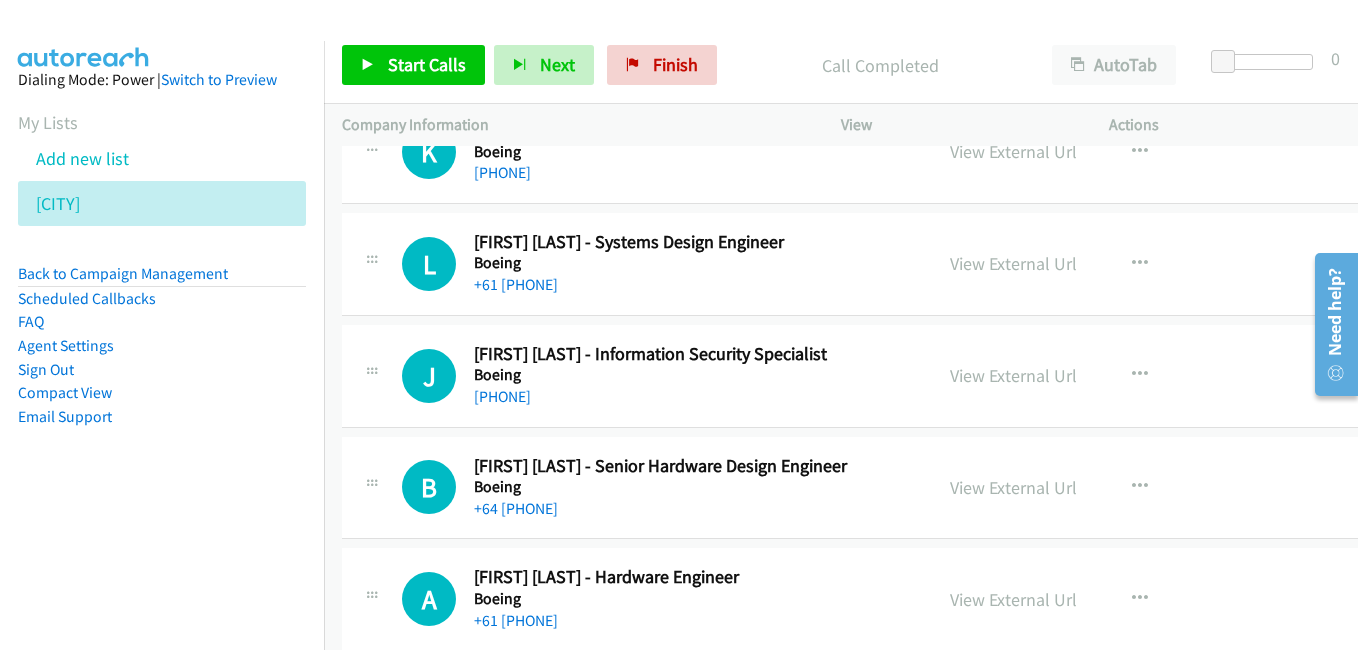 scroll, scrollTop: 6900, scrollLeft: 0, axis: vertical 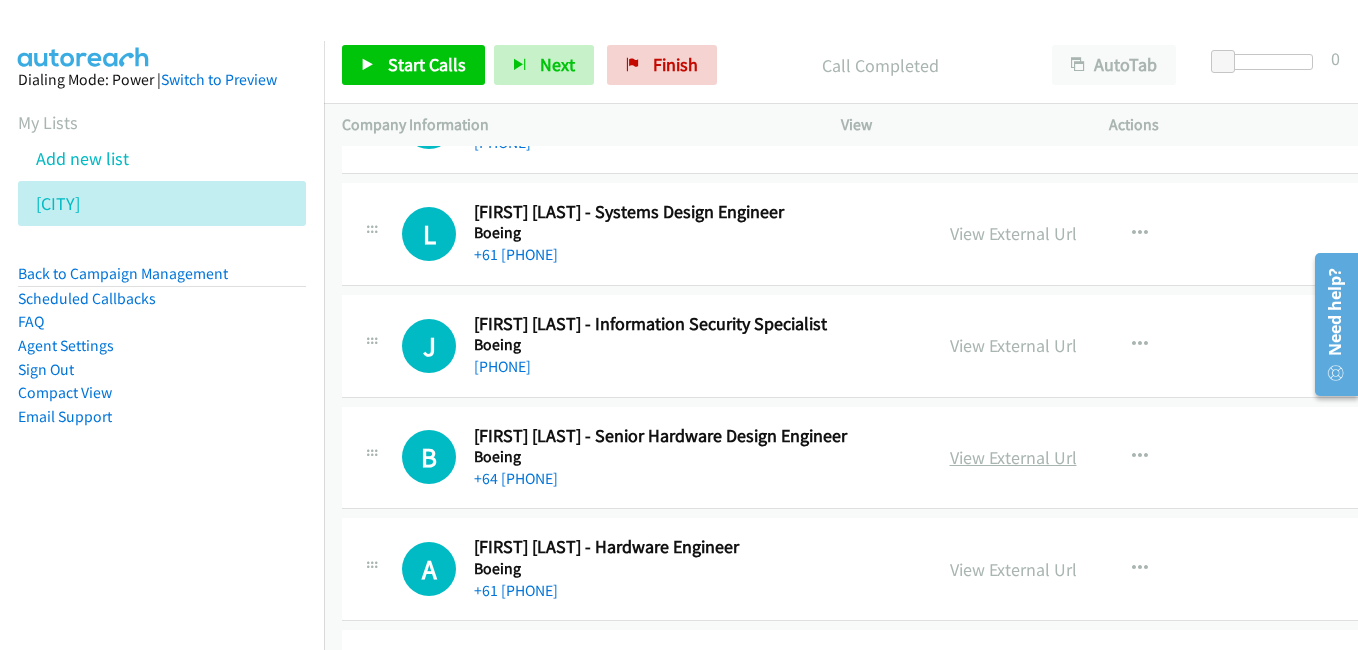 click on "View External Url" at bounding box center (1013, 457) 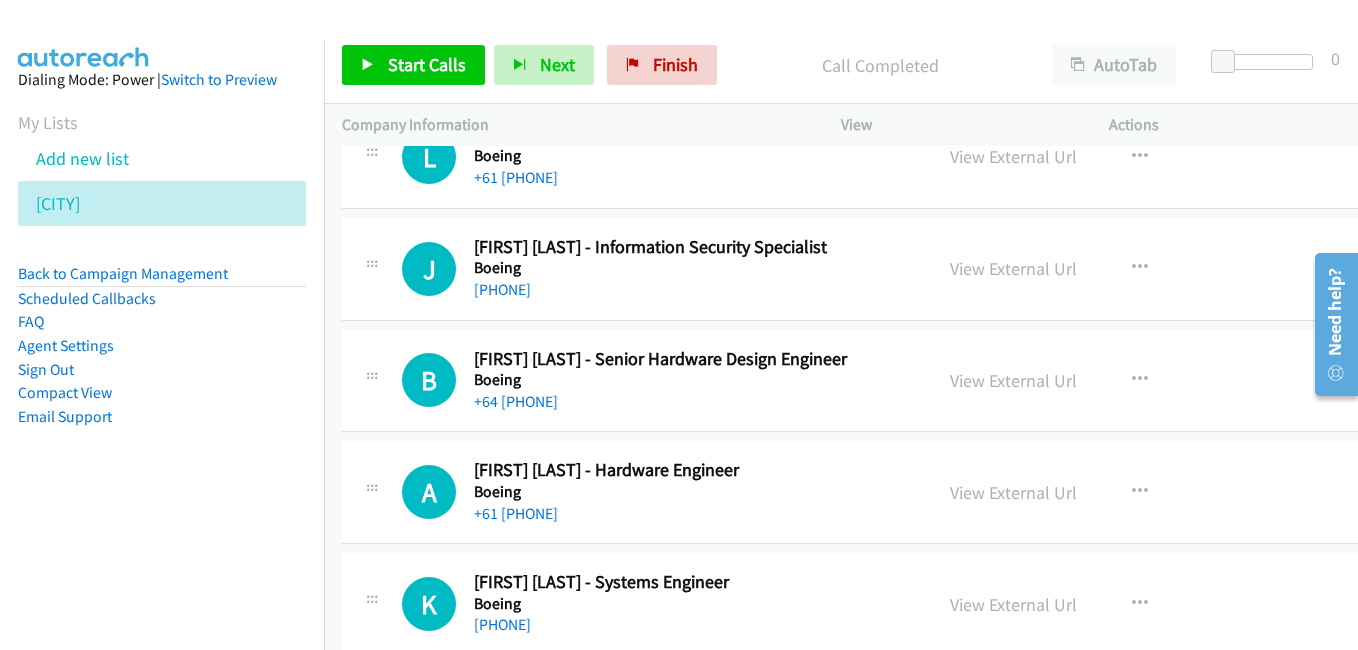 scroll, scrollTop: 7000, scrollLeft: 0, axis: vertical 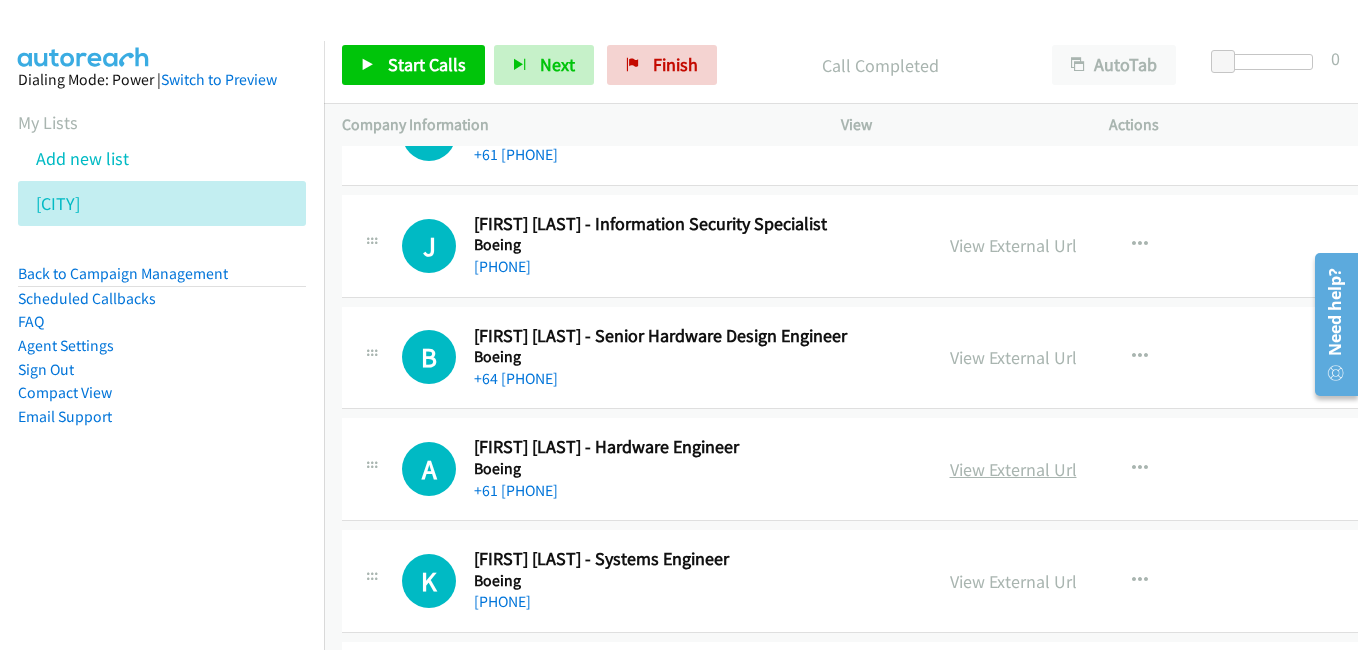 click on "View External Url" at bounding box center [1013, 469] 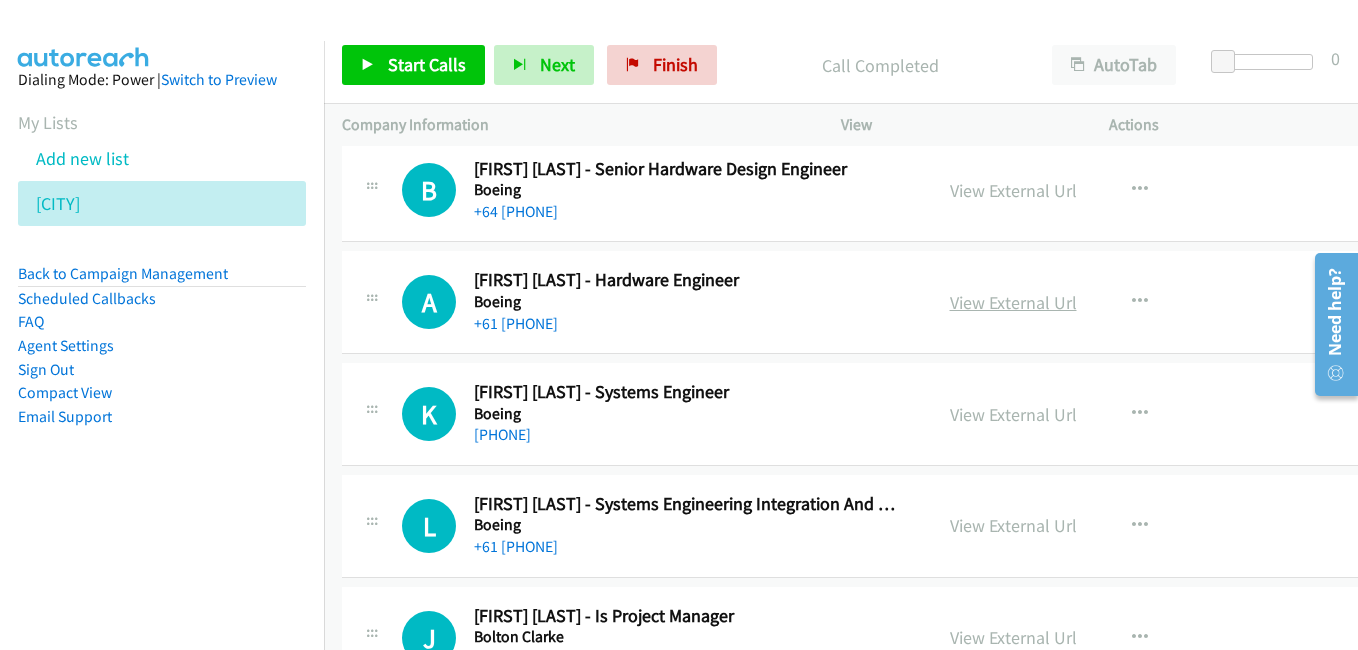scroll, scrollTop: 7200, scrollLeft: 0, axis: vertical 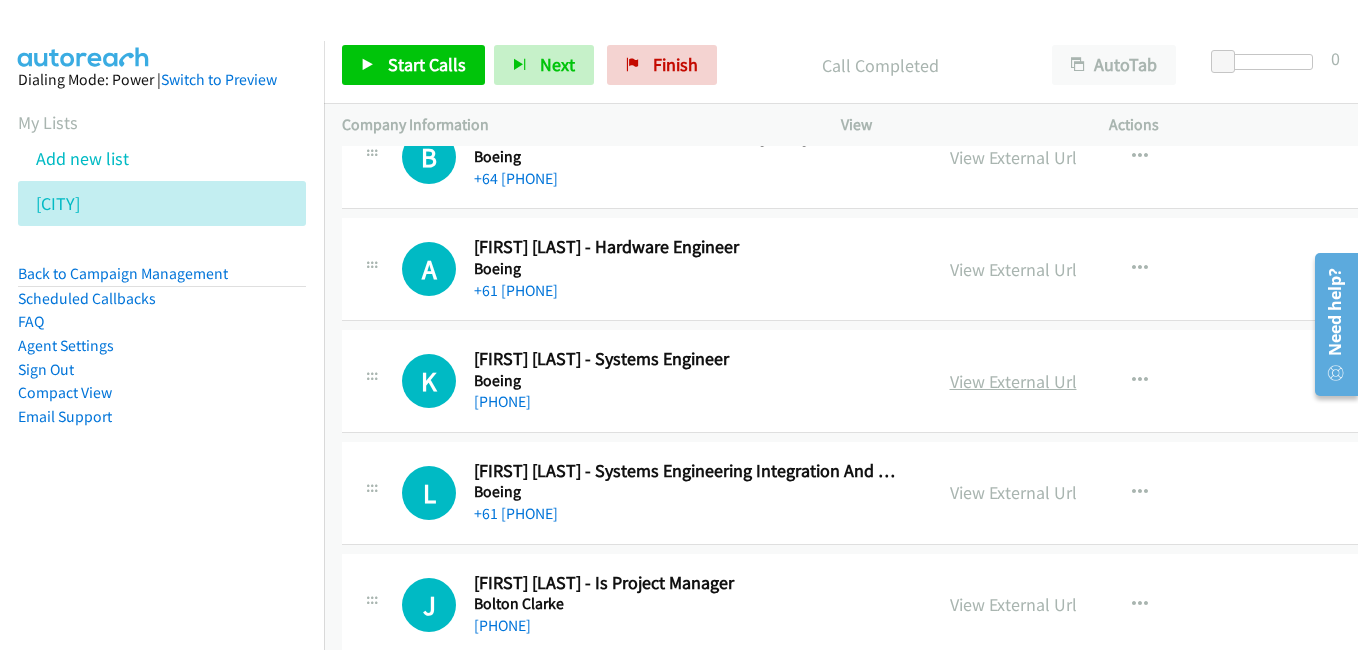 click on "View External Url" at bounding box center [1013, 381] 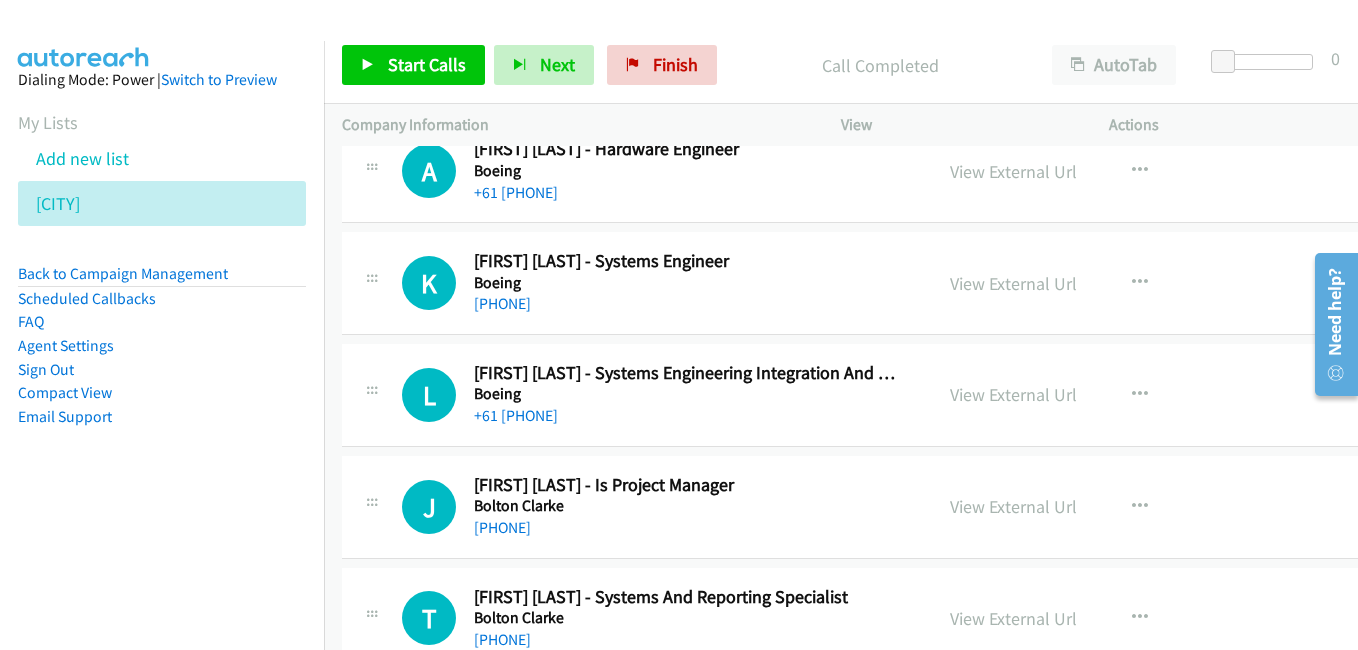 scroll, scrollTop: 7300, scrollLeft: 0, axis: vertical 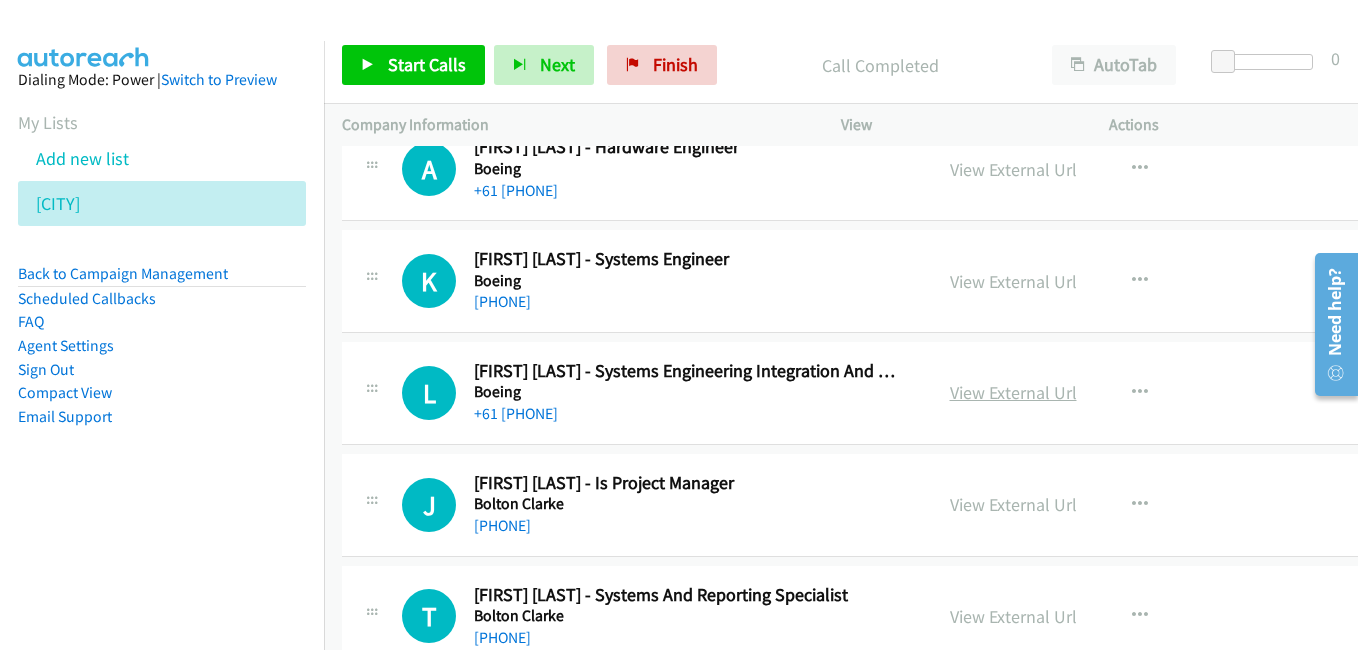 click on "View External Url" at bounding box center [1013, 392] 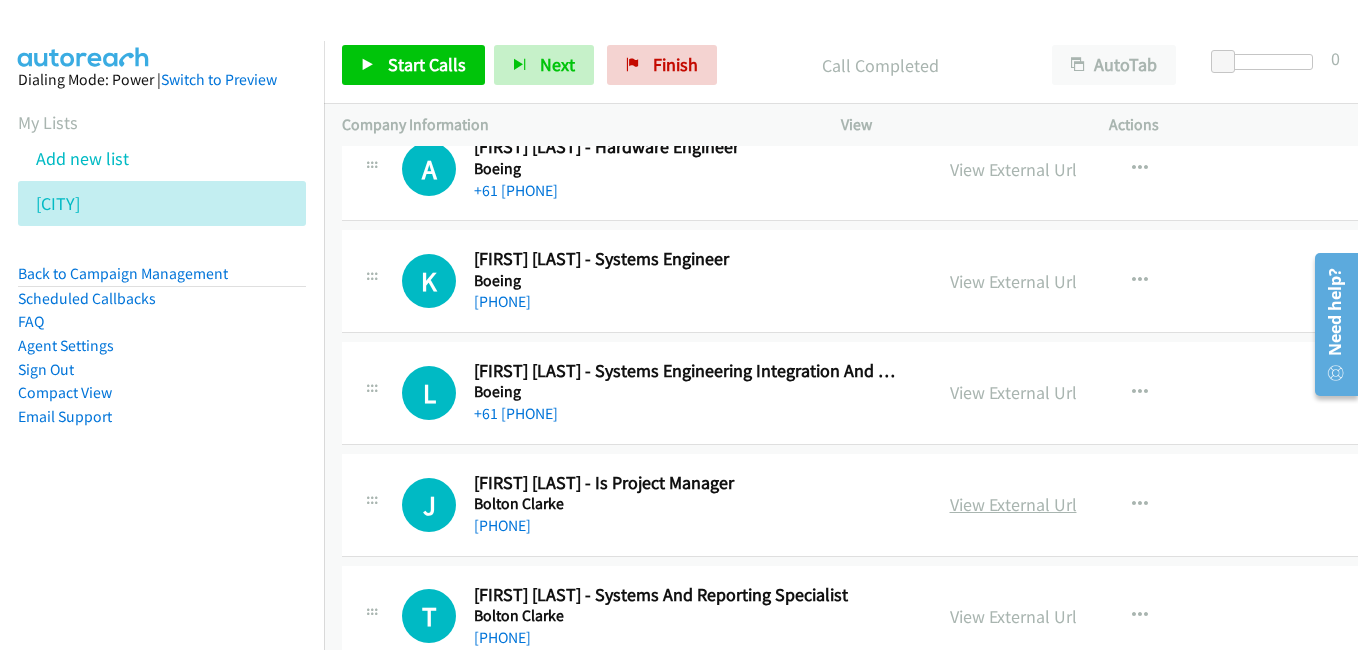 click on "View External Url" at bounding box center (1013, 504) 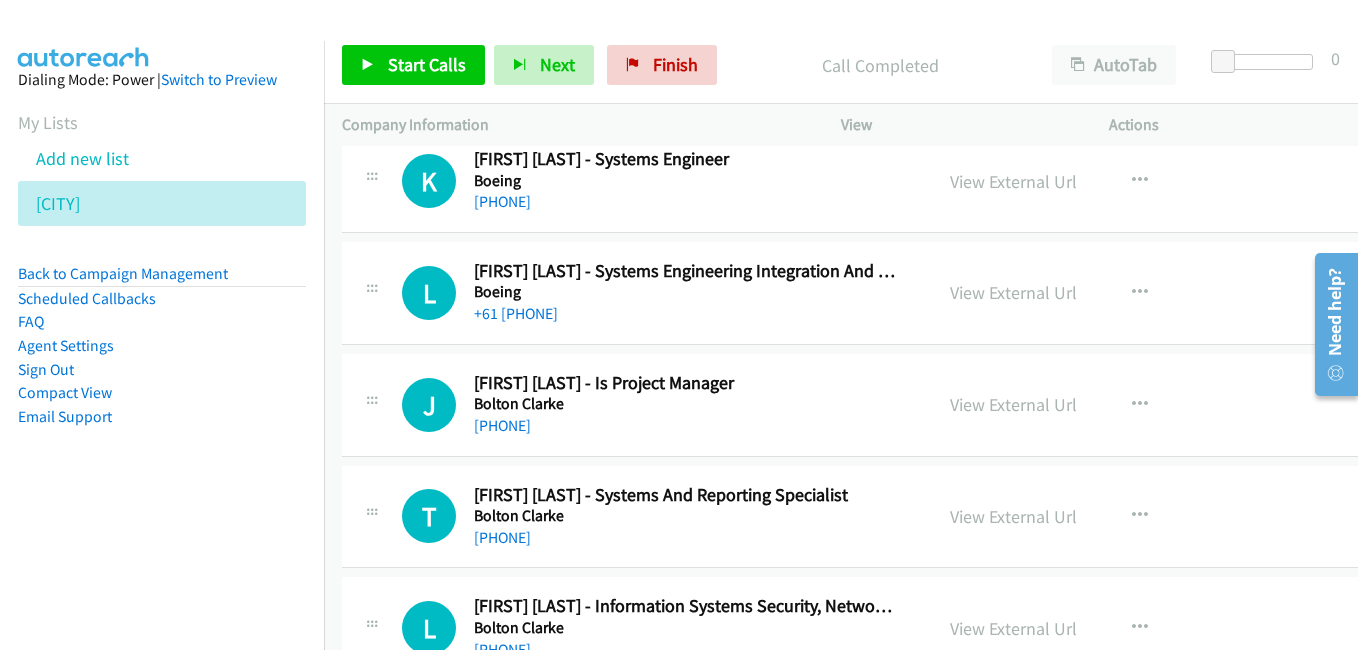 scroll, scrollTop: 7500, scrollLeft: 0, axis: vertical 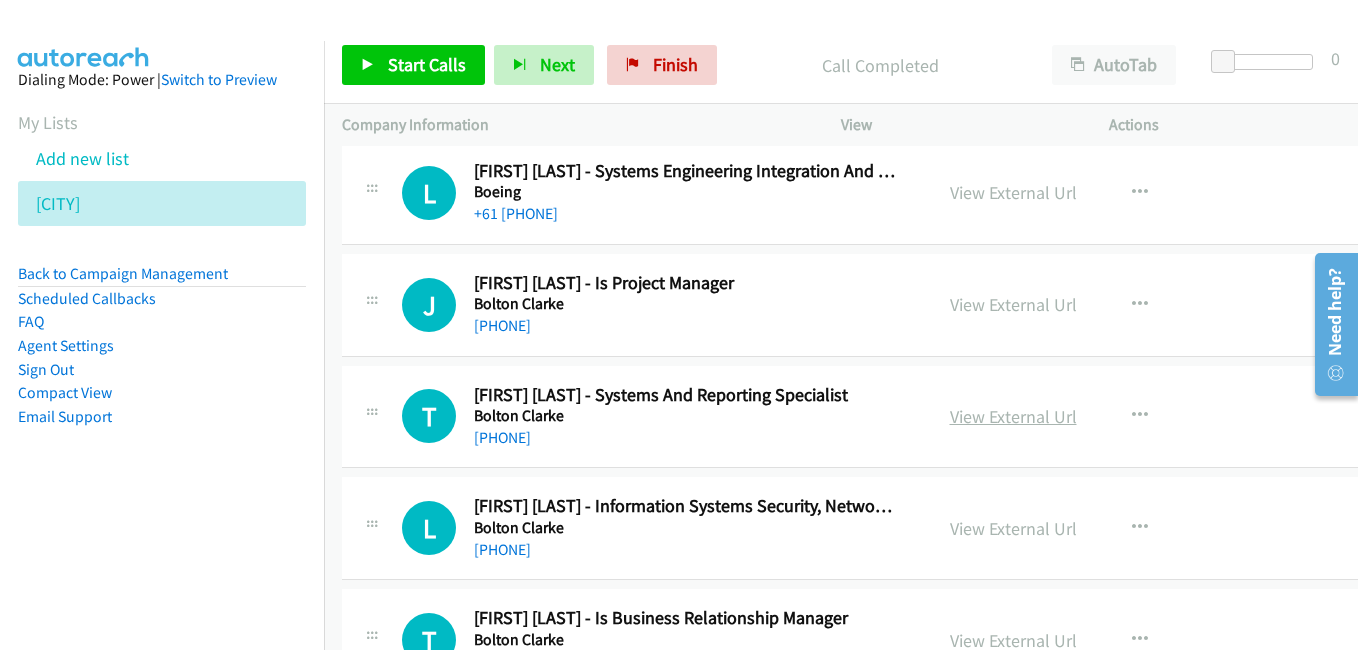 click on "View External Url" at bounding box center [1013, 416] 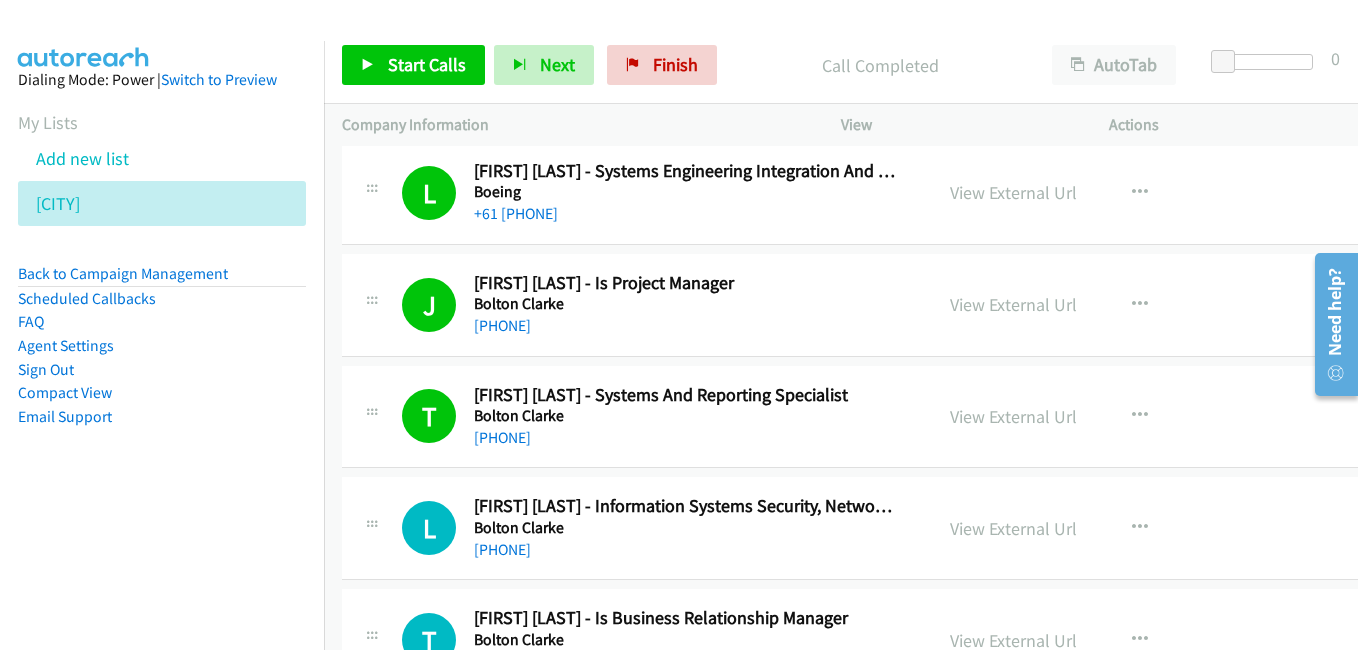 drag, startPoint x: 1052, startPoint y: 529, endPoint x: 903, endPoint y: 452, distance: 167.72 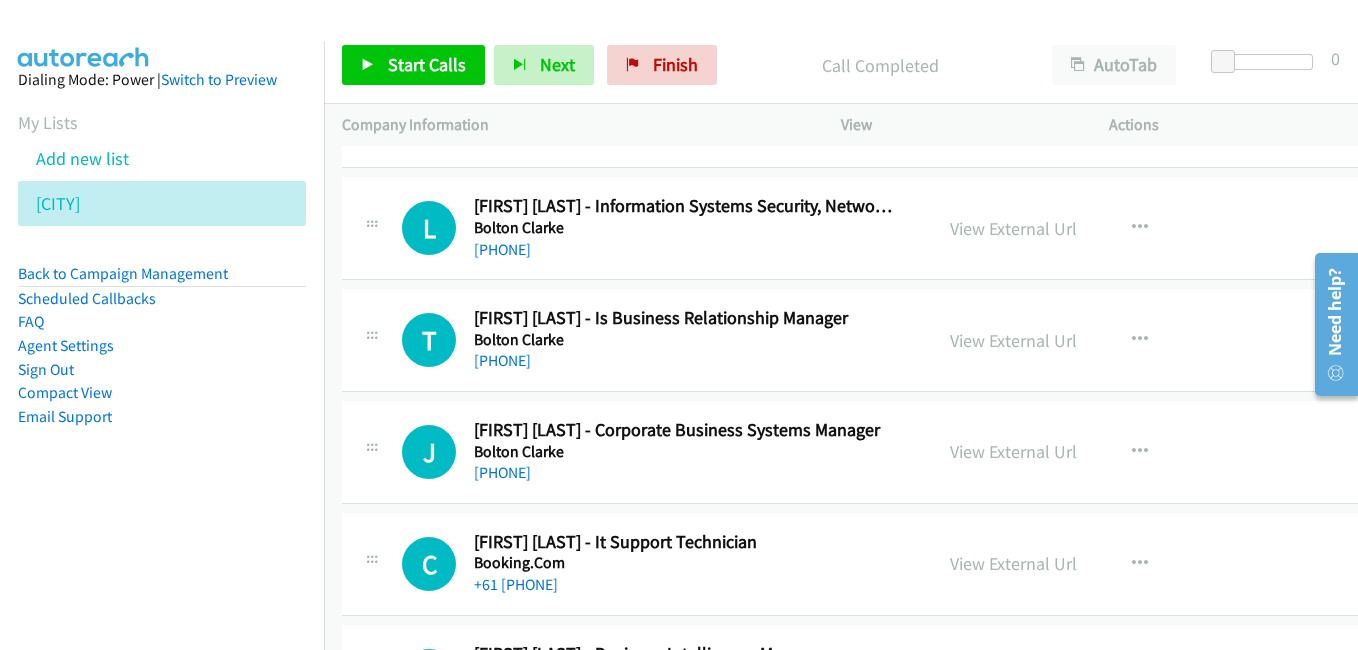 scroll, scrollTop: 7900, scrollLeft: 0, axis: vertical 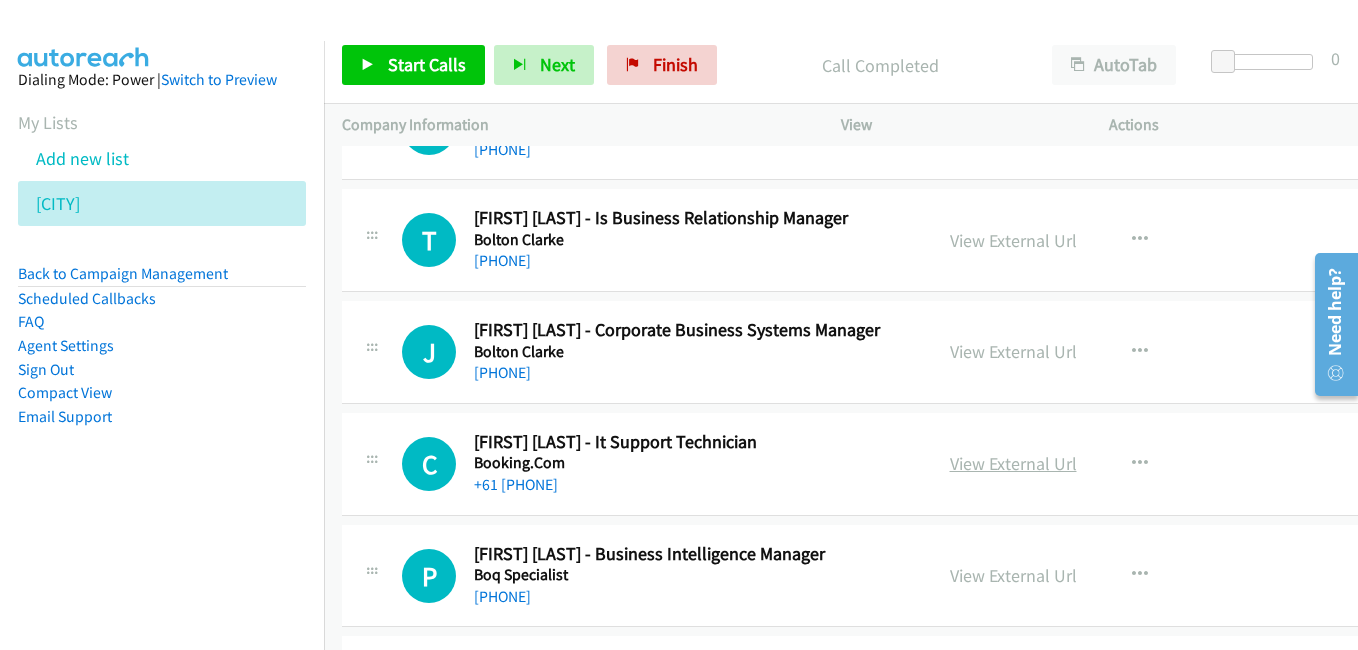 click on "View External Url" at bounding box center (1013, 463) 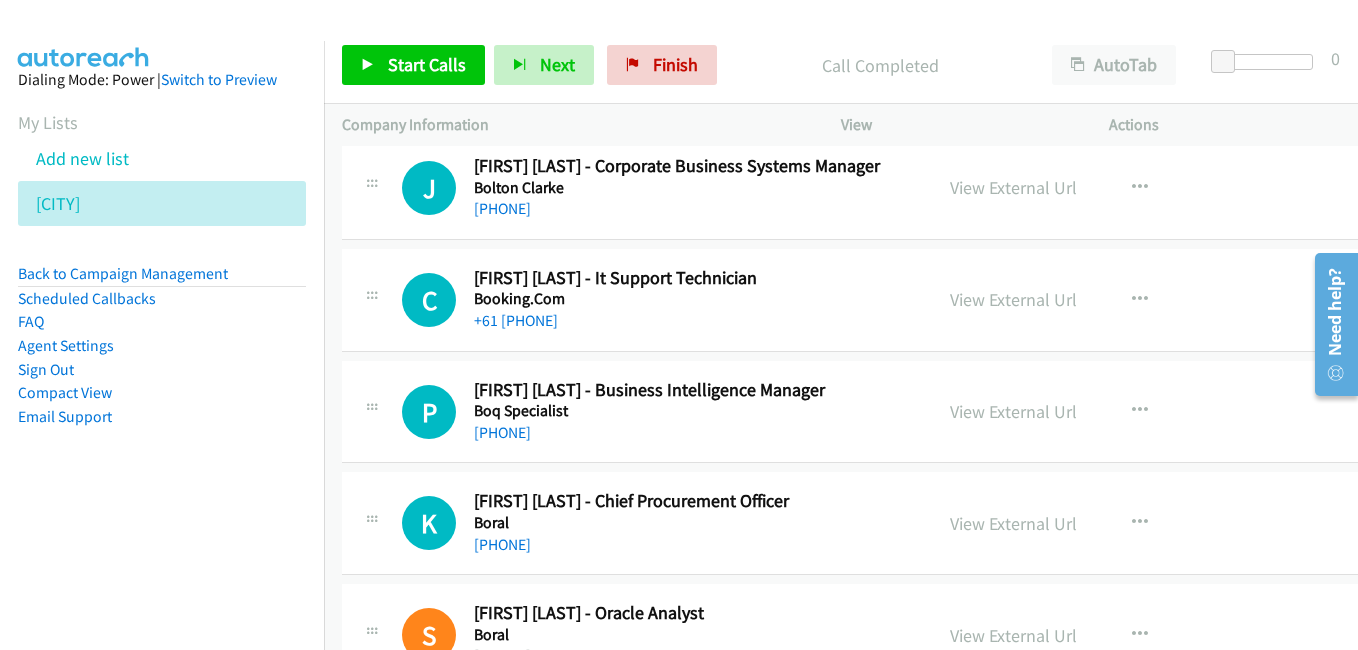 scroll, scrollTop: 8100, scrollLeft: 0, axis: vertical 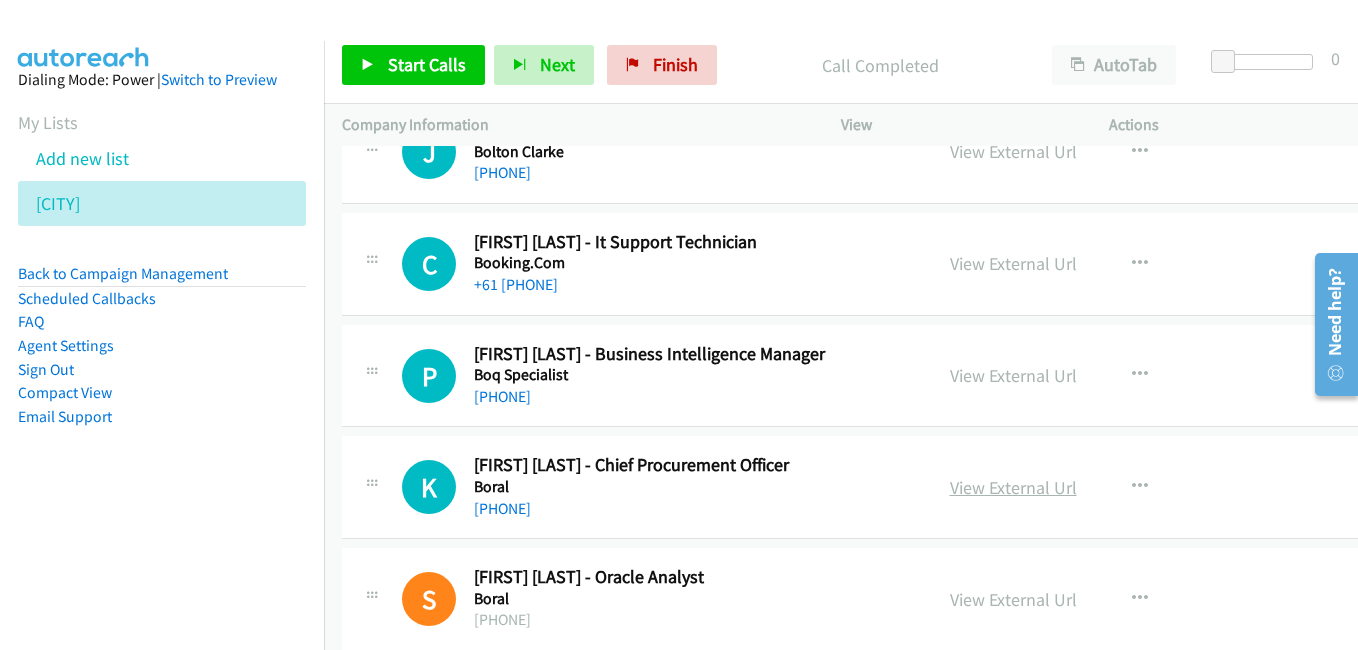 click on "View External Url" at bounding box center (1013, 487) 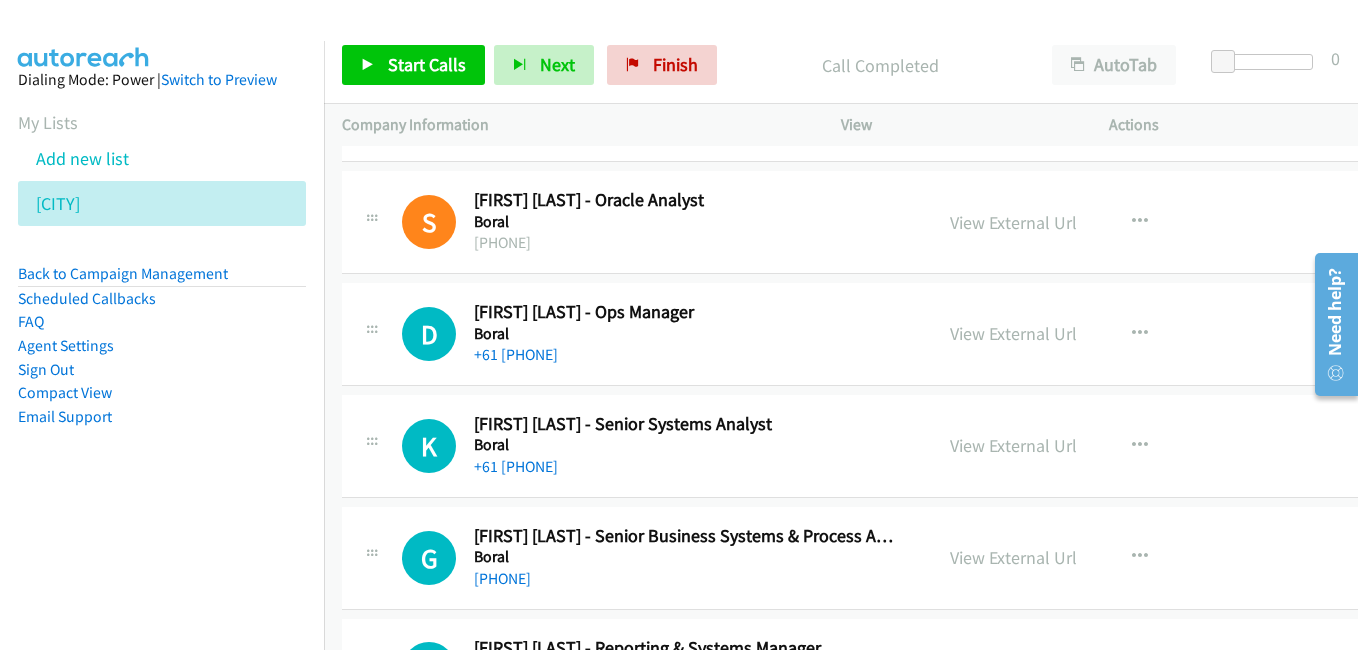 scroll, scrollTop: 8500, scrollLeft: 0, axis: vertical 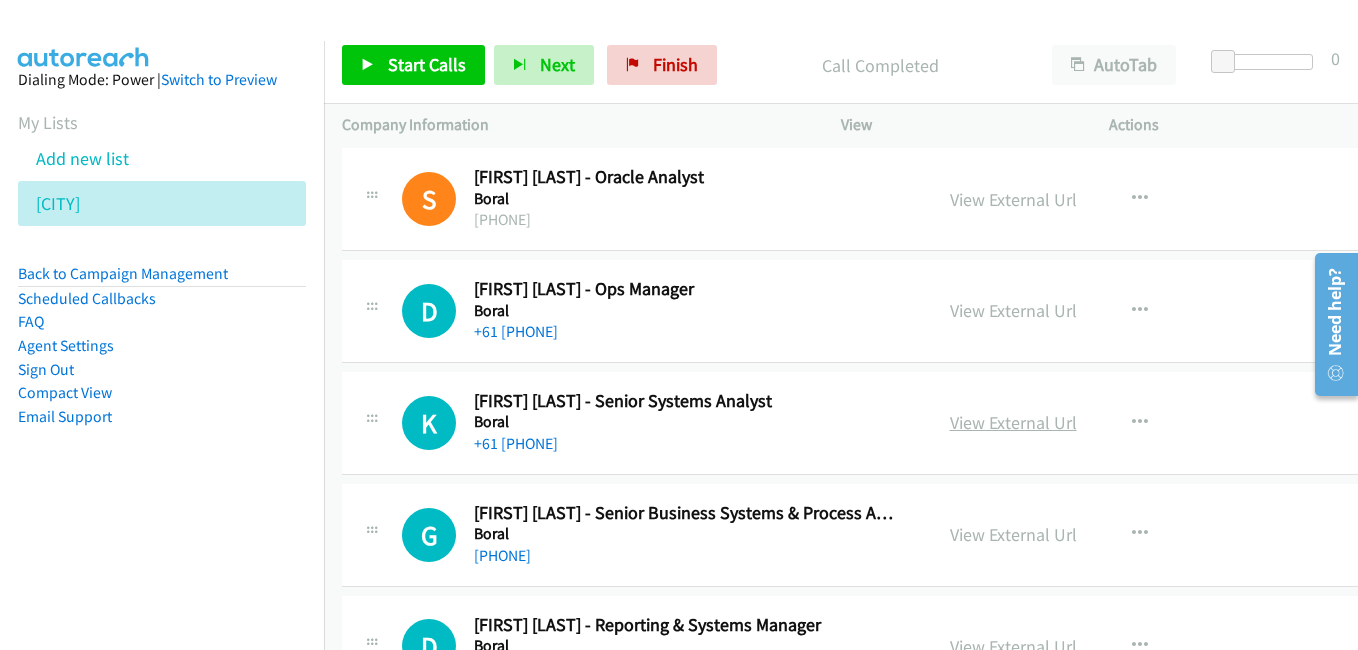 click on "View External Url" at bounding box center [1013, 422] 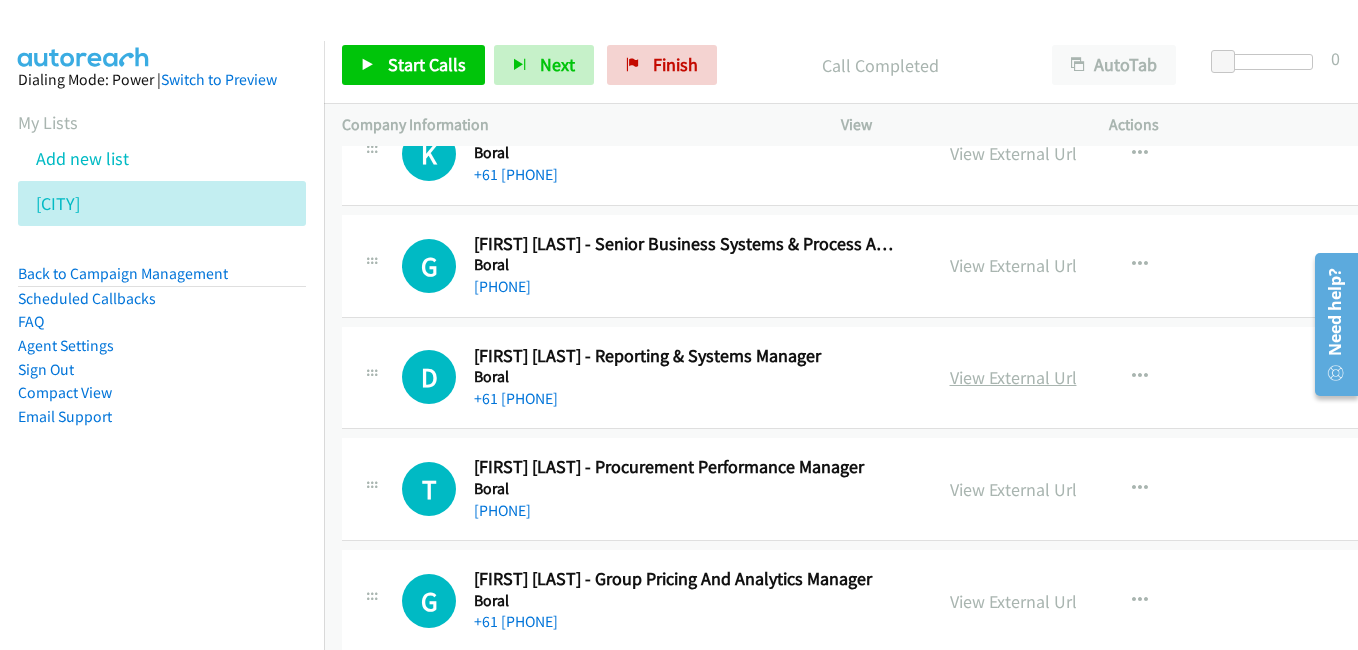 scroll, scrollTop: 8800, scrollLeft: 0, axis: vertical 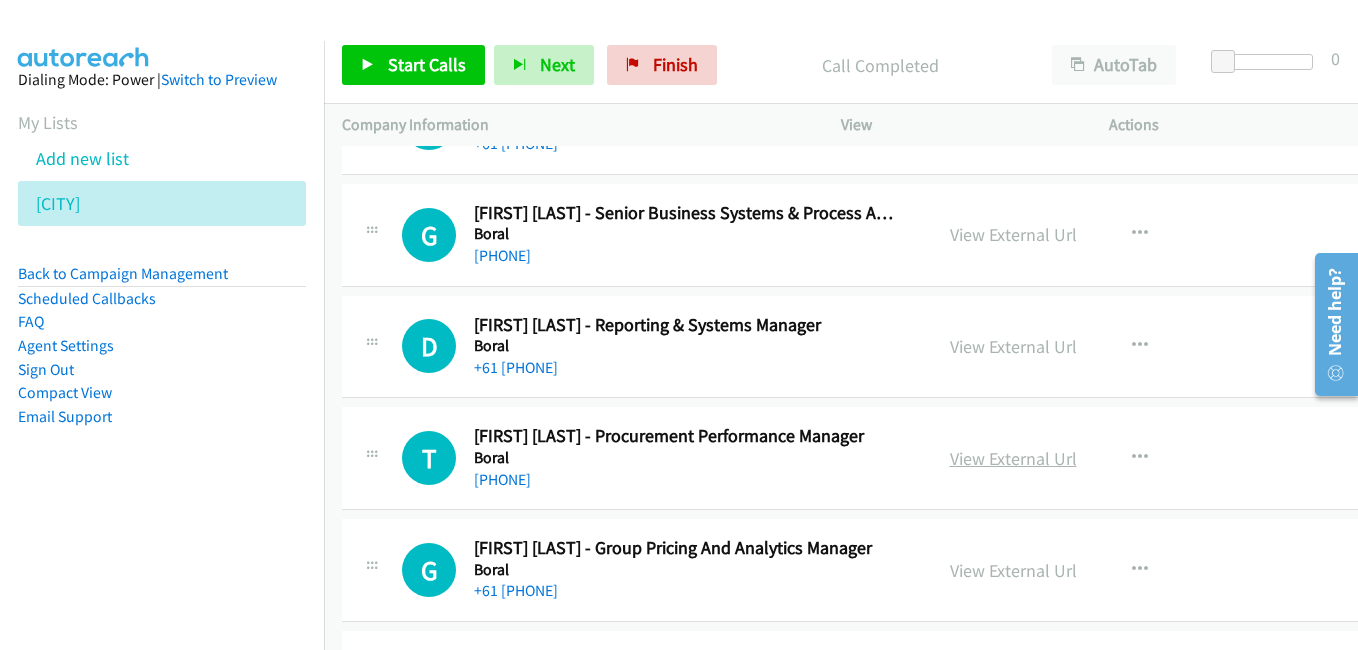 click on "View External Url" at bounding box center [1013, 458] 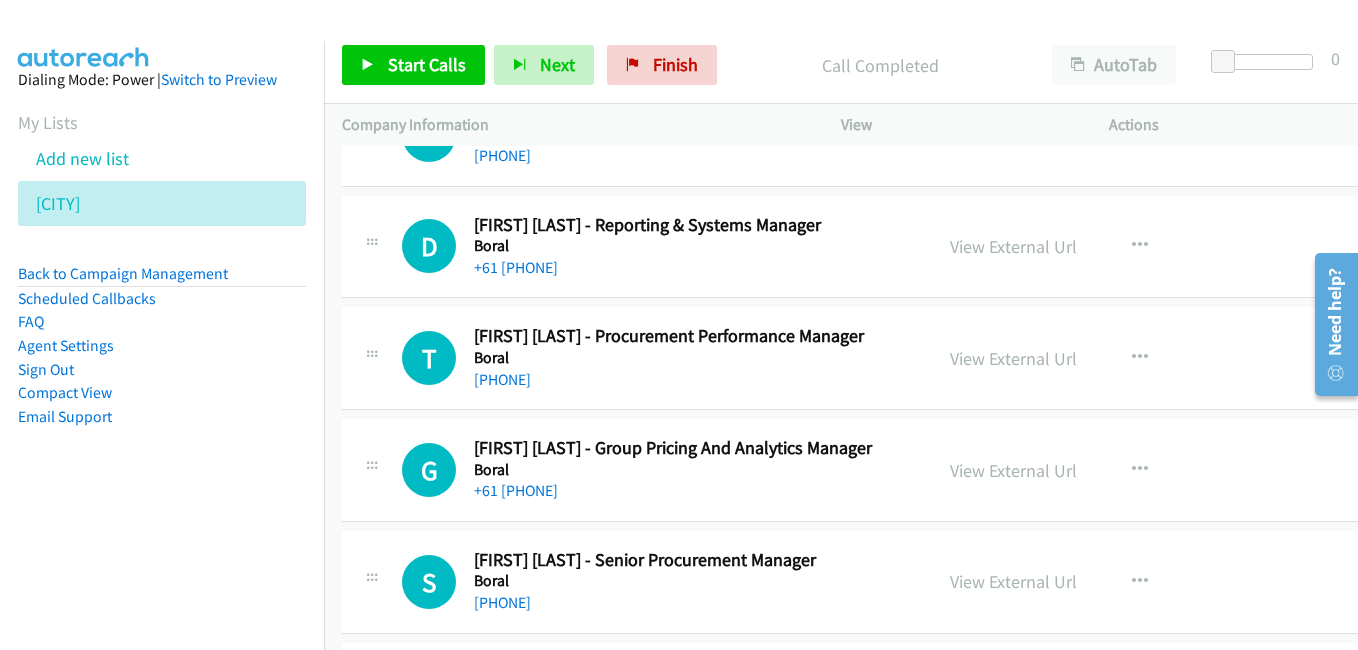 scroll, scrollTop: 9000, scrollLeft: 0, axis: vertical 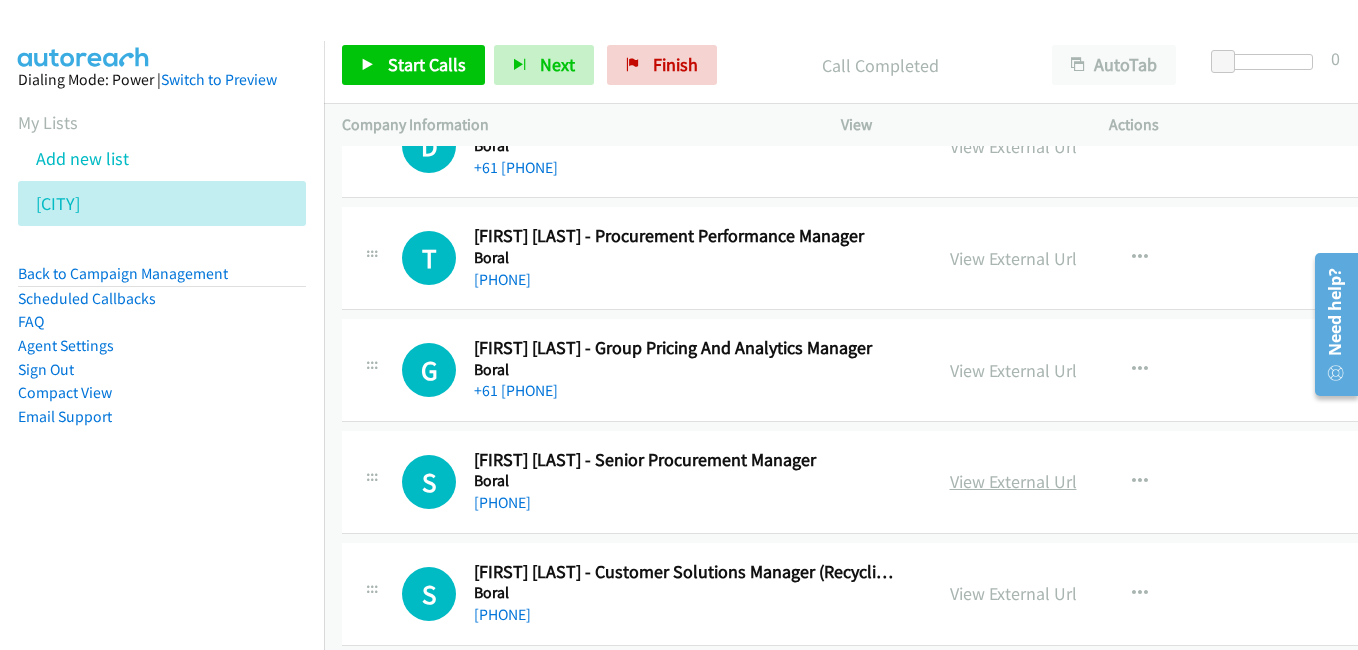 click on "View External Url" at bounding box center (1013, 481) 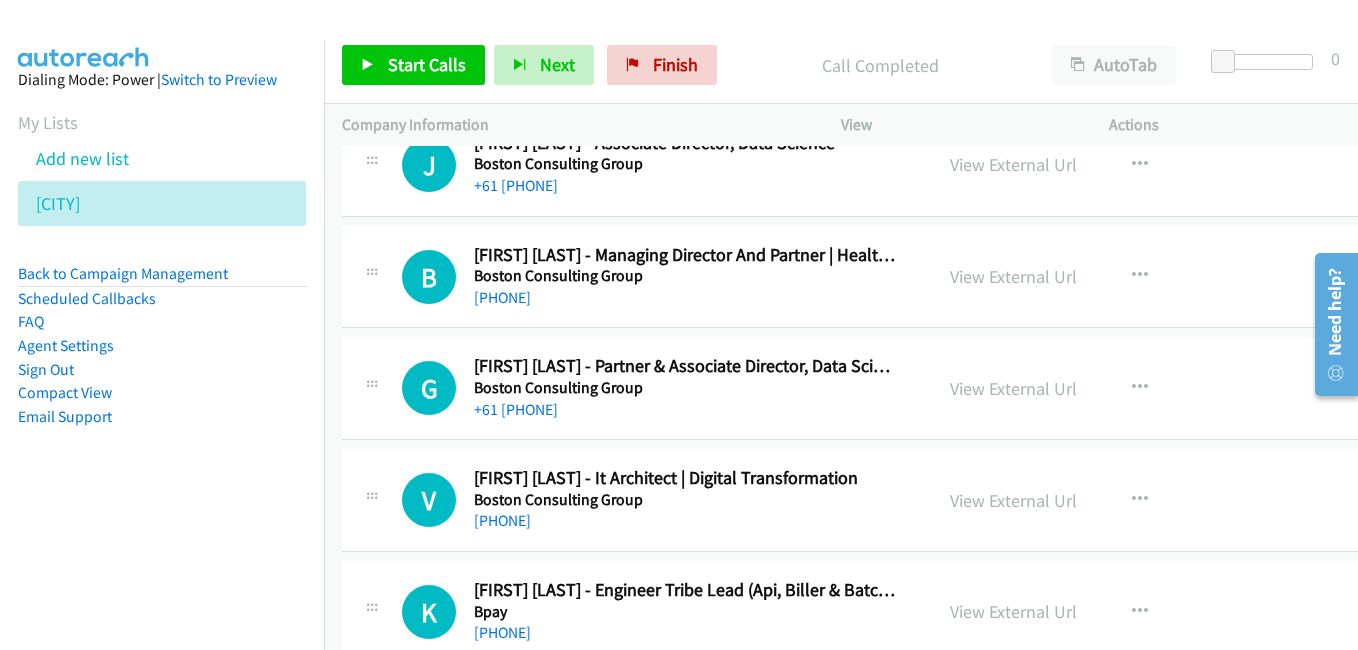 scroll, scrollTop: 10000, scrollLeft: 0, axis: vertical 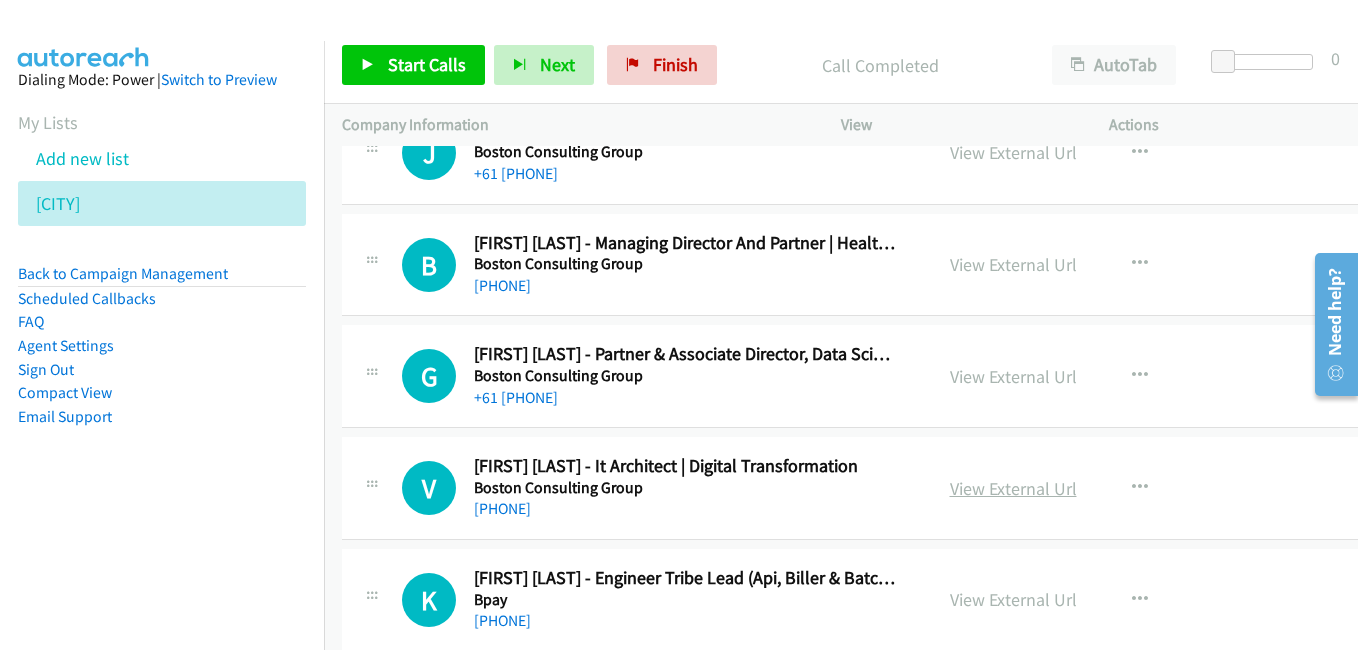 click on "View External Url" at bounding box center (1013, 488) 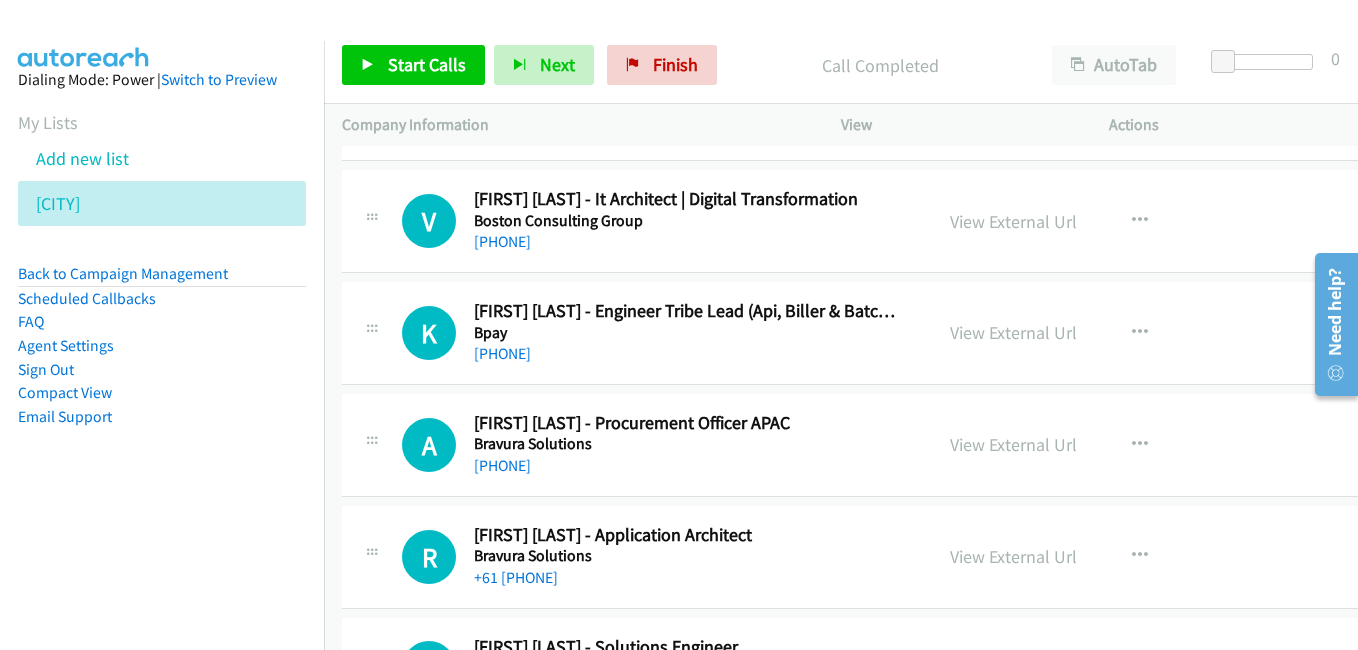 scroll, scrollTop: 10300, scrollLeft: 0, axis: vertical 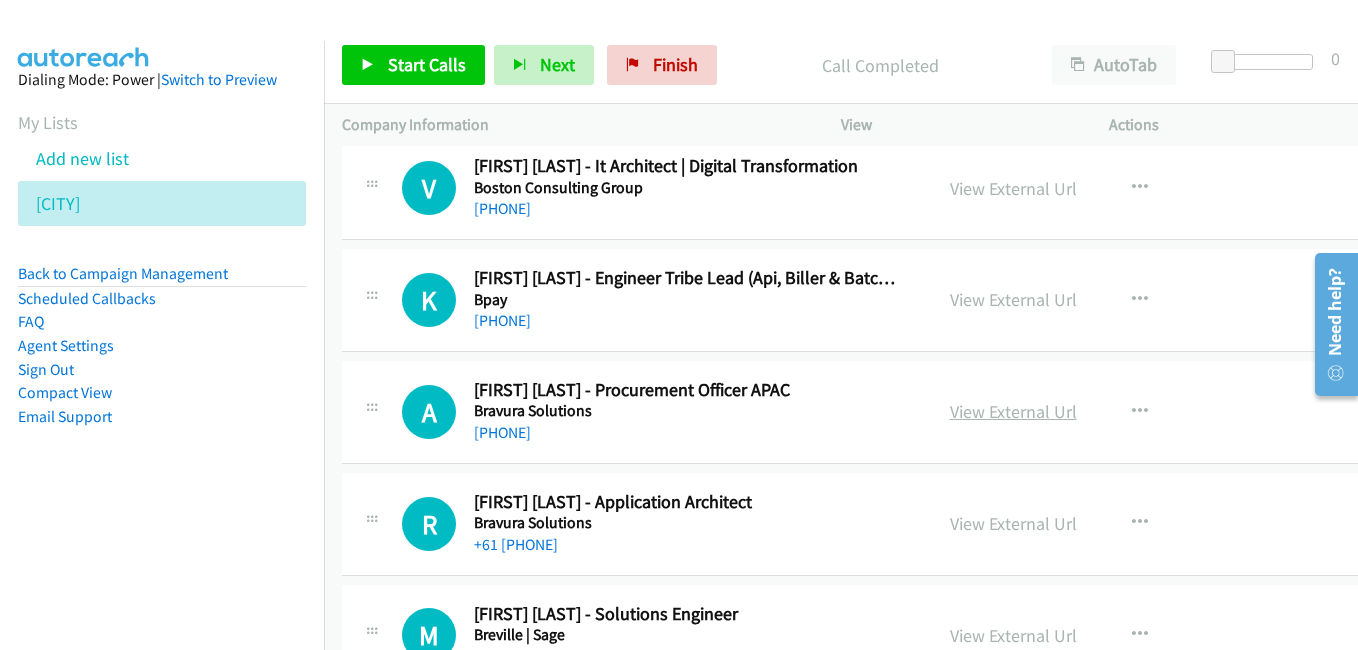 click on "View External Url" at bounding box center (1013, 411) 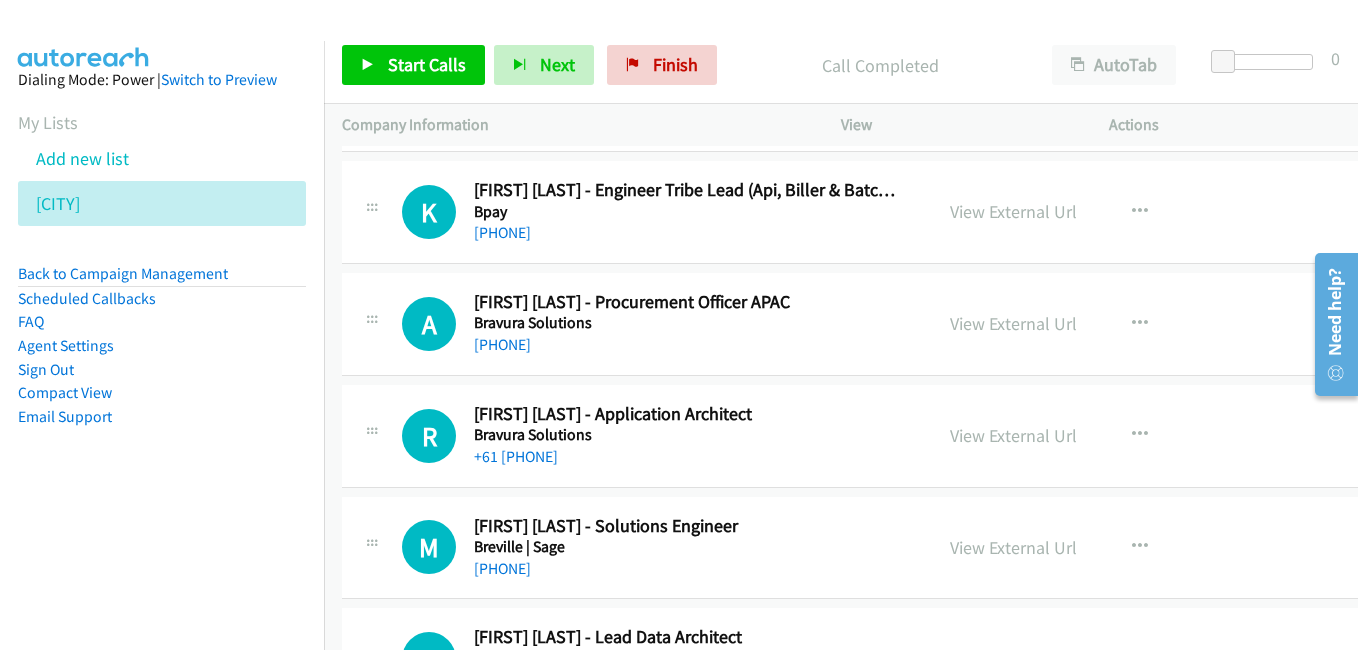 scroll, scrollTop: 10400, scrollLeft: 0, axis: vertical 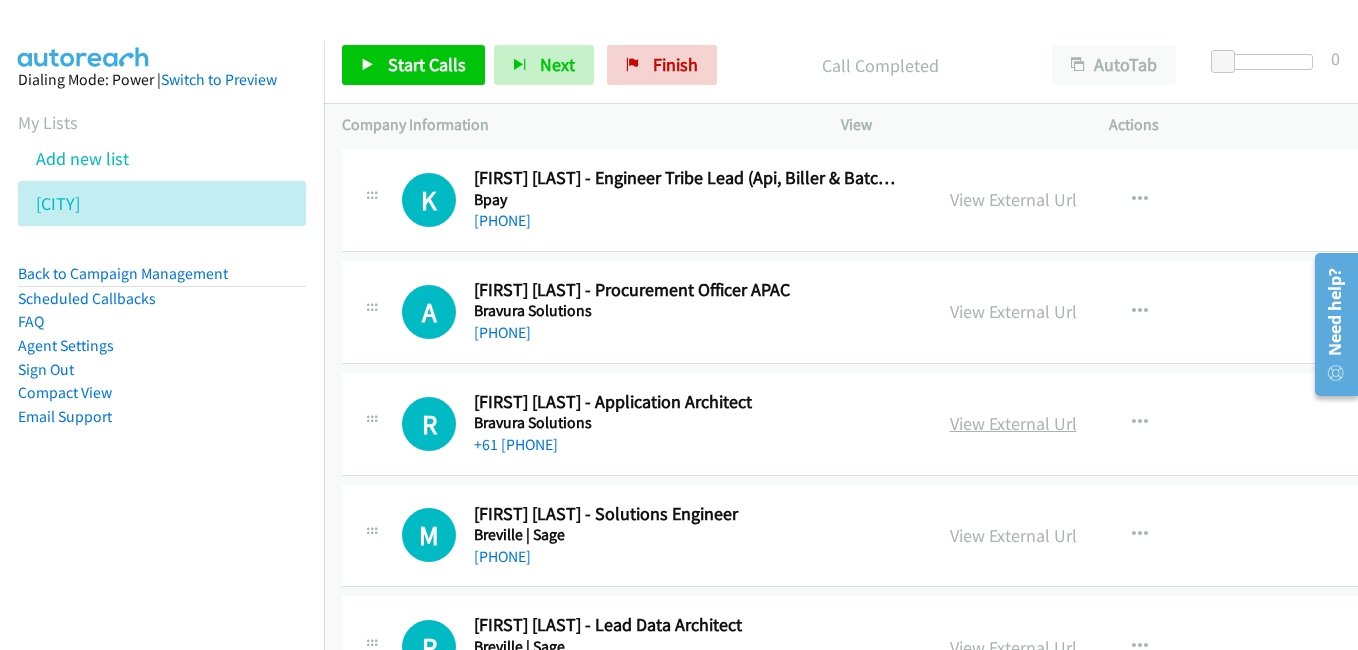 click on "View External Url" at bounding box center (1013, 423) 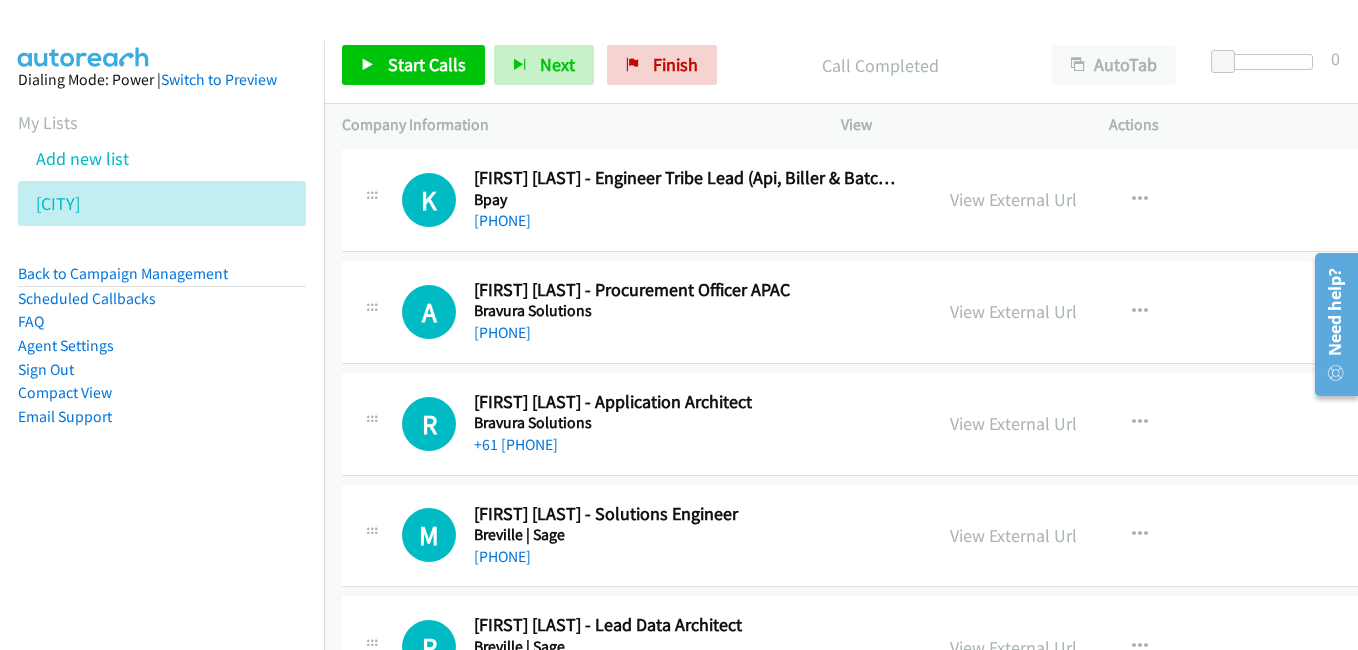 scroll, scrollTop: 10500, scrollLeft: 0, axis: vertical 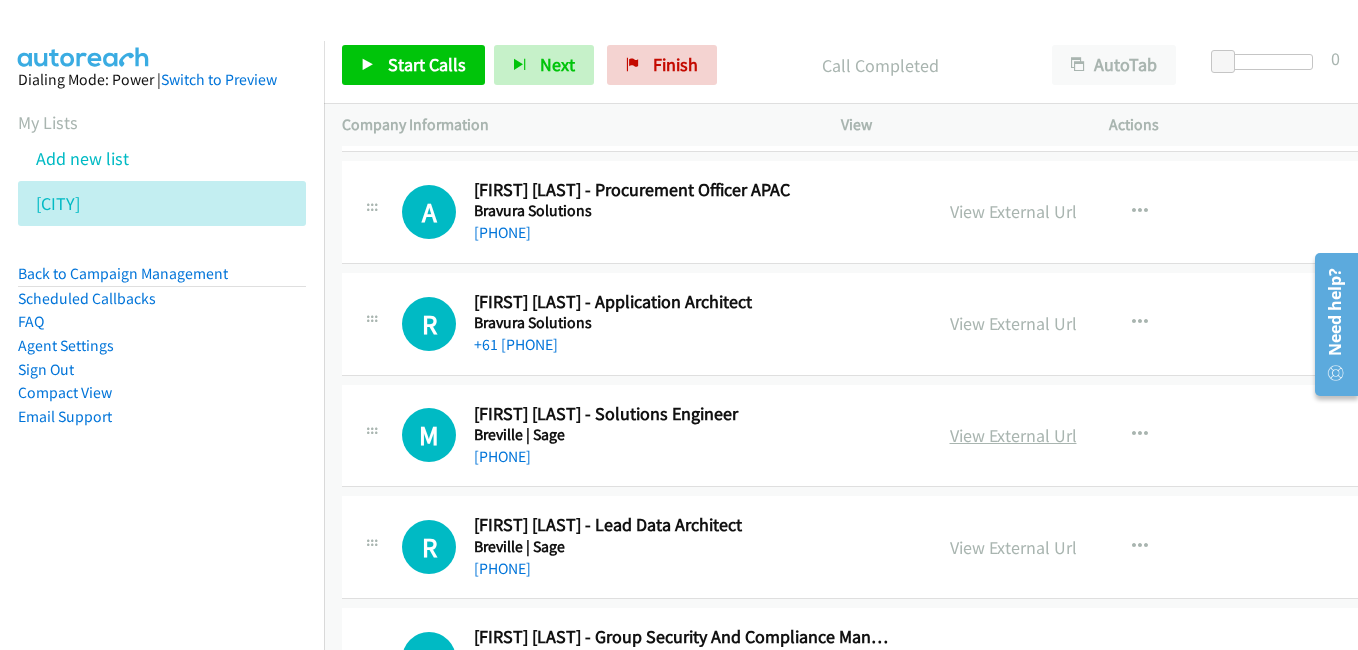 click on "View External Url" at bounding box center [1013, 435] 